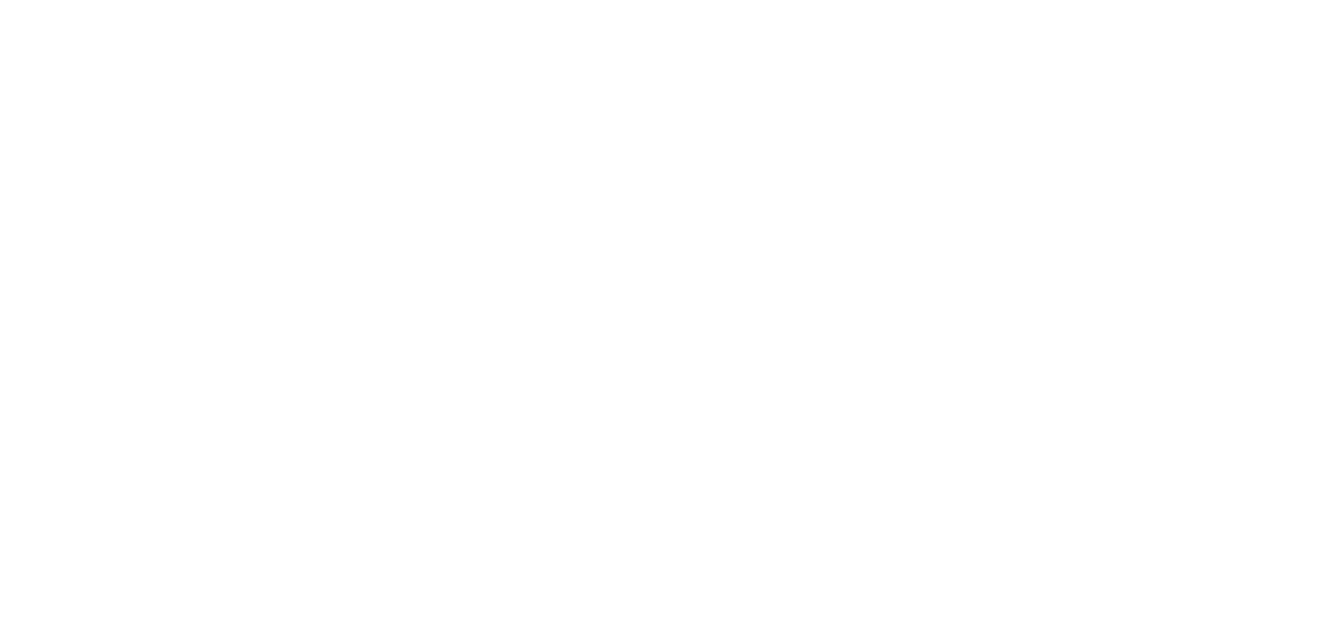 scroll, scrollTop: 0, scrollLeft: 0, axis: both 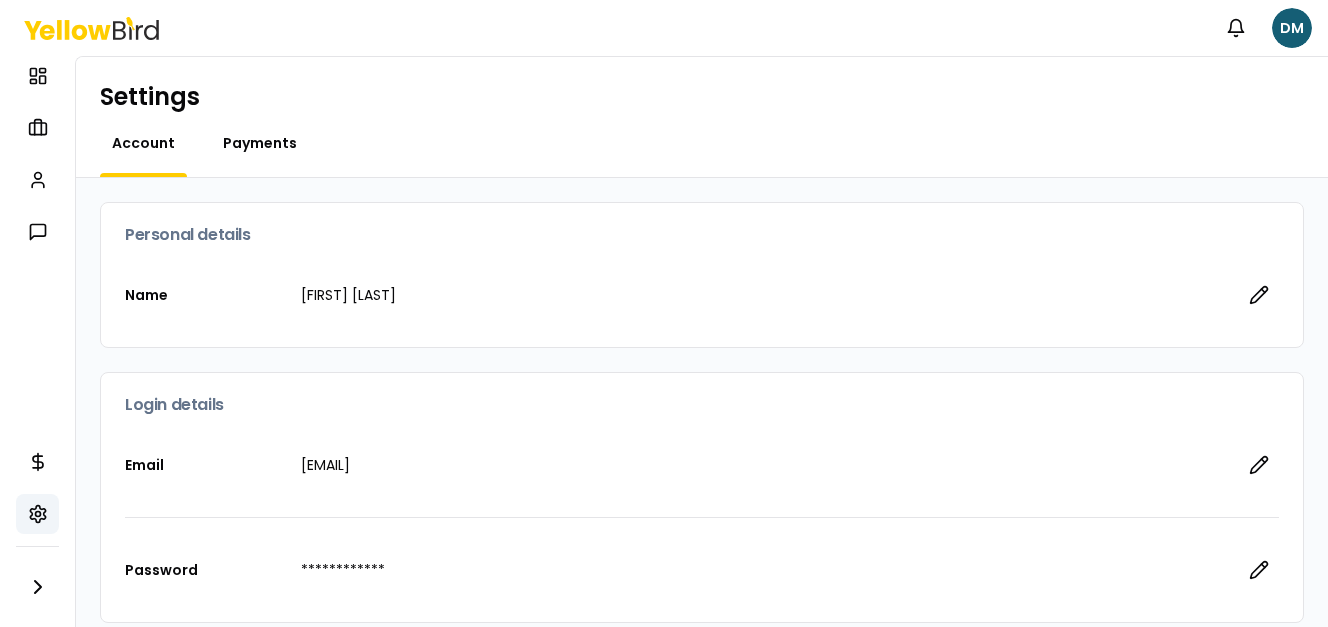 click on "Payments" at bounding box center (260, 143) 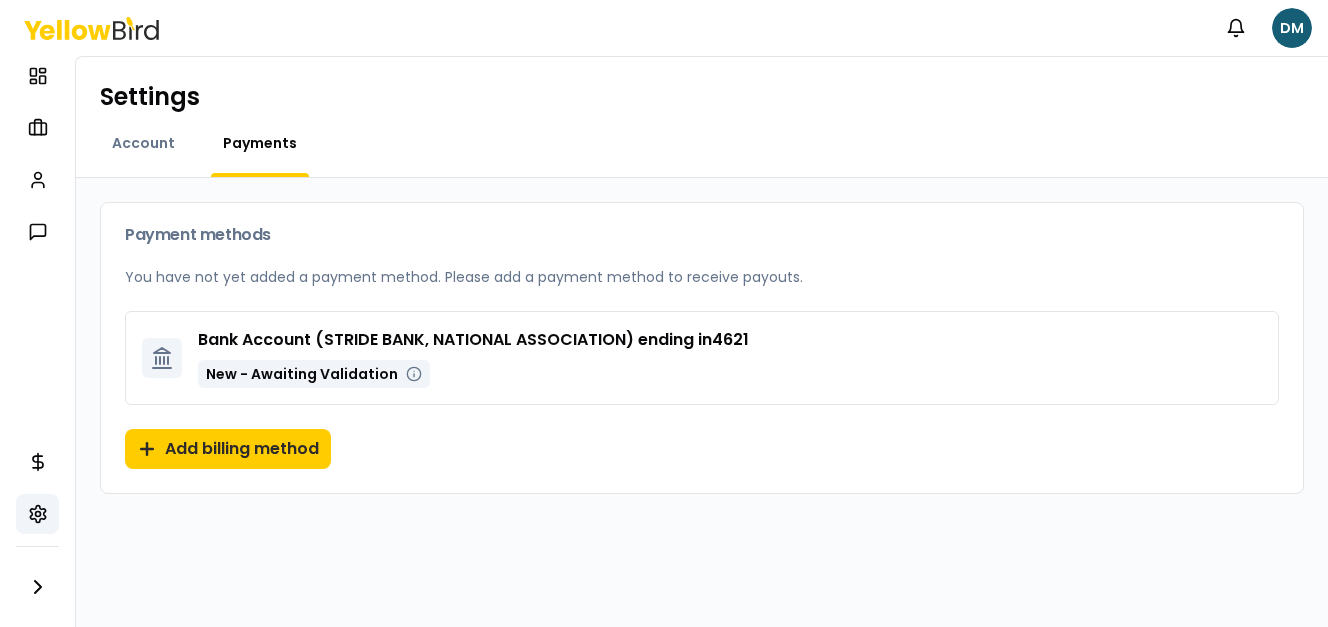 click 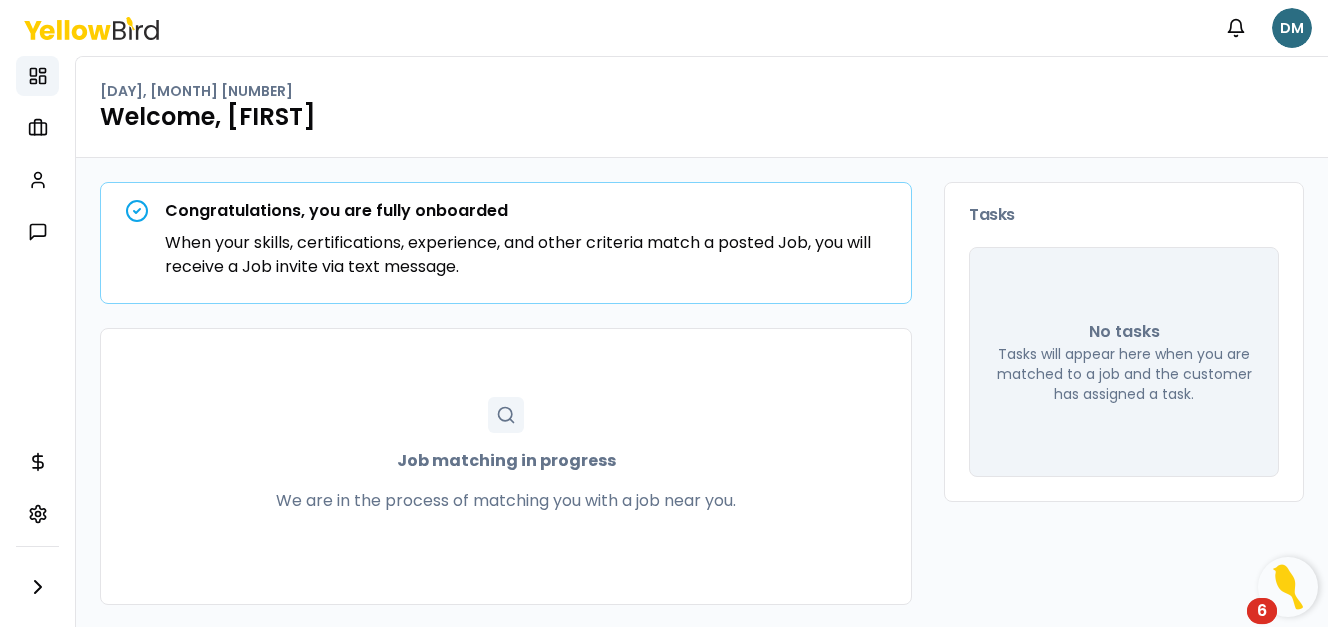 click on "Notifications DM Dashboard My jobs My profile Messages Refer & earn Settings Friday, August 1 Welcome, [FIRST] Congratulations, you are fully onboarded When your skills, certifications, experience, and other criteria match a posted Job, you will receive a Job invite via text message. Job matching in progress We are in the process of matching you with a job near you. Tasks No tasks Tasks will appear here when you are matched to a job and the customer has assigned a task.
6" at bounding box center [664, 313] 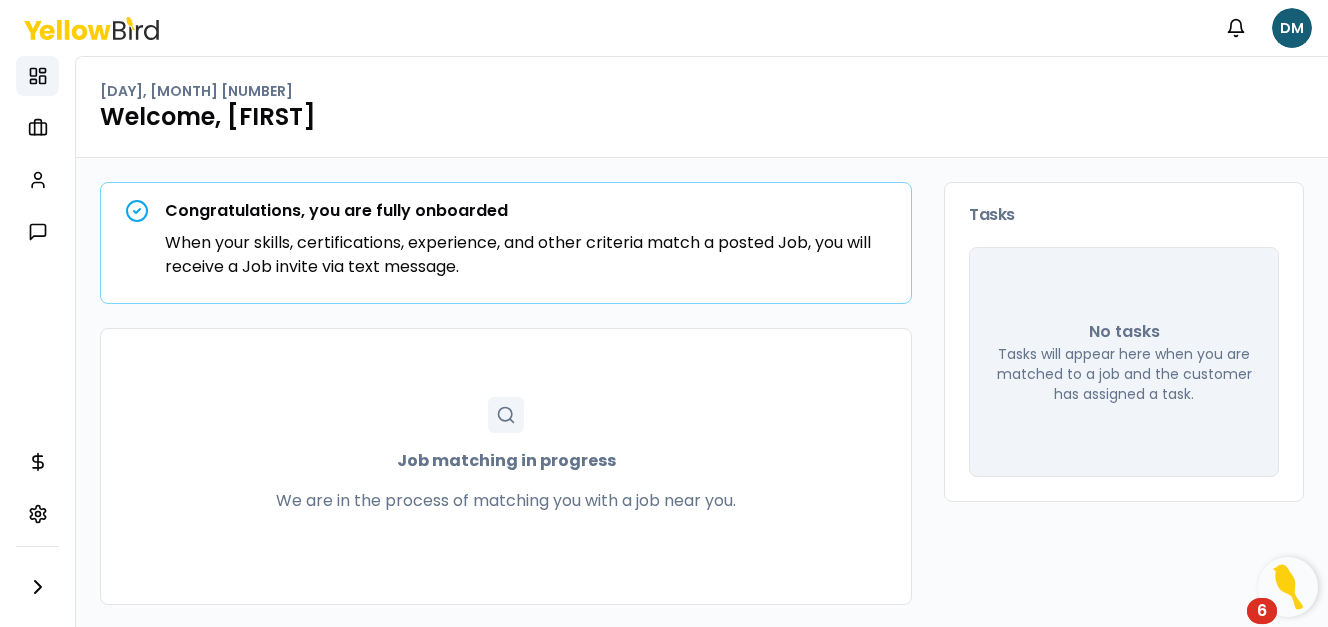 click 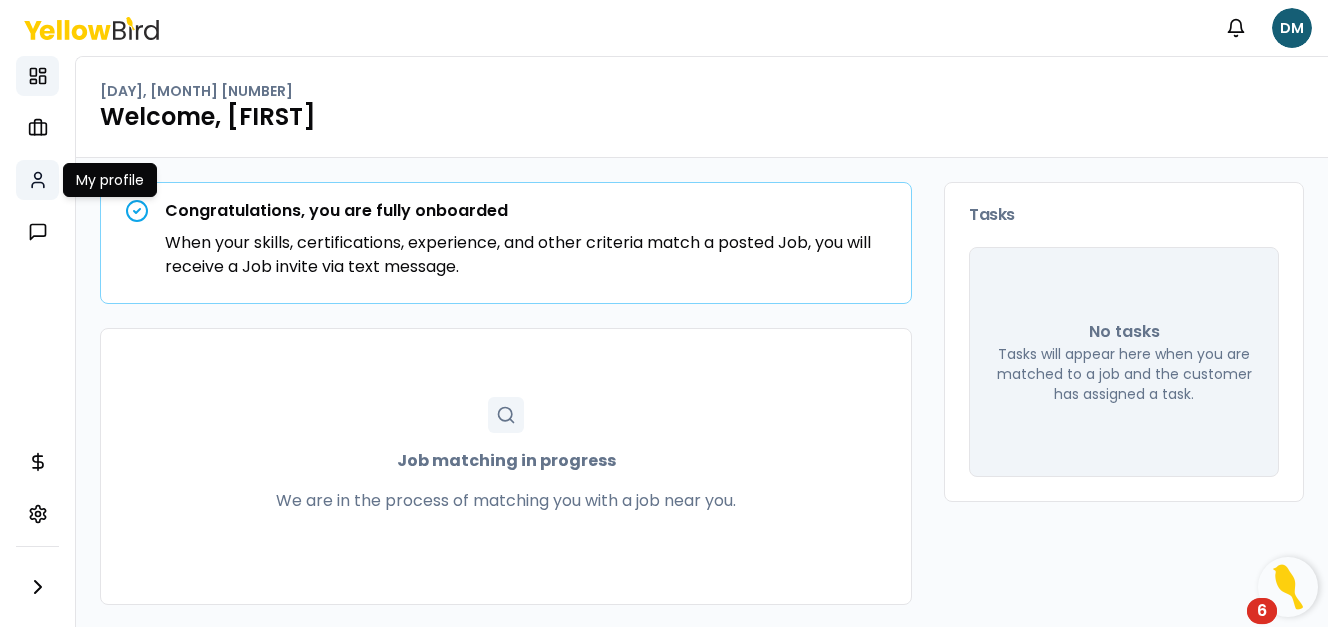 click 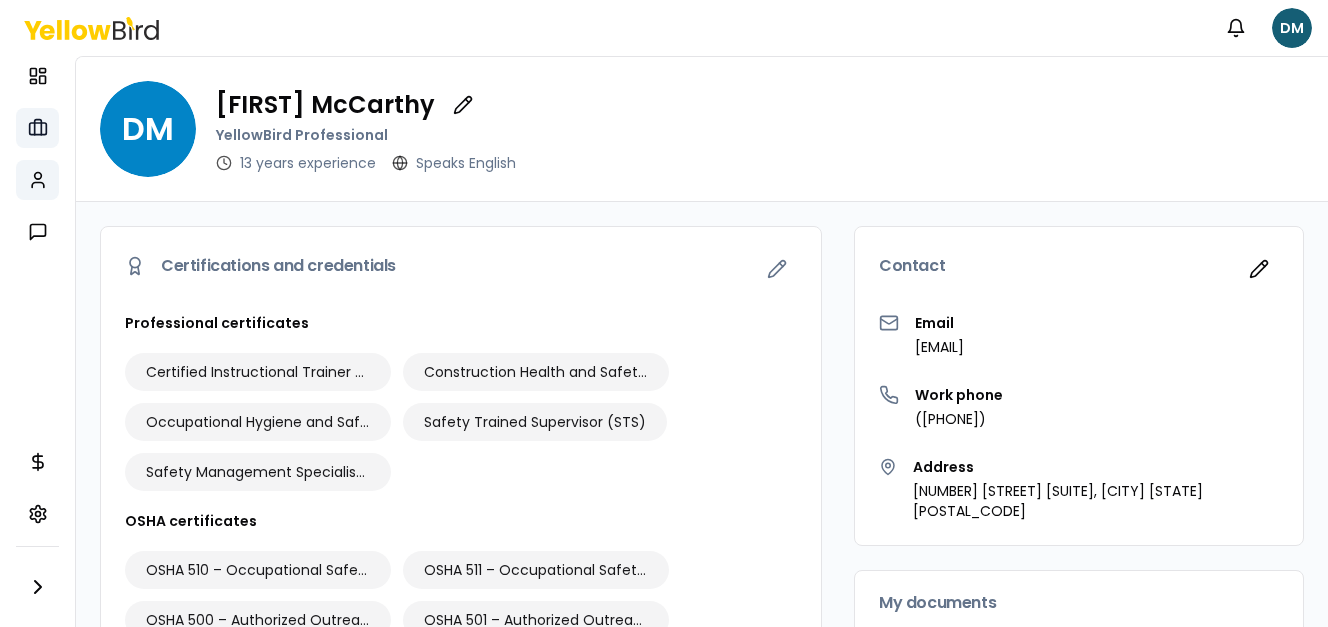 click on "My jobs" at bounding box center [37, 128] 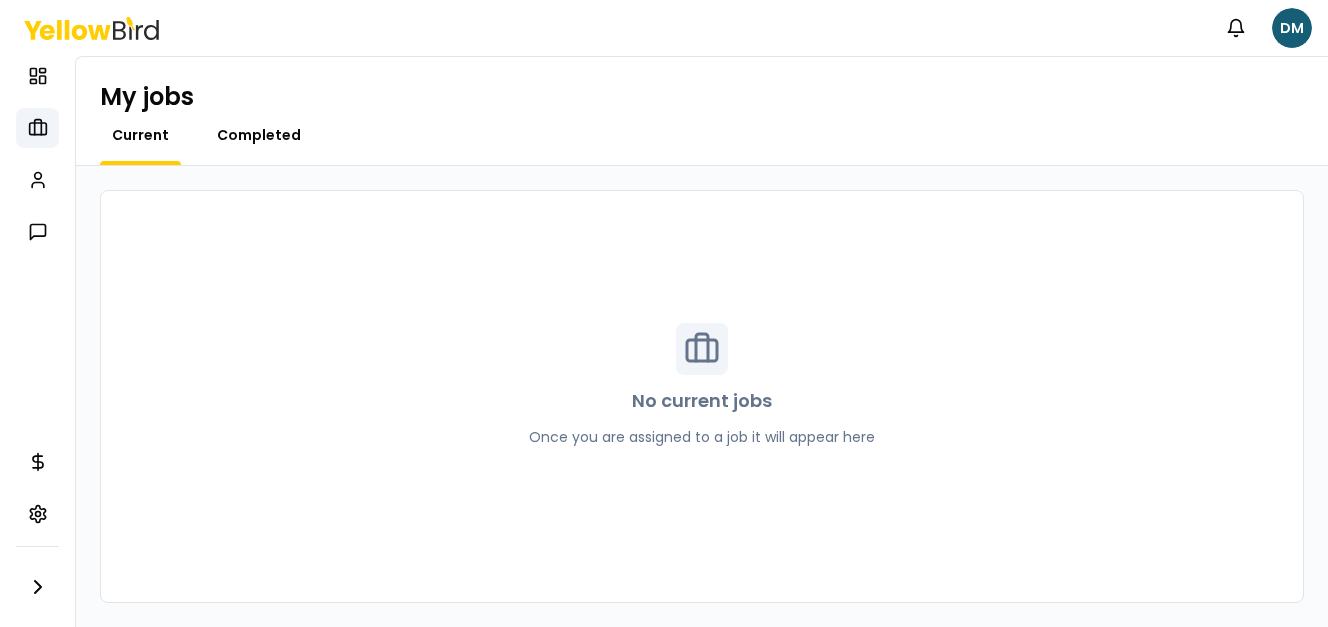click on "Completed" at bounding box center (259, 135) 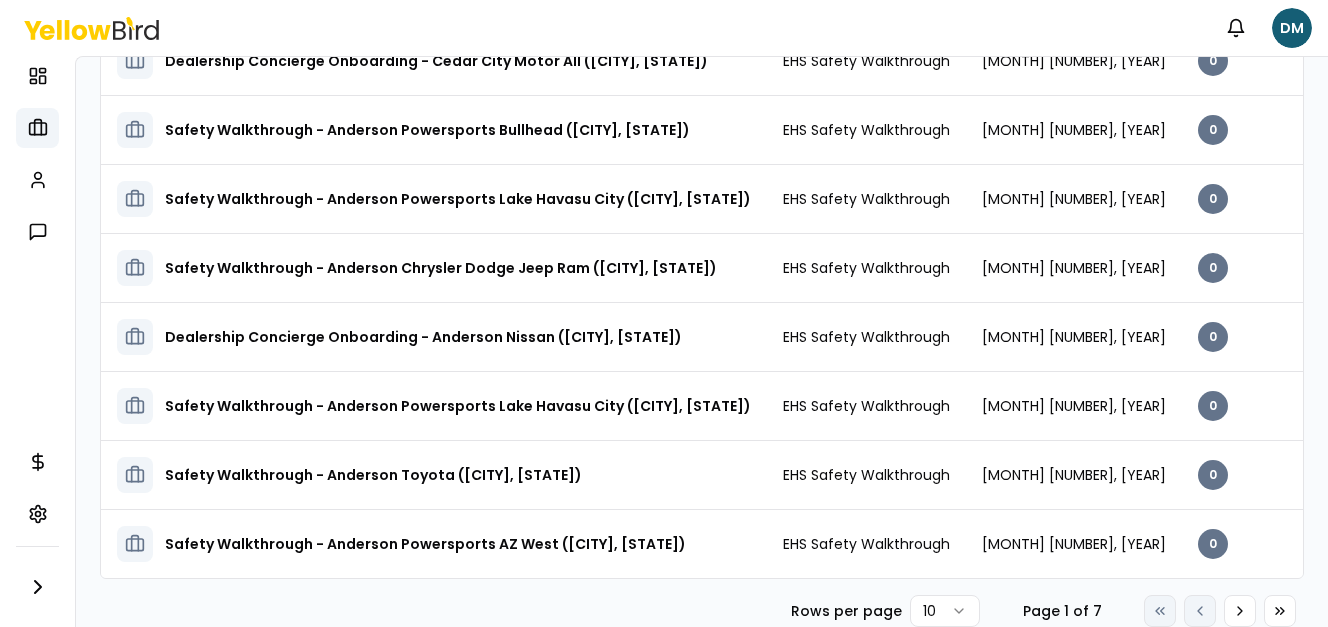 scroll, scrollTop: 366, scrollLeft: 0, axis: vertical 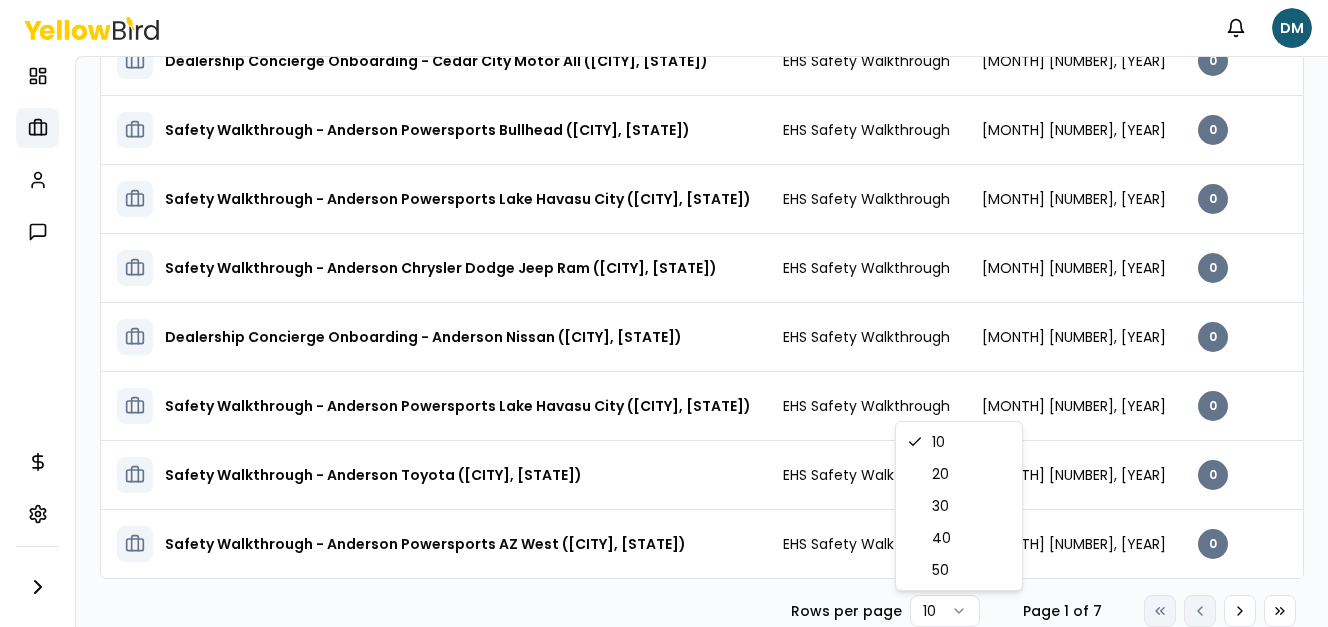 click on "My jobs Current Completed Name Service Start date Tasks Posted by Status Safety Walkthrough - Anderson Powersports Lake Havasu City ([CITY], [STATE]) EHS Safety Walkthrough [DATE] 0 Completed-Paid Open menu Safety Walkthrough - Anderson Chevrolet ([CITY], [STATE]) EHS Safety Walkthrough [DATE] 0 Canceled Open menu Dealership Concierge Onboarding - Cedar City Motor All ([CITY], [STATE]) EHS Safety Walkthrough [DATE] 0 Completed-Paid Open menu Safety Walkthrough - Anderson Powersports Bullhead ([CITY], [STATE]) EHS Safety Walkthrough [DATE] 0 Completed-Paid Open menu Safety Walkthrough - Anderson Powersports Lake Havasu City ([CITY], [STATE]) EHS Safety Walkthrough [DATE] 0 Completed-Paid Open menu Safety Walkthrough - Anderson Chrysler Dodge Jeep Ram ([CITY], [STATE]) EHS Safety Walkthrough [DATE] 0 Completed-Paid Open menu EHS Safety Walkthrough 0 Open menu" at bounding box center [664, 313] 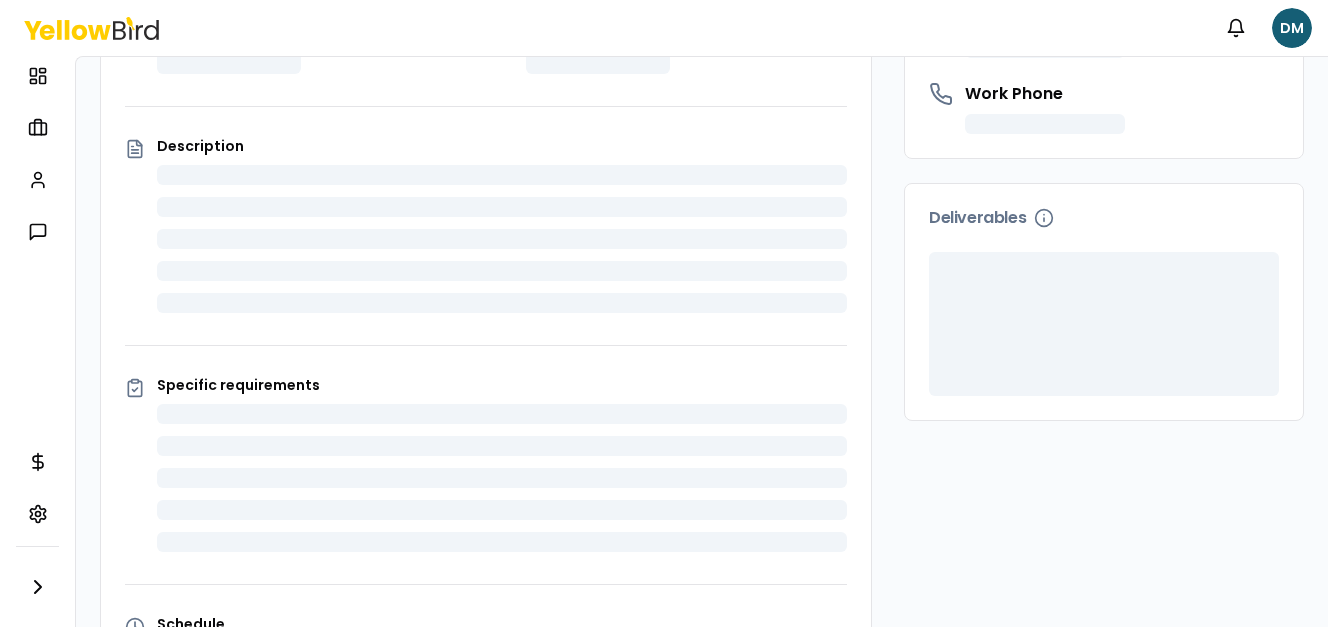 scroll, scrollTop: 410, scrollLeft: 0, axis: vertical 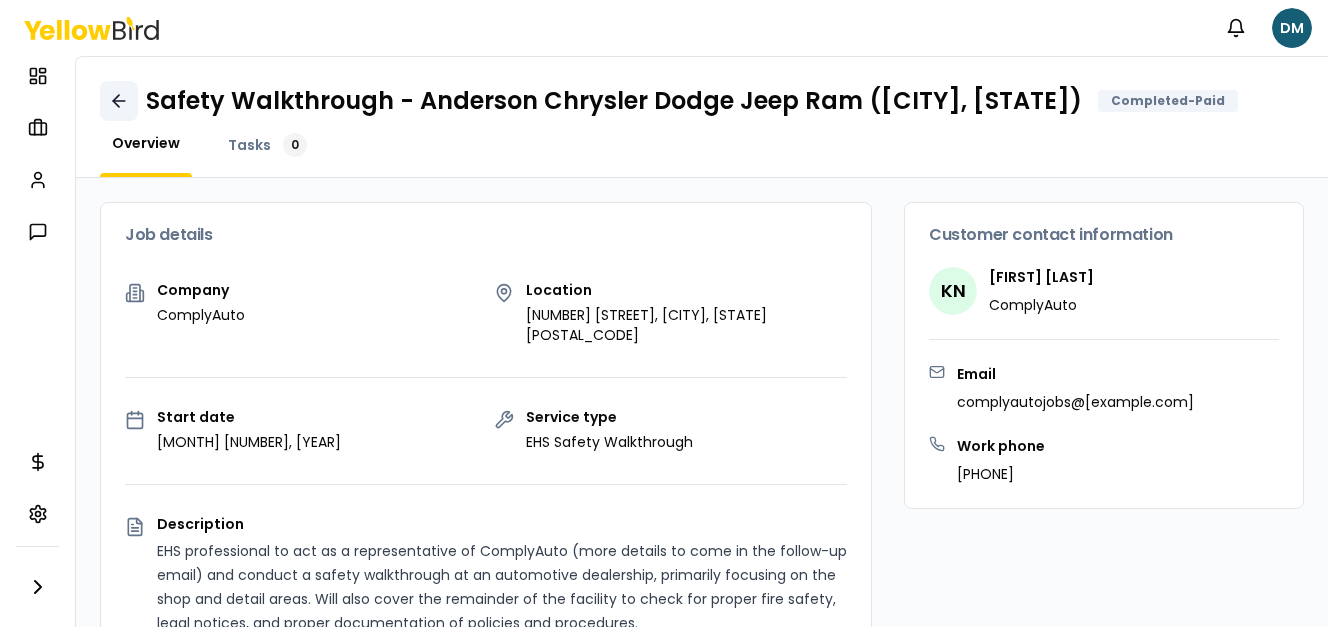 click 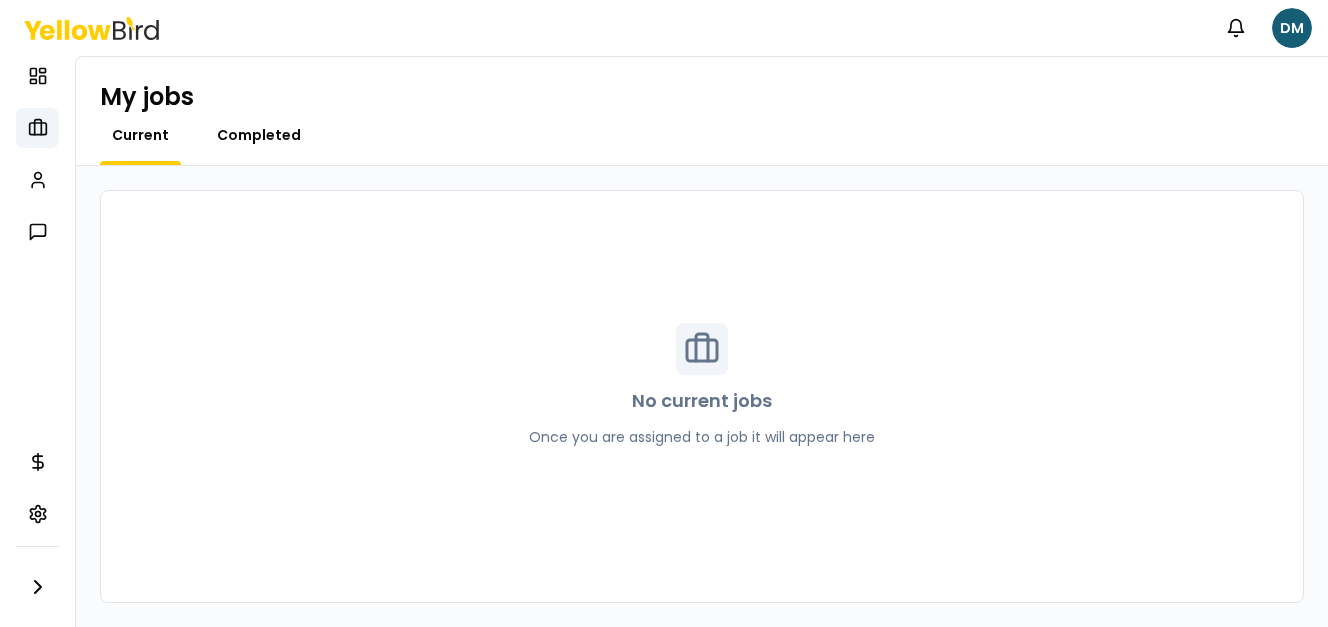 click on "Completed" at bounding box center (259, 135) 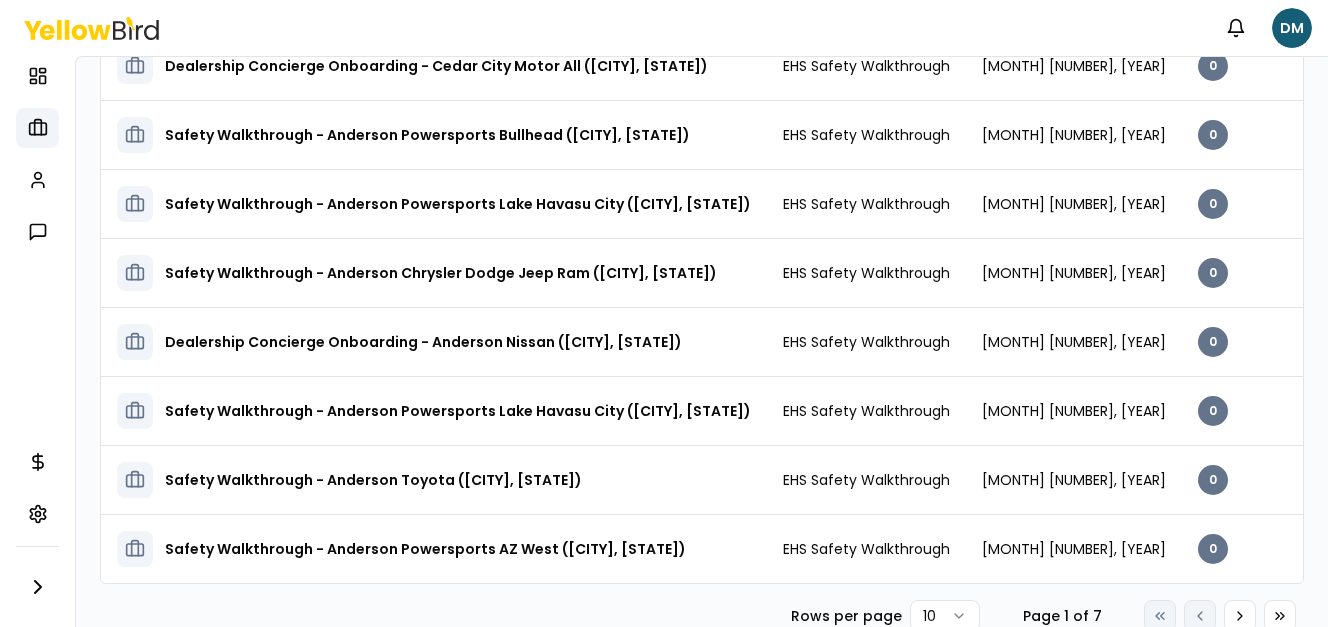 scroll, scrollTop: 366, scrollLeft: 0, axis: vertical 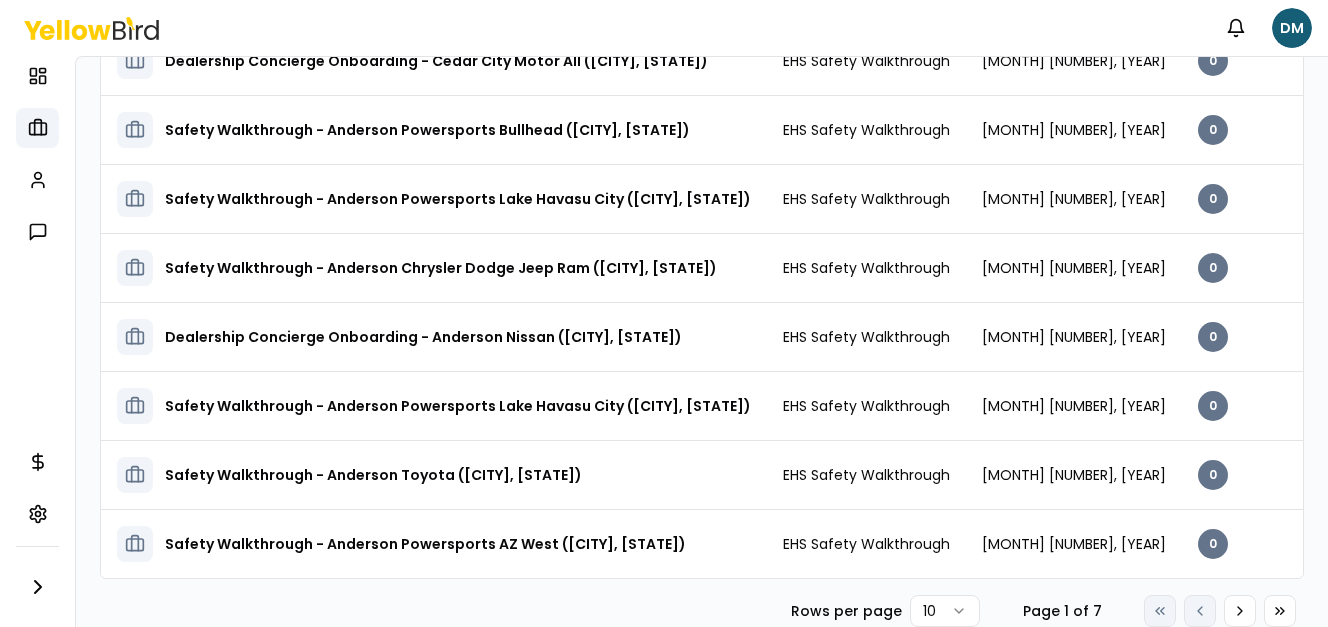 click on "Notifications DM Dashboard My jobs My profile Messages Refer & earn Settings My jobs Current Completed Name Service Start date Tasks Posted by Status Safety Walkthrough - Anderson Powersports Lake Havasu City ([CITY], [STATE]) EHS Safety Walkthrough April 25, 2024 0 Completed-Paid Open menu Safety Walkthrough - Anderson Chevrolet ([CITY], [STATE]) EHS Safety Walkthrough February 07, 2025 0 Canceled Open menu Dealership Concierge Onboarding - Cedar City Motor All ([CITY] , [STATE]) EHS Safety Walkthrough August 14, 2024 0 Completed-Paid Open menu Safety Walkthrough - Anderson Powersports Bullhead ([CITY], [STATE]) EHS Safety Walkthrough April 22, 2024 0 Completed-Paid Open menu Safety Walkthrough - Anderson Powersports Lake Havasu City ([CITY], [STATE]) EHS Safety Walkthrough July 19, 2024 0 Completed-Paid Open menu Safety Walkthrough - Anderson Chrysler Dodge Jeep Ram ([CITY], [STATE]) EHS Safety Walkthrough November 08, 2023 0 Completed-Paid Open menu EHS Safety Walkthrough 0 Open menu" at bounding box center (664, 313) 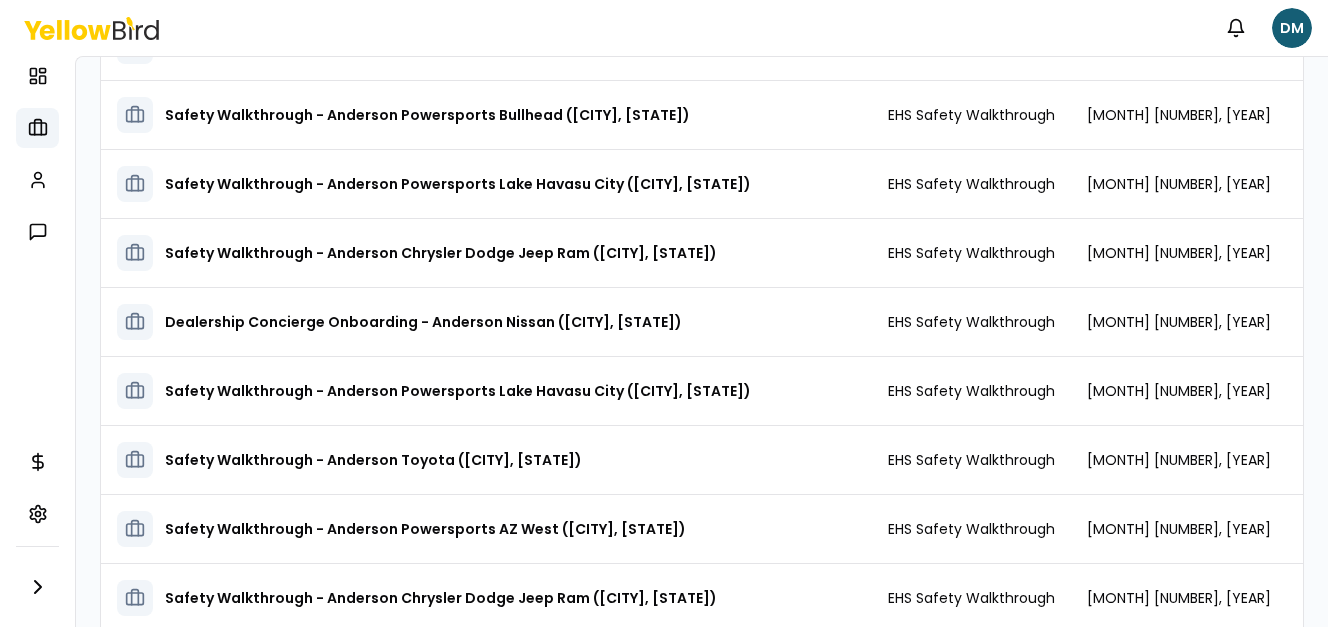 type 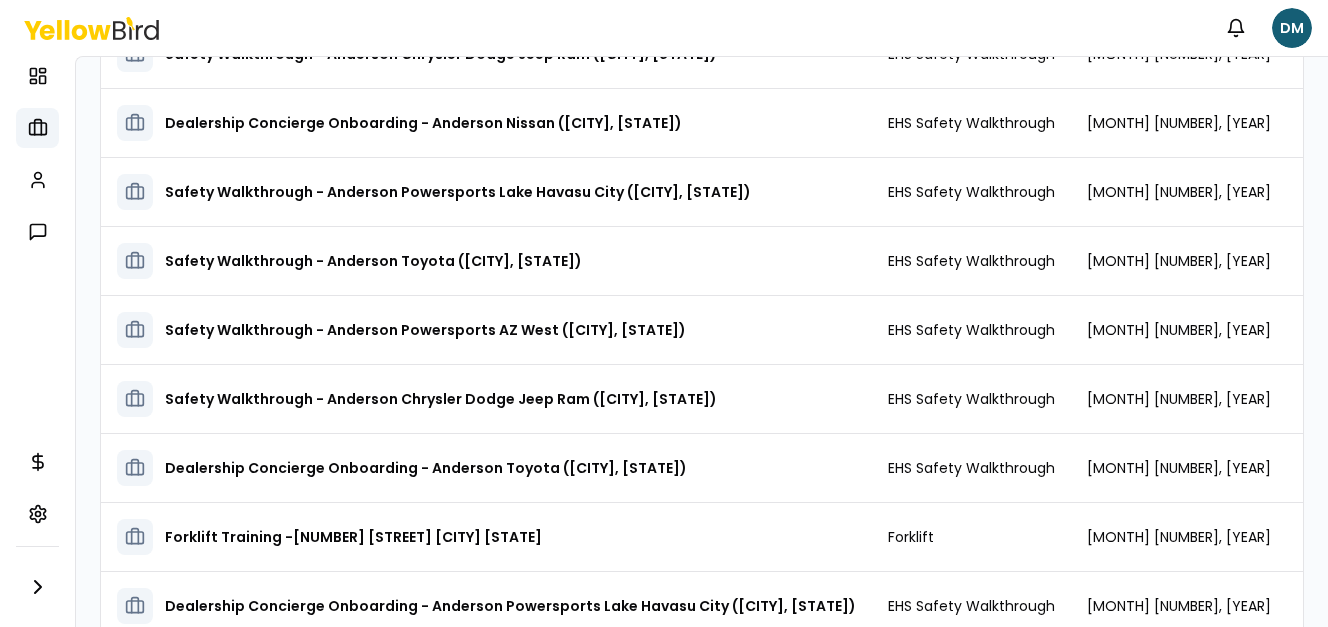 scroll, scrollTop: 569, scrollLeft: 0, axis: vertical 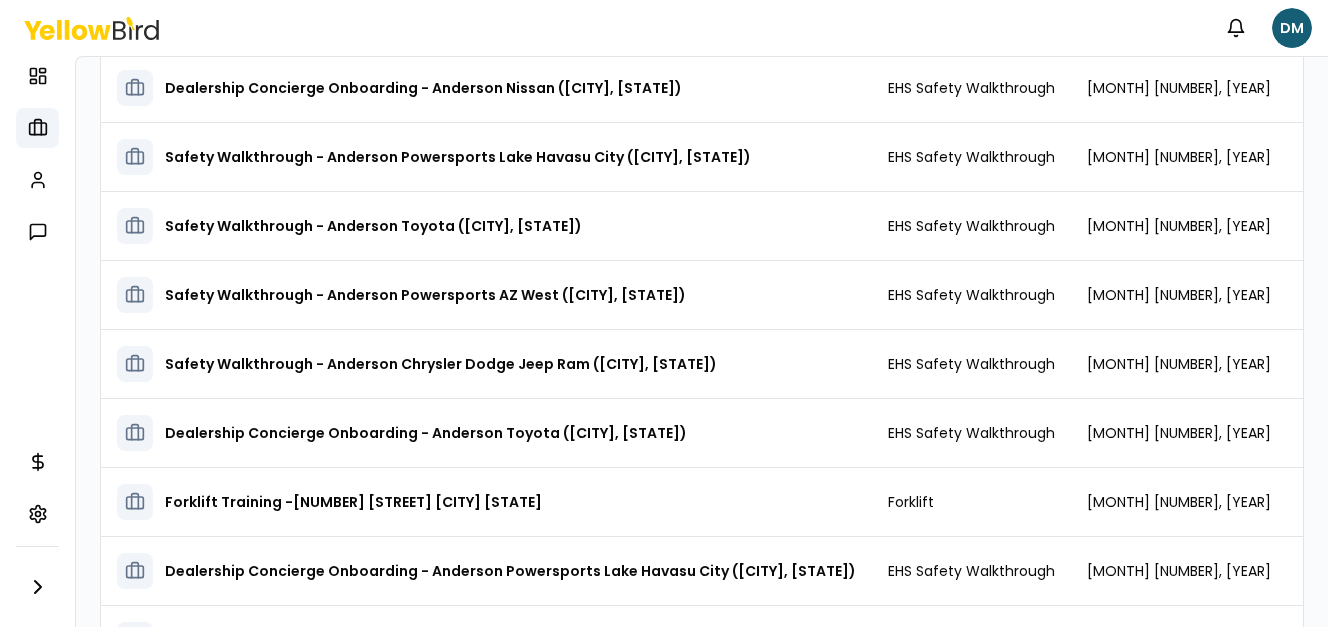 drag, startPoint x: 1319, startPoint y: 188, endPoint x: 1325, endPoint y: 242, distance: 54.33231 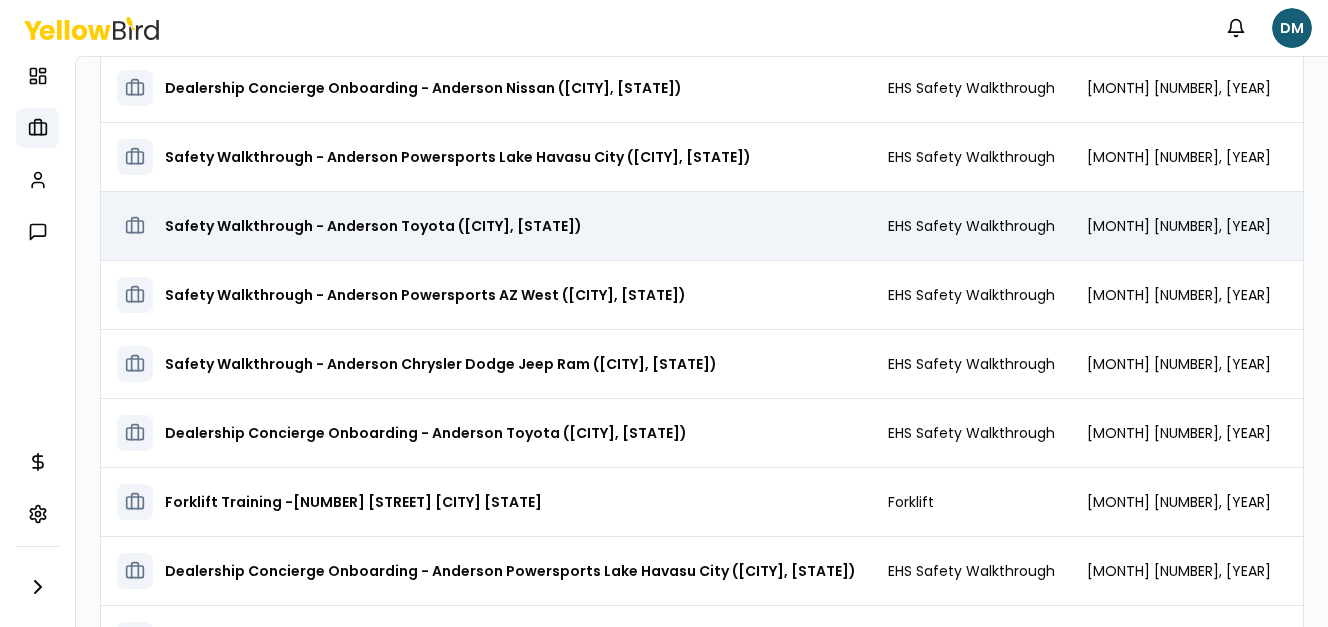 scroll, scrollTop: 605, scrollLeft: 0, axis: vertical 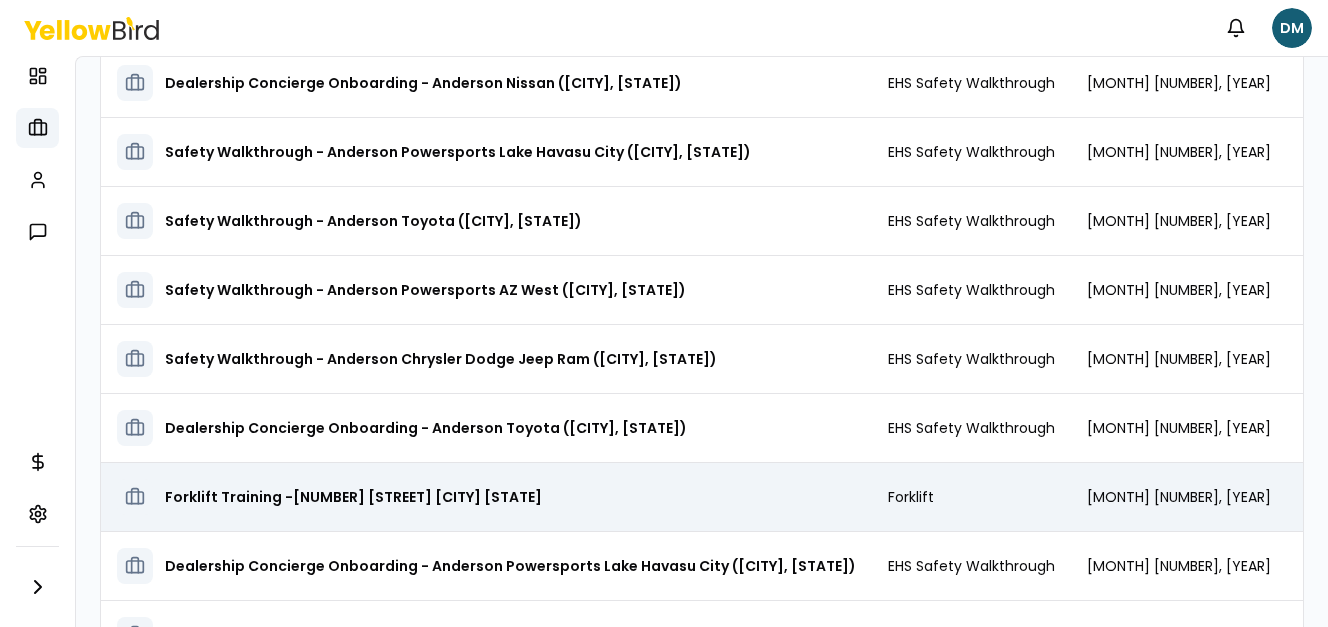 click on "Forklift Training -[NUMBER] [STREET] [CITY], [STATE] [POSTAL_CODE]" at bounding box center [353, 497] 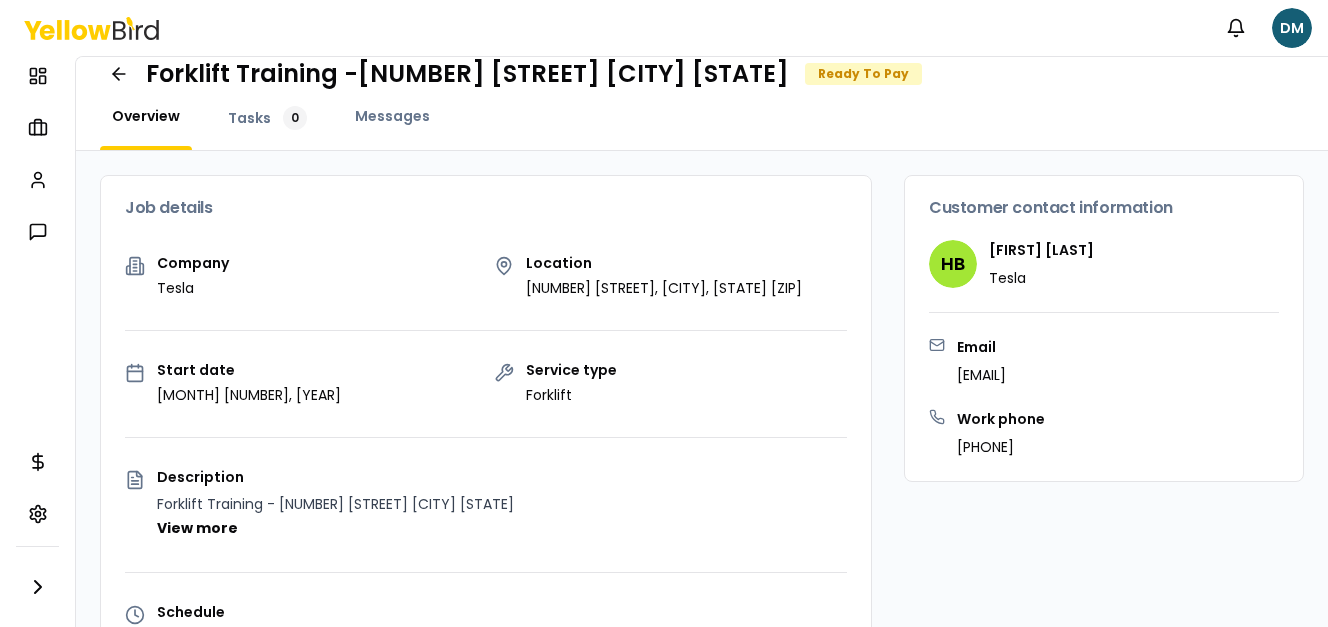 scroll, scrollTop: 25, scrollLeft: 0, axis: vertical 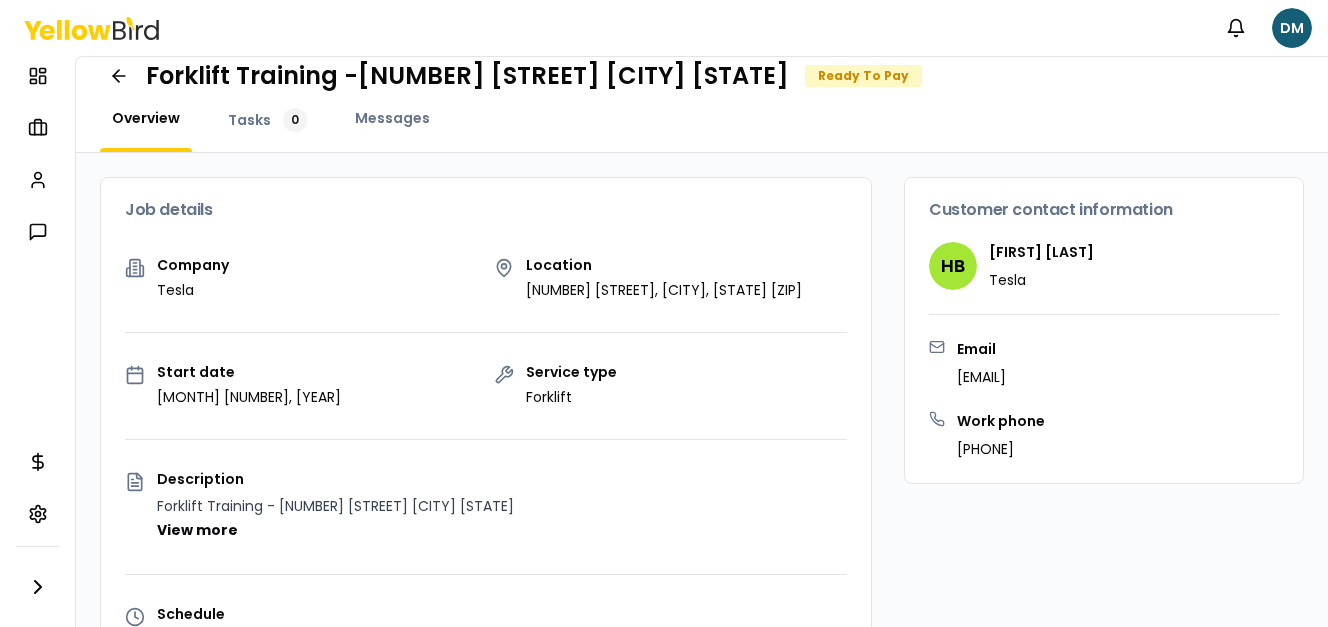 click on "Ready To Pay" at bounding box center (863, 76) 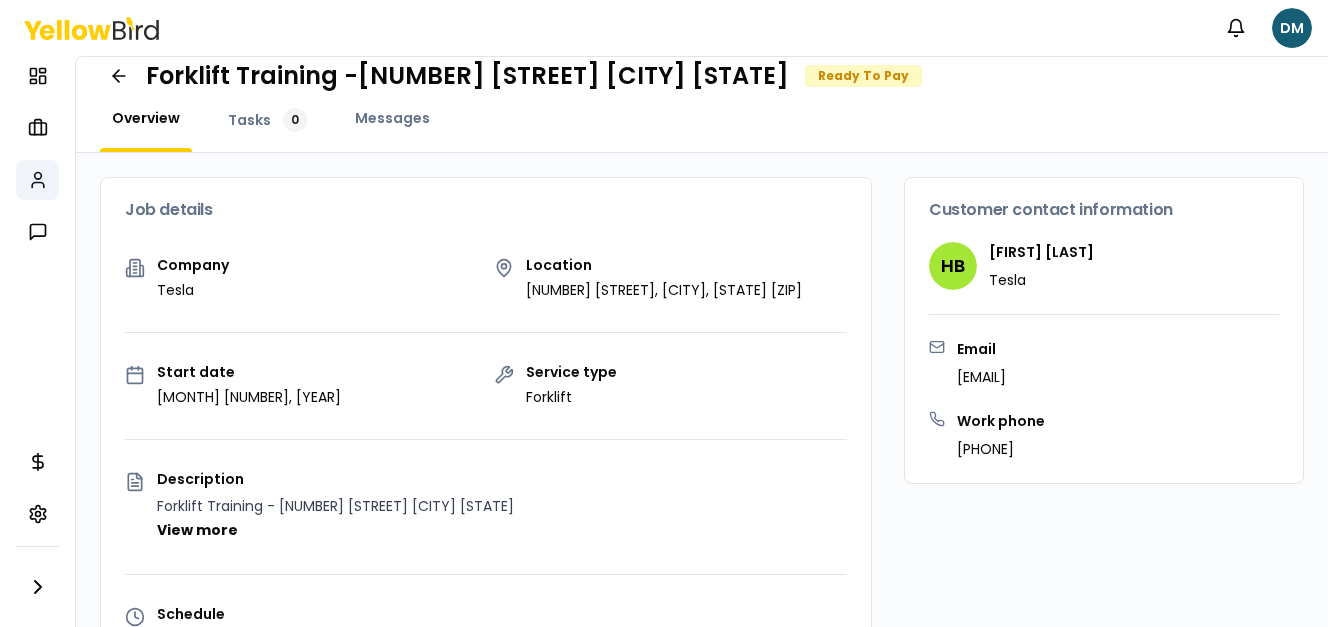 click 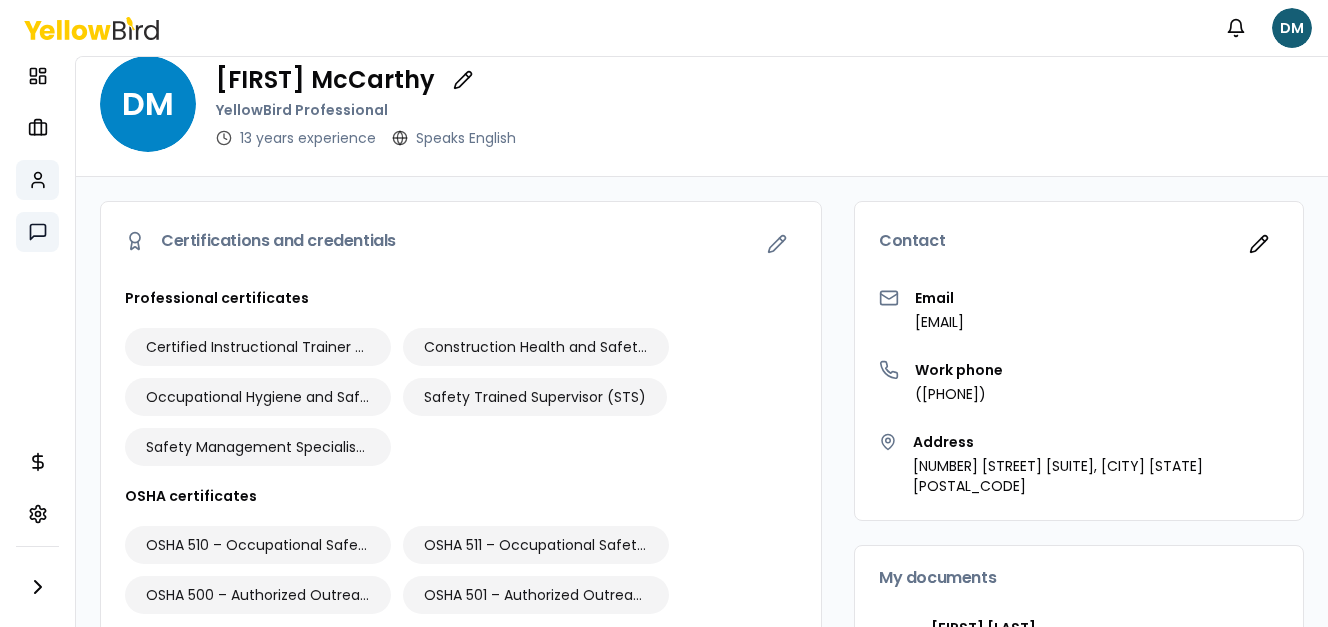 click on "Messages" at bounding box center (37, 232) 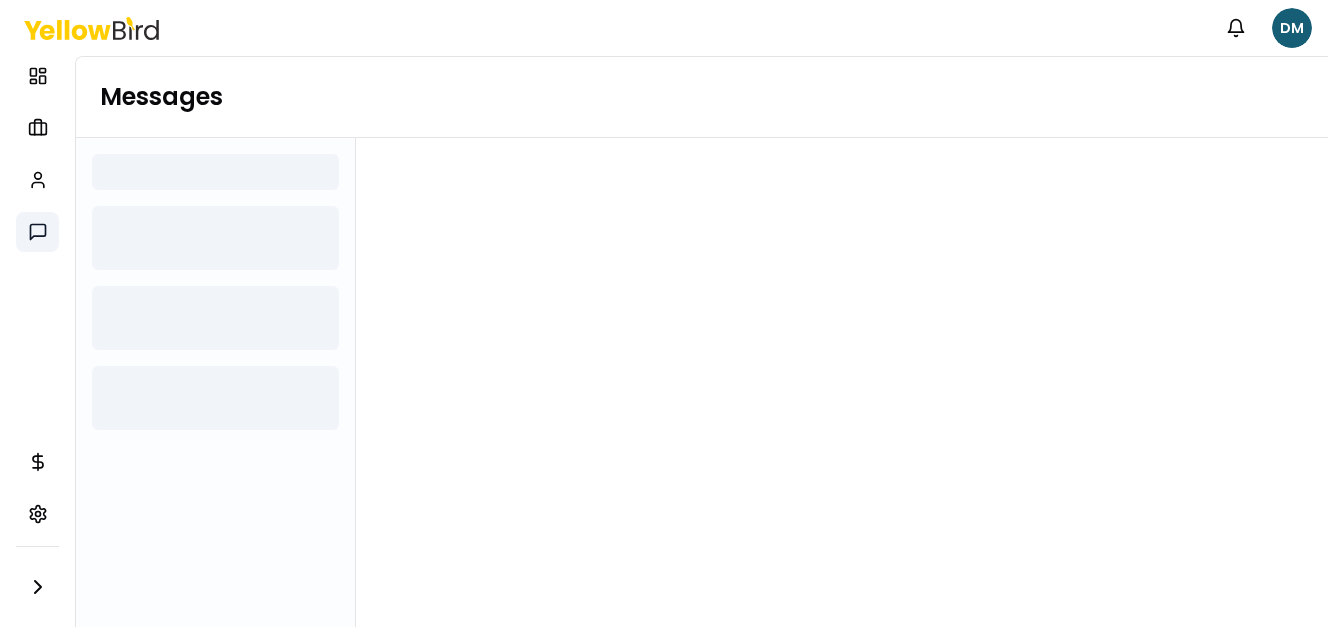 scroll, scrollTop: 0, scrollLeft: 0, axis: both 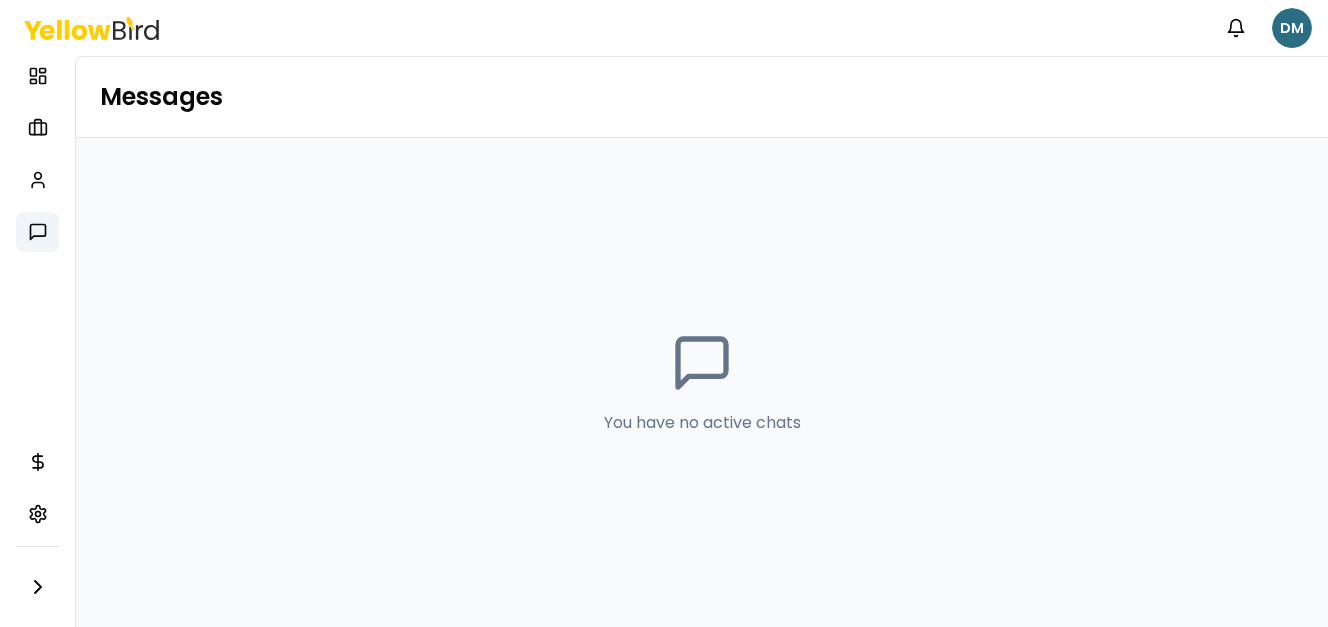 click on "Notifications DM Dashboard My jobs My profile Messages Refer & earn Settings Messages You have no active chats" at bounding box center [664, 313] 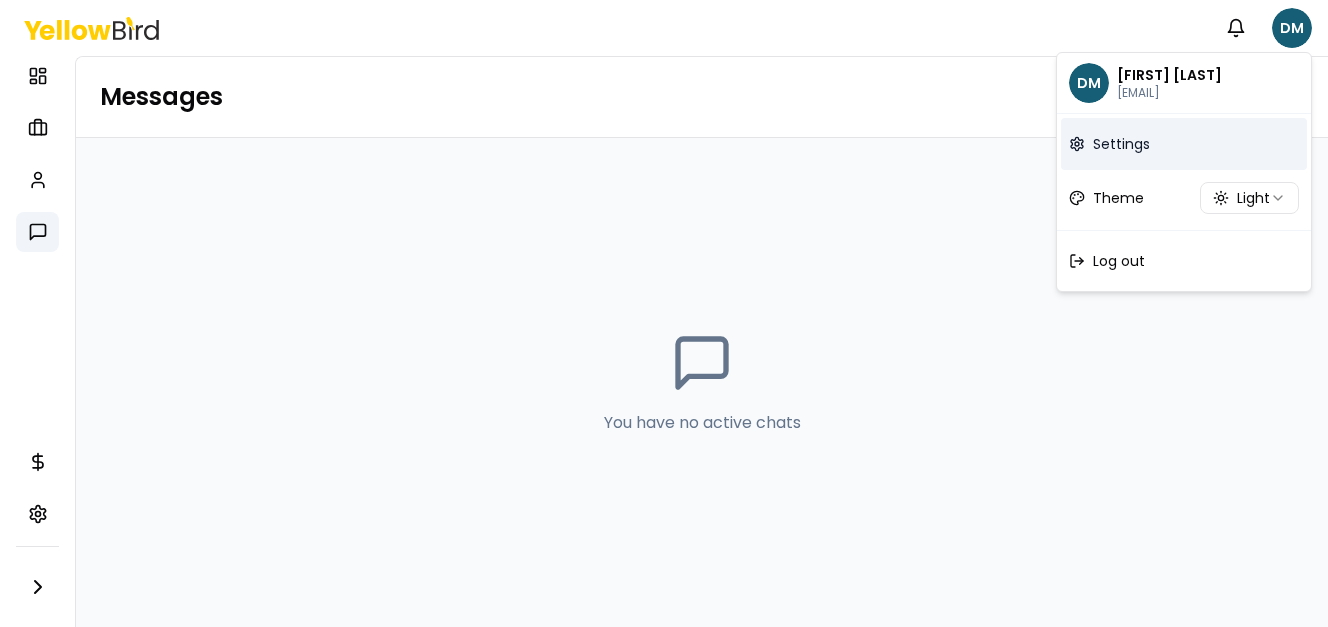click on "Settings" at bounding box center [1121, 144] 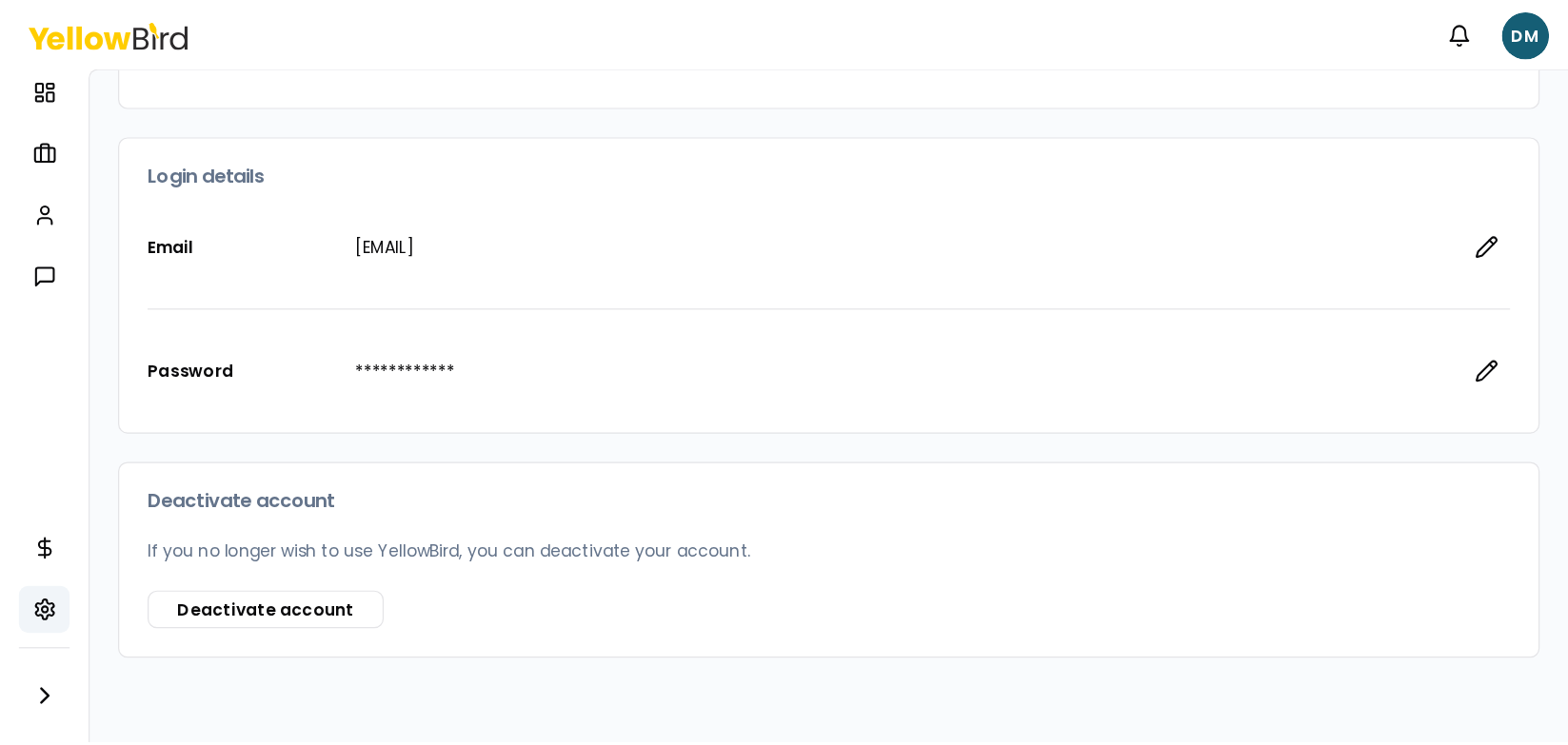 scroll, scrollTop: 0, scrollLeft: 0, axis: both 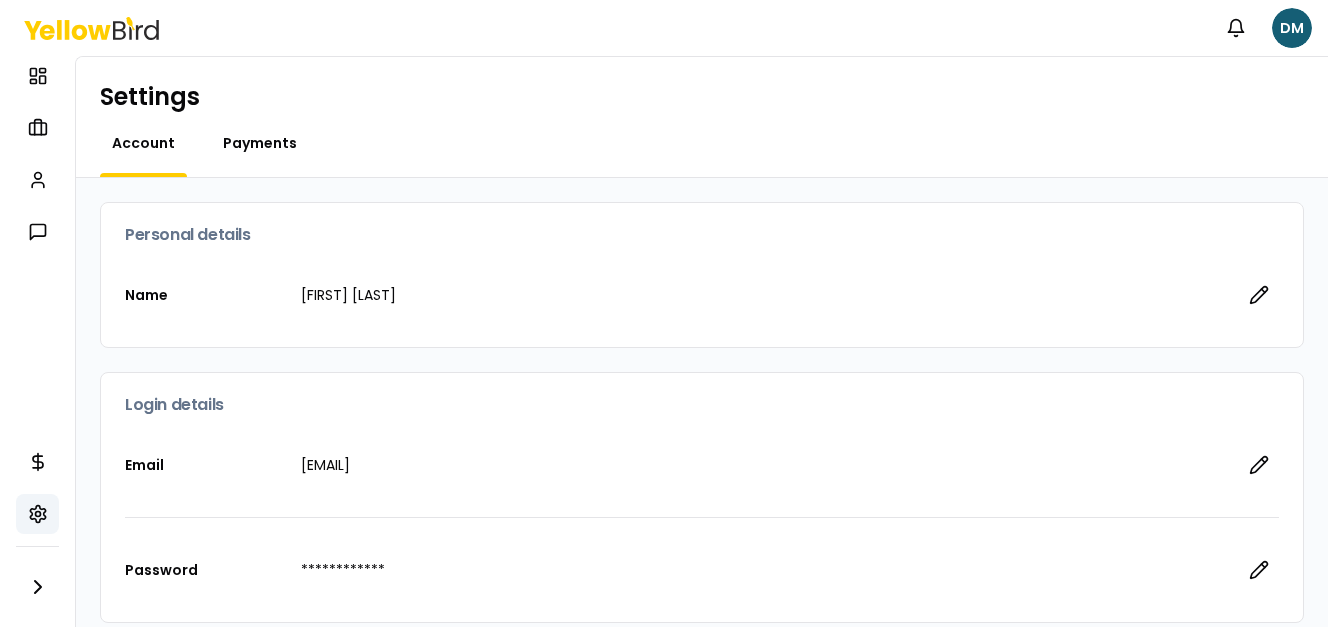 click on "Payments" at bounding box center [260, 143] 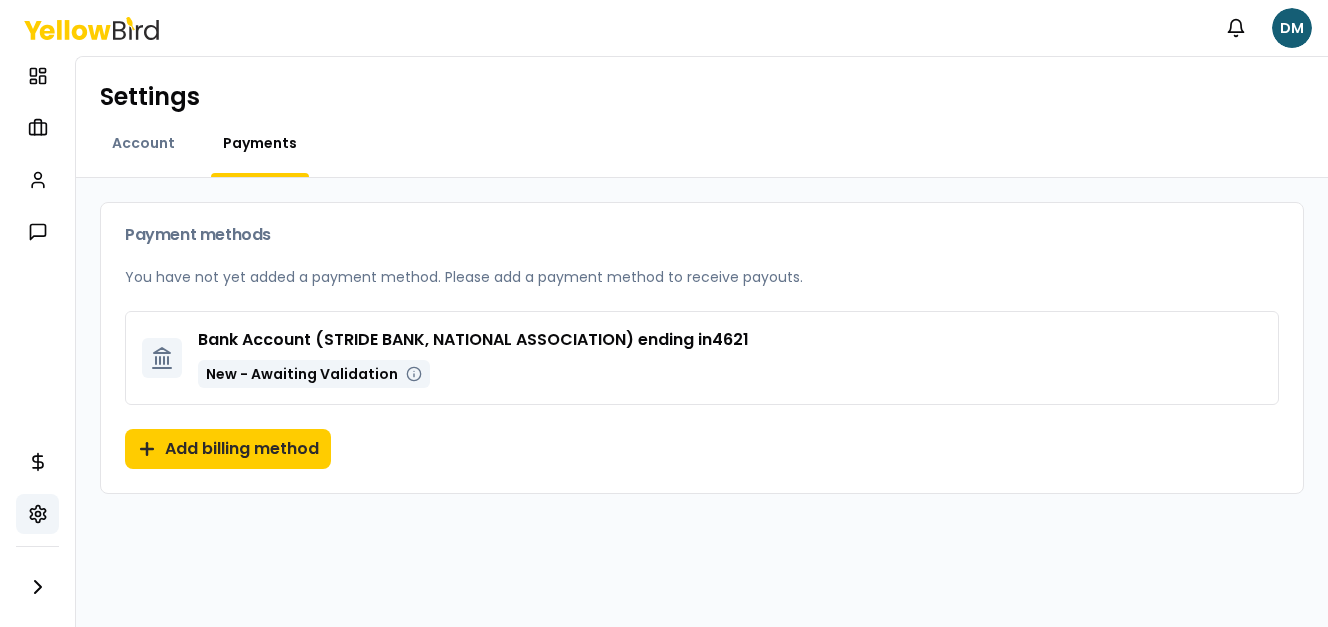 click 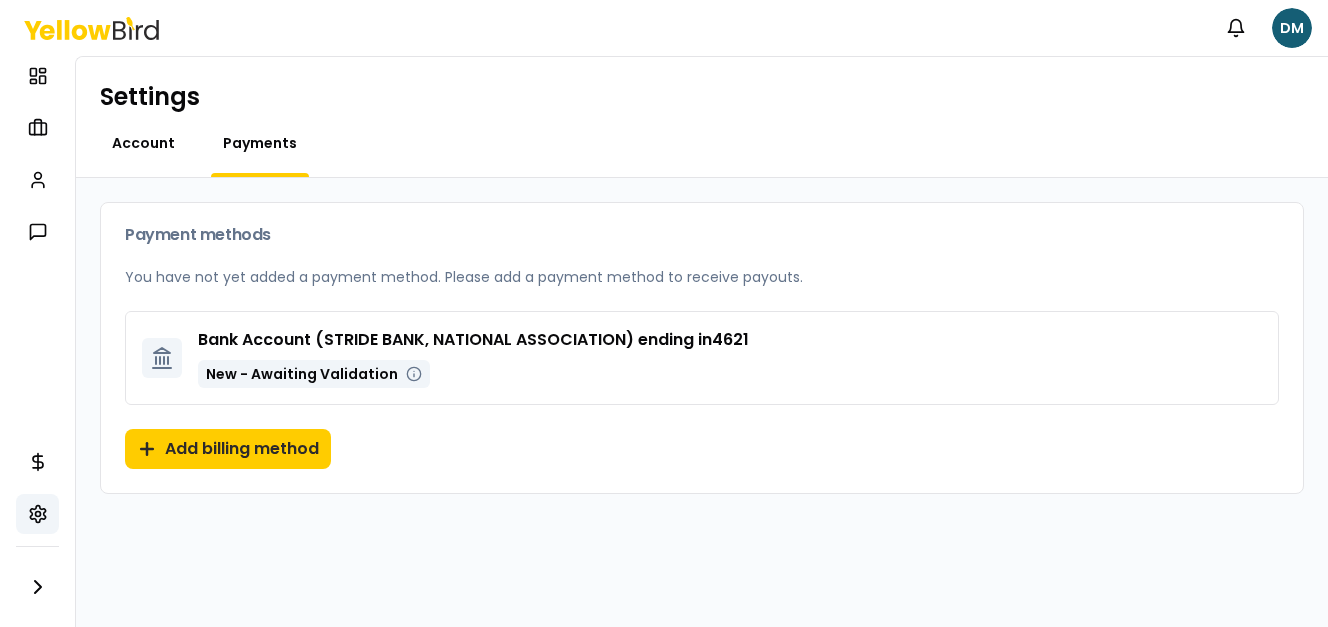 click on "Account" at bounding box center [143, 143] 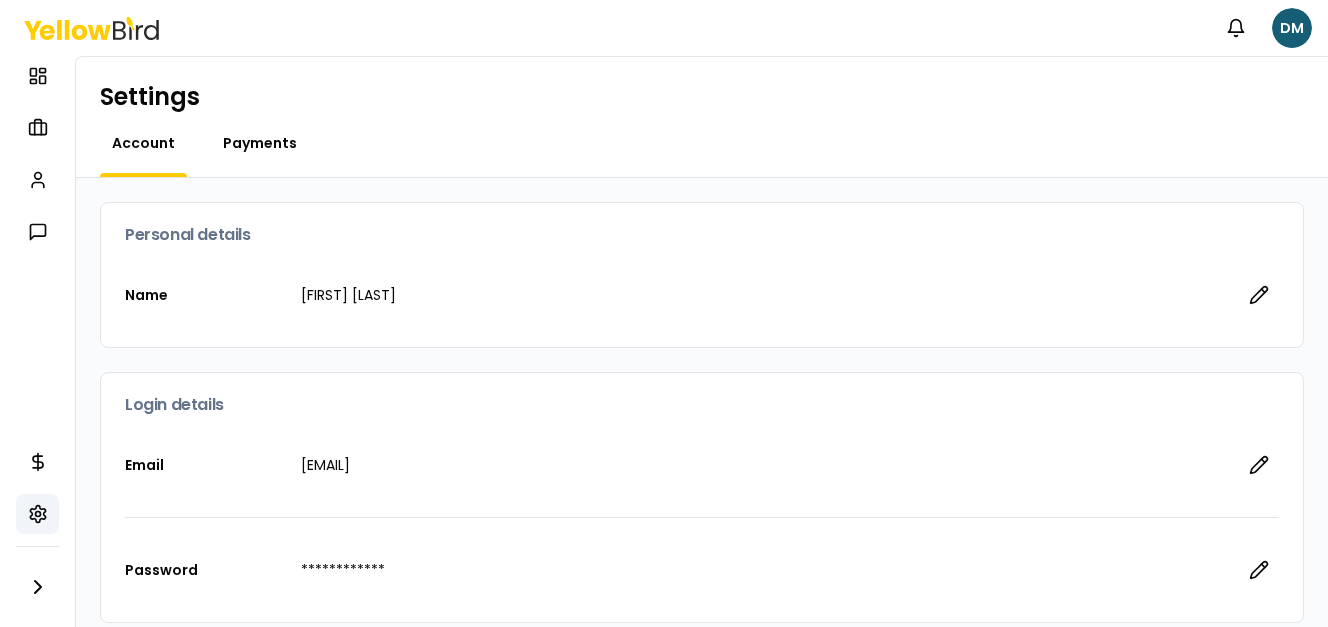 click on "Payments" at bounding box center (260, 143) 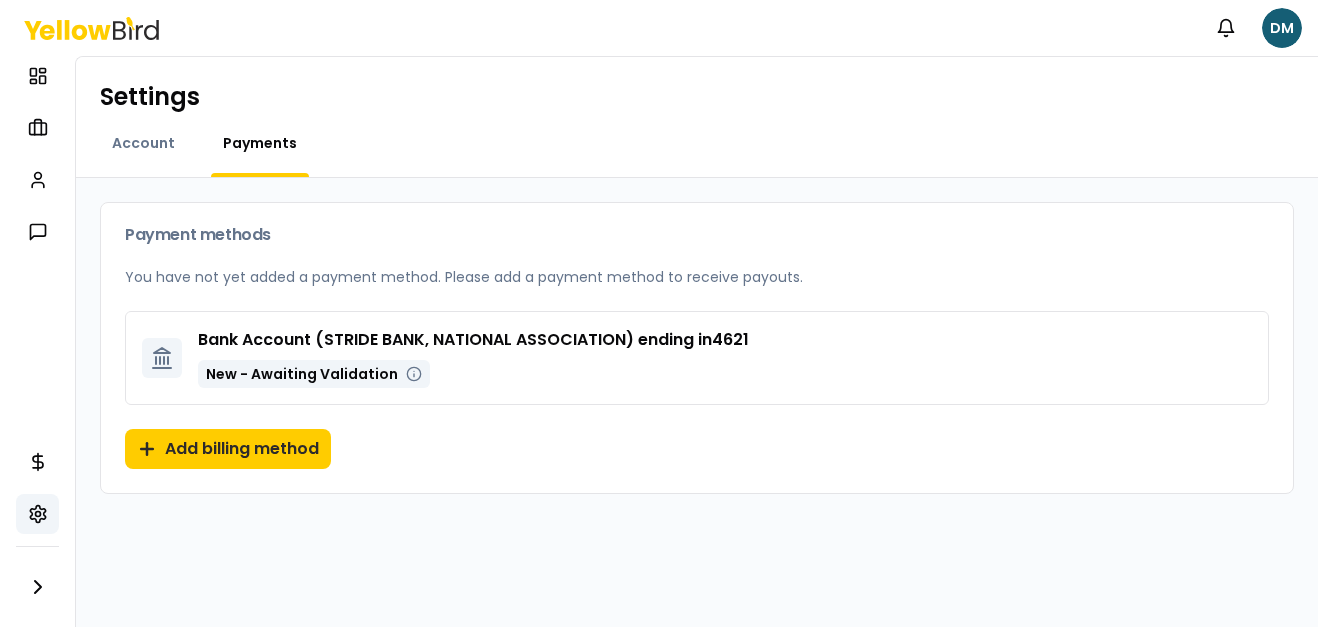 click on "Payments" at bounding box center (260, 143) 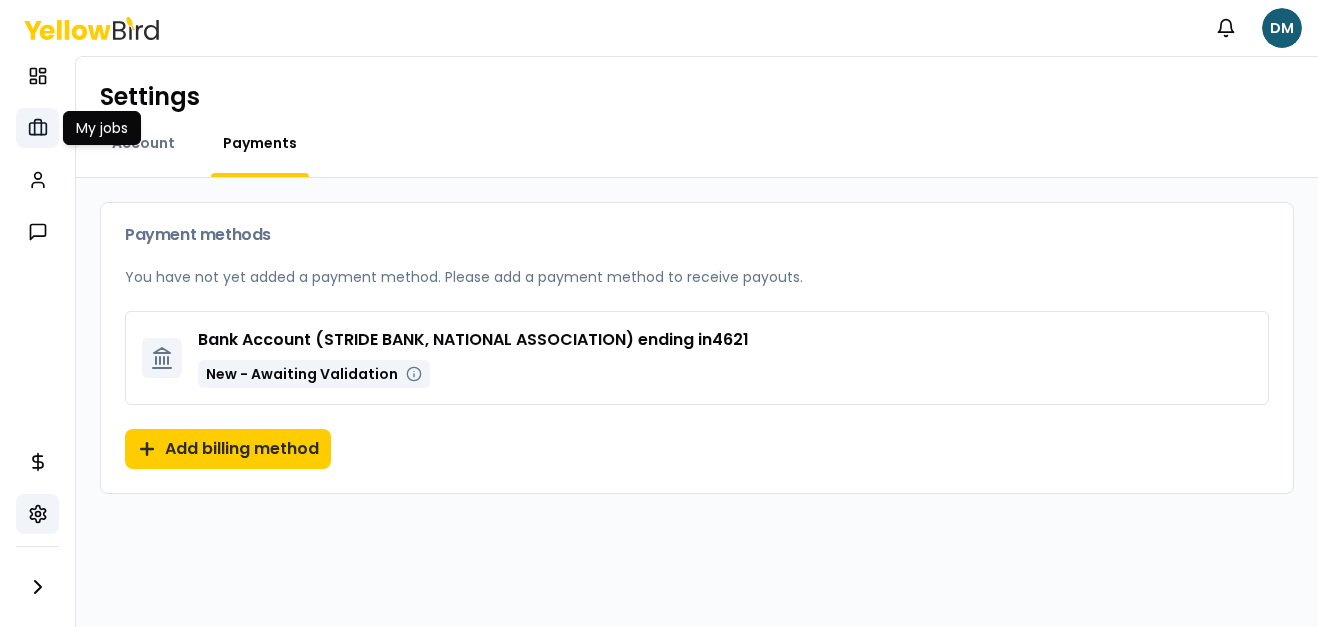 click on "My jobs" at bounding box center [37, 128] 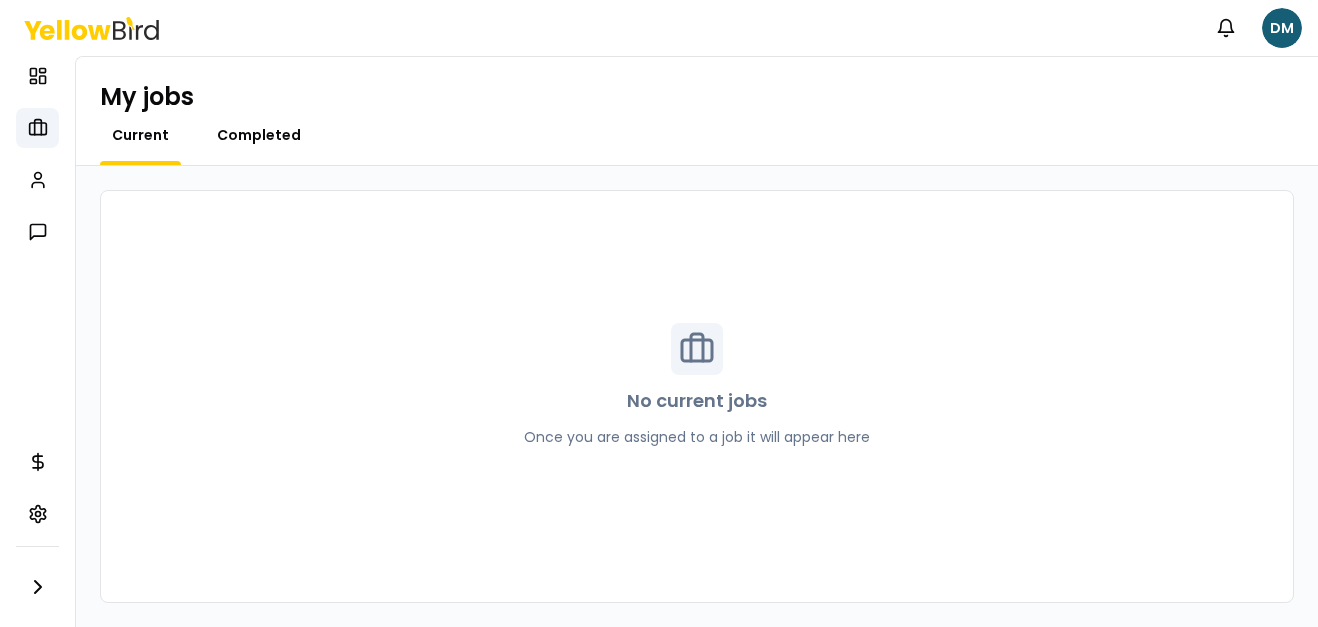 click on "Completed" at bounding box center (259, 135) 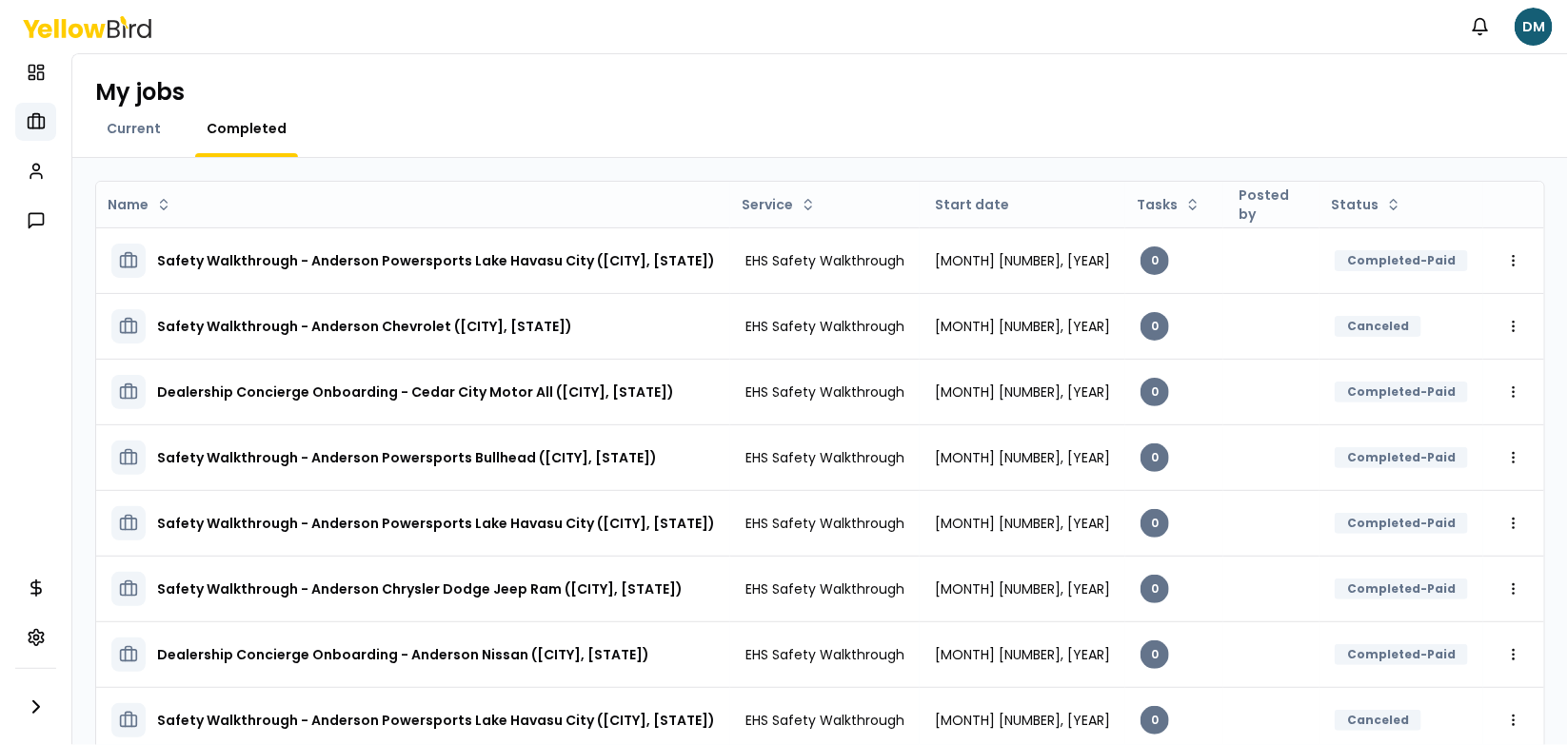 drag, startPoint x: 1194, startPoint y: 1, endPoint x: 963, endPoint y: 125, distance: 262.17742 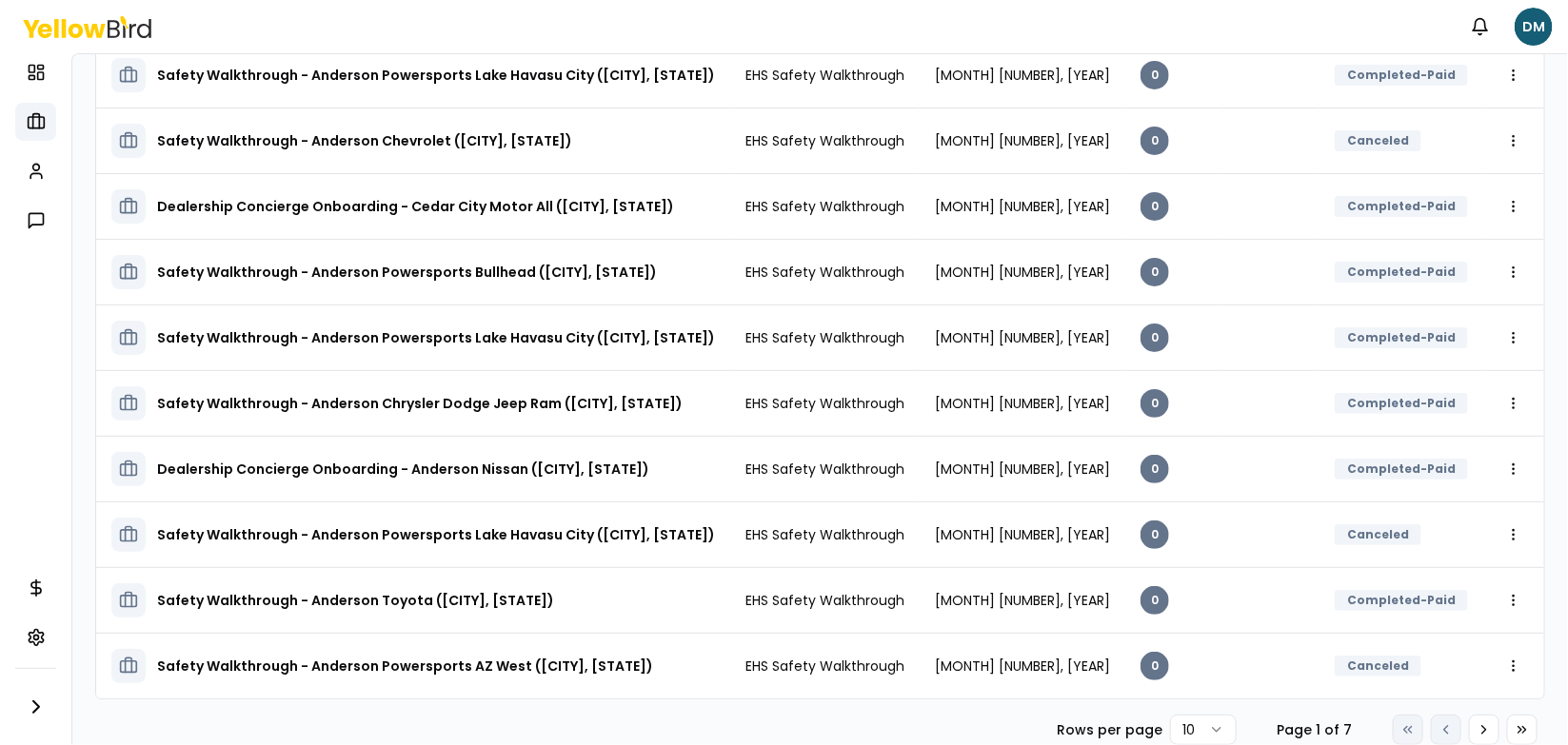 scroll, scrollTop: 96, scrollLeft: 0, axis: vertical 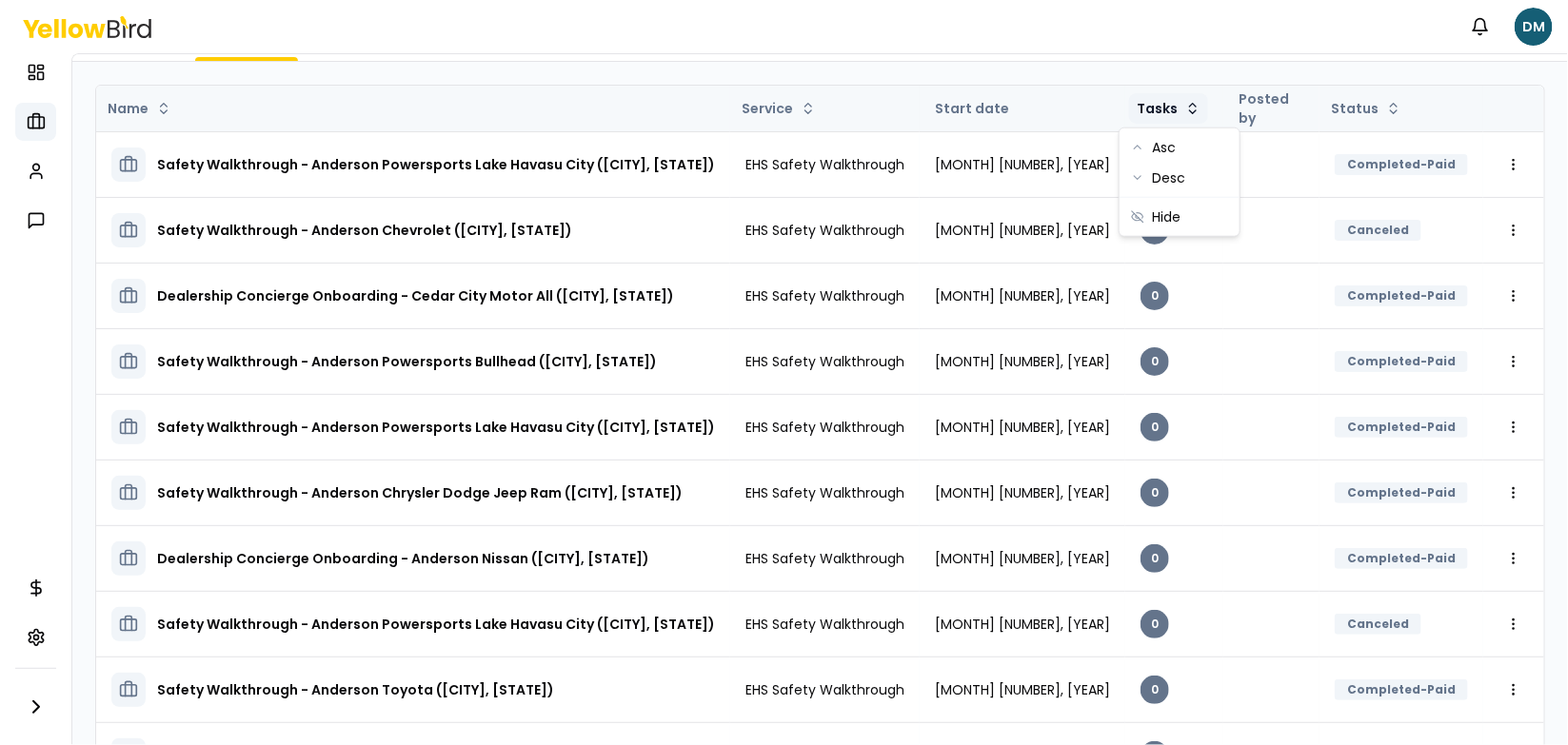 click on "Notifications DM Dashboard My jobs My profile Messages Refer & earn Settings My jobs Current Completed Name Service Start date Tasks Posted by Status Safety Walkthrough - Anderson Powersports Lake Havasu City ([CITY], [STATE]) EHS Safety Walkthrough April 25, 2024 0 Completed-Paid Open menu Safety Walkthrough - Anderson Chevrolet ([CITY], [STATE]) EHS Safety Walkthrough February 07, 2025 0 Canceled Open menu Dealership Concierge Onboarding - Cedar City Motor All ([CITY] , [STATE]) EHS Safety Walkthrough August 14, 2024 0 Completed-Paid Open menu Safety Walkthrough - Anderson Powersports Bullhead ([CITY], [STATE]) EHS Safety Walkthrough April 22, 2024 0 Completed-Paid Open menu Safety Walkthrough - Anderson Powersports Lake Havasu City ([CITY], [STATE]) EHS Safety Walkthrough July 19, 2024 0 Completed-Paid Open menu Safety Walkthrough - Anderson Chrysler Dodge Jeep Ram ([CITY], [STATE]) EHS Safety Walkthrough November 08, 2023 0 Completed-Paid Open menu EHS Safety Walkthrough 0 Open menu" at bounding box center [784, 372] 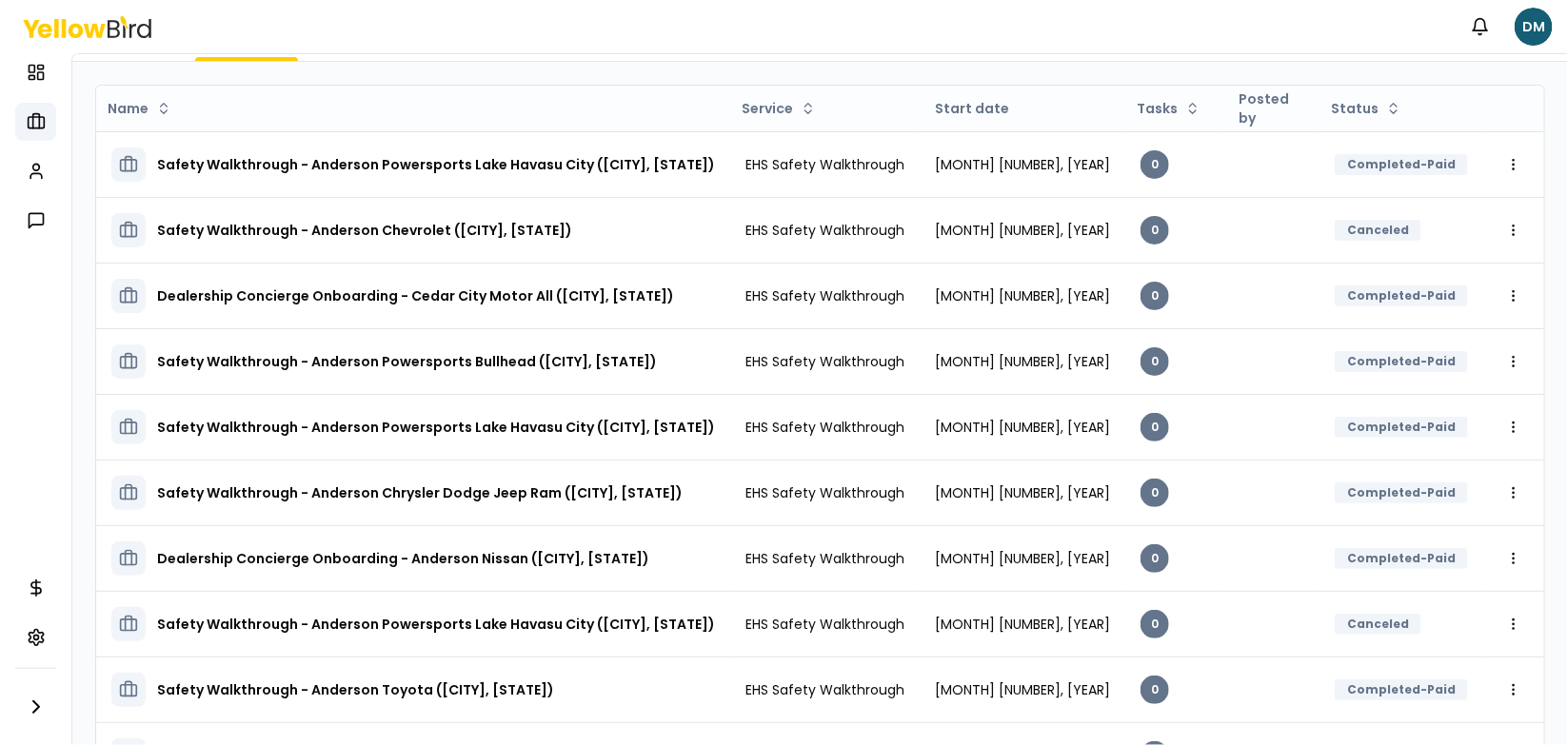 click on "Notifications DM Dashboard My jobs My profile Messages Refer & earn Settings My jobs Current Completed Name Service Start date Tasks Posted by Status Safety Walkthrough - Anderson Powersports Lake Havasu City ([CITY], [STATE]) EHS Safety Walkthrough April 25, 2024 0 Completed-Paid Open menu Safety Walkthrough - Anderson Chevrolet ([CITY], [STATE]) EHS Safety Walkthrough February 07, 2025 0 Canceled Open menu Dealership Concierge Onboarding - Cedar City Motor All ([CITY] , [STATE]) EHS Safety Walkthrough August 14, 2024 0 Completed-Paid Open menu Safety Walkthrough - Anderson Powersports Bullhead ([CITY], [STATE]) EHS Safety Walkthrough April 22, 2024 0 Completed-Paid Open menu Safety Walkthrough - Anderson Powersports Lake Havasu City ([CITY], [STATE]) EHS Safety Walkthrough July 19, 2024 0 Completed-Paid Open menu Safety Walkthrough - Anderson Chrysler Dodge Jeep Ram ([CITY], [STATE]) EHS Safety Walkthrough November 08, 2023 0 Completed-Paid Open menu EHS Safety Walkthrough 0 Open menu" at bounding box center (784, 372) 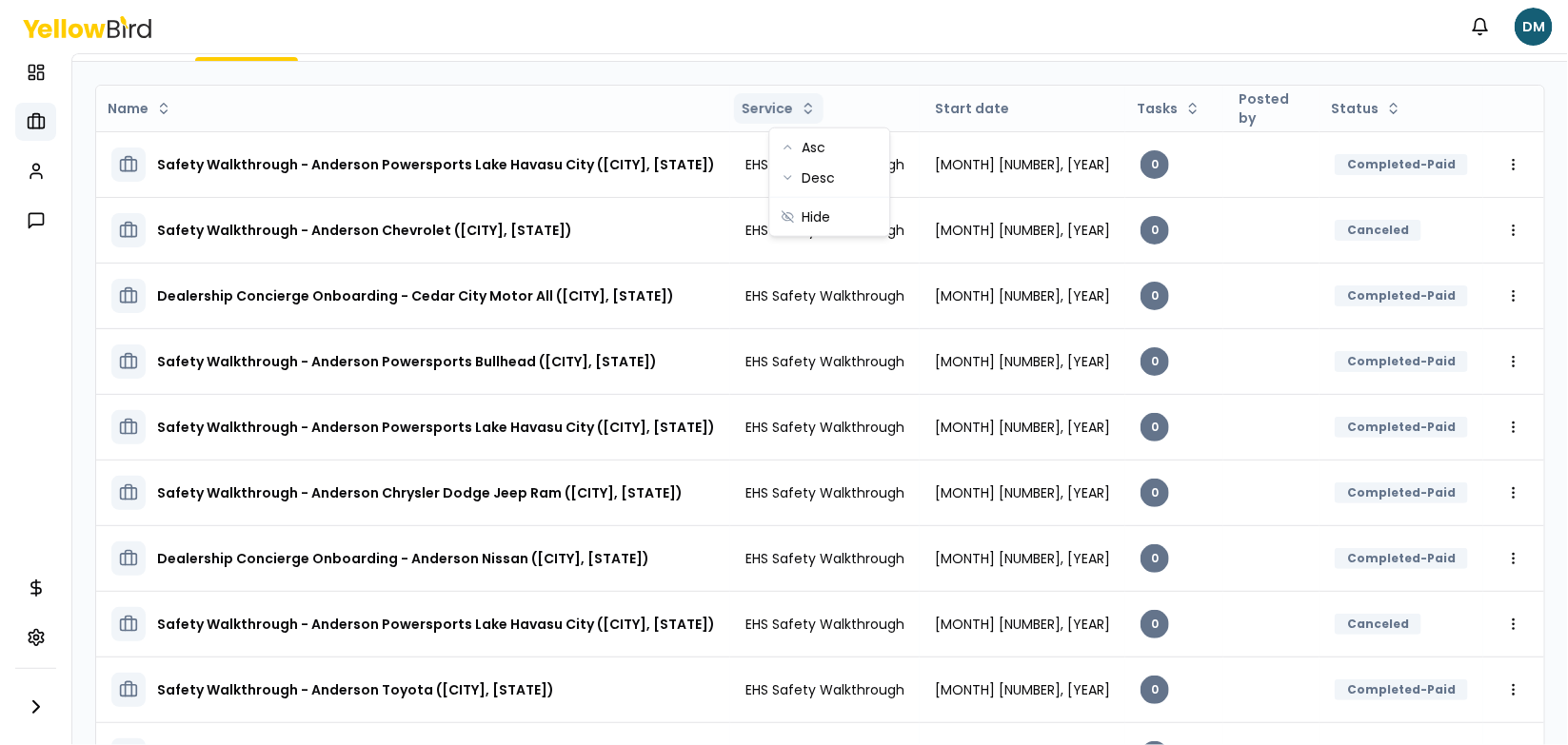 click on "Notifications DM Dashboard My jobs My profile Messages Refer & earn Settings My jobs Current Completed Name Service Start date Tasks Posted by Status Safety Walkthrough - Anderson Powersports Lake Havasu City ([CITY], [STATE]) EHS Safety Walkthrough April 25, 2024 0 Completed-Paid Open menu Safety Walkthrough - Anderson Chevrolet ([CITY], [STATE]) EHS Safety Walkthrough February 07, 2025 0 Canceled Open menu Dealership Concierge Onboarding - Cedar City Motor All ([CITY] , [STATE]) EHS Safety Walkthrough August 14, 2024 0 Completed-Paid Open menu Safety Walkthrough - Anderson Powersports Bullhead ([CITY], [STATE]) EHS Safety Walkthrough April 22, 2024 0 Completed-Paid Open menu Safety Walkthrough - Anderson Powersports Lake Havasu City ([CITY], [STATE]) EHS Safety Walkthrough July 19, 2024 0 Completed-Paid Open menu Safety Walkthrough - Anderson Chrysler Dodge Jeep Ram ([CITY], [STATE]) EHS Safety Walkthrough November 08, 2023 0 Completed-Paid Open menu EHS Safety Walkthrough 0 Open menu" at bounding box center (784, 372) 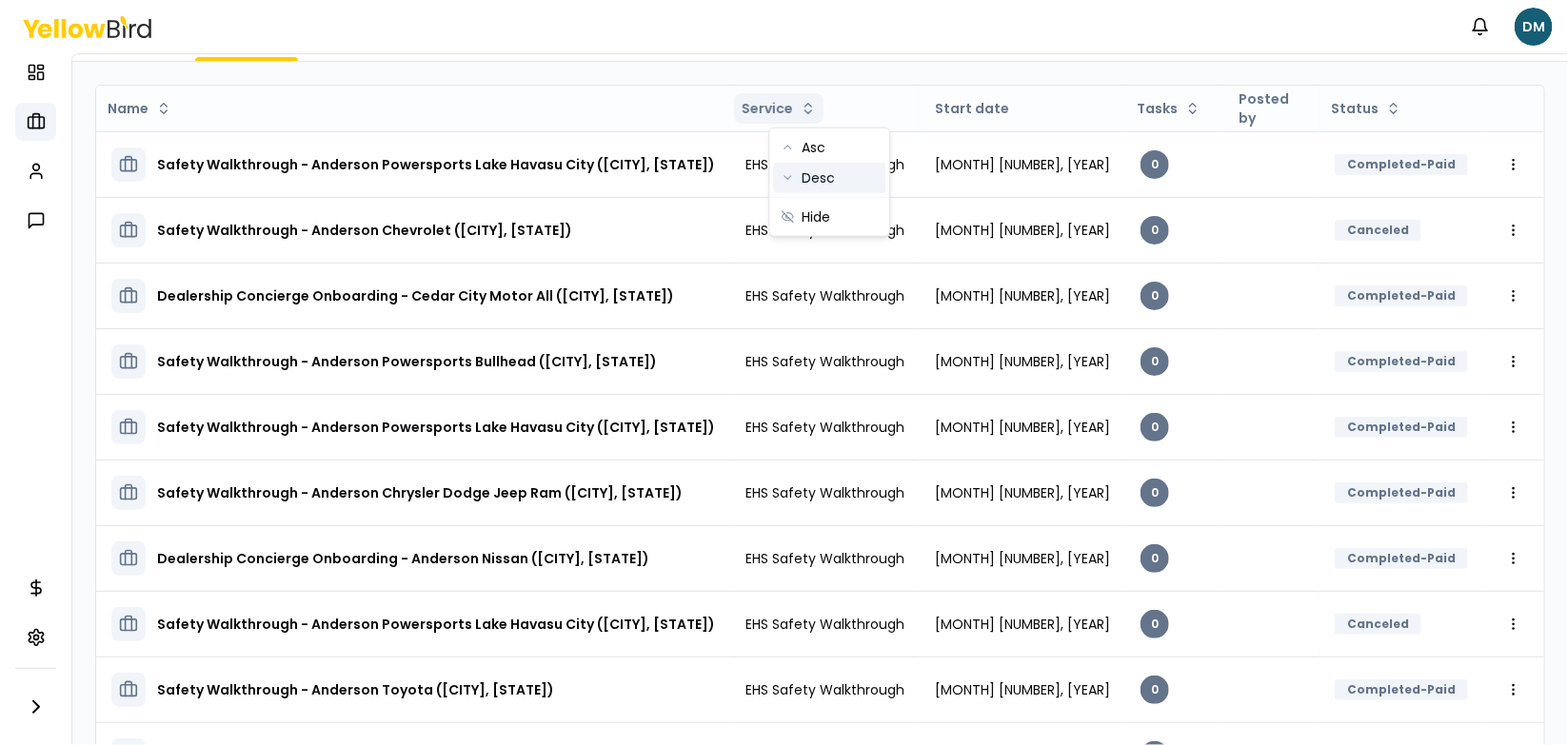 click on "Desc" at bounding box center [830, 178] 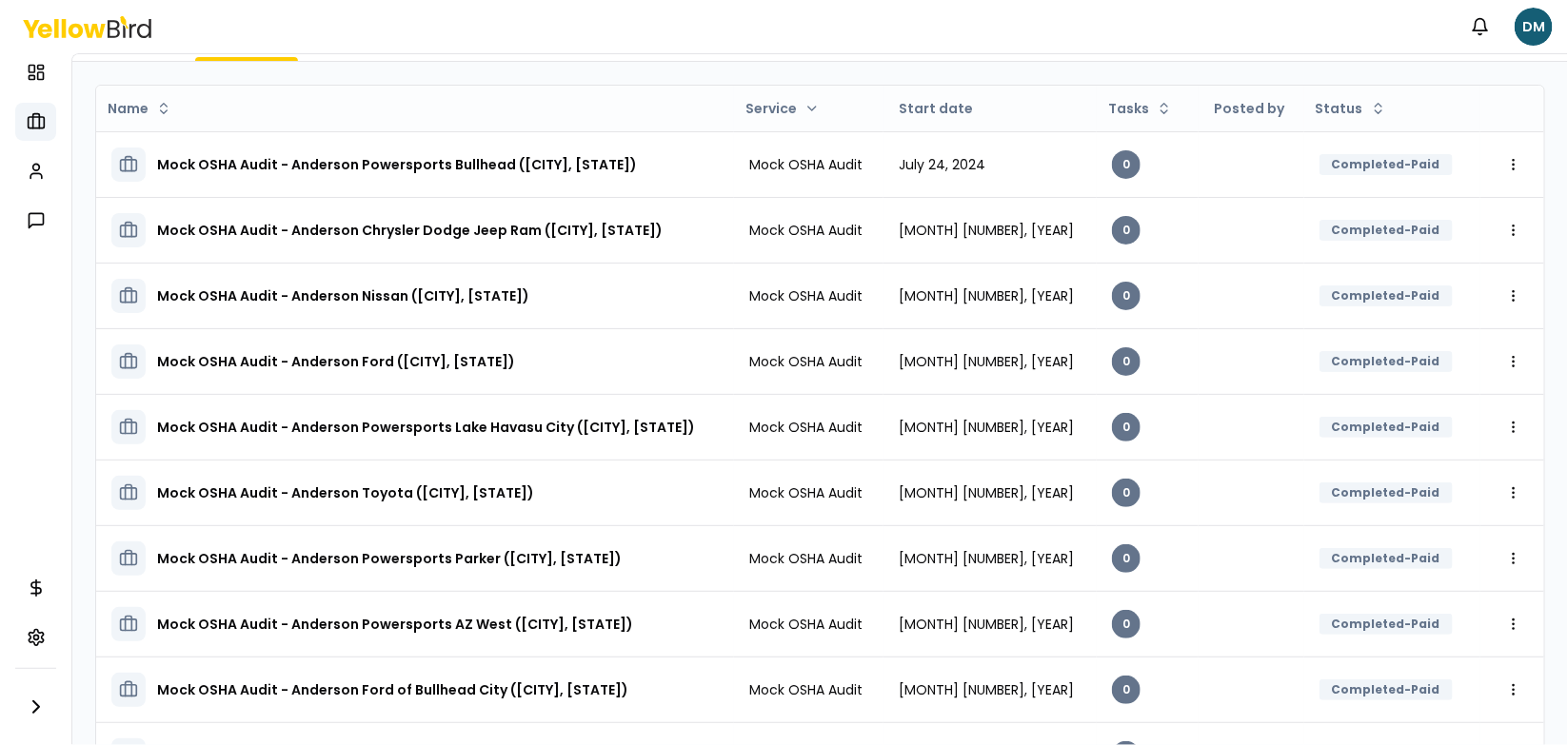 type 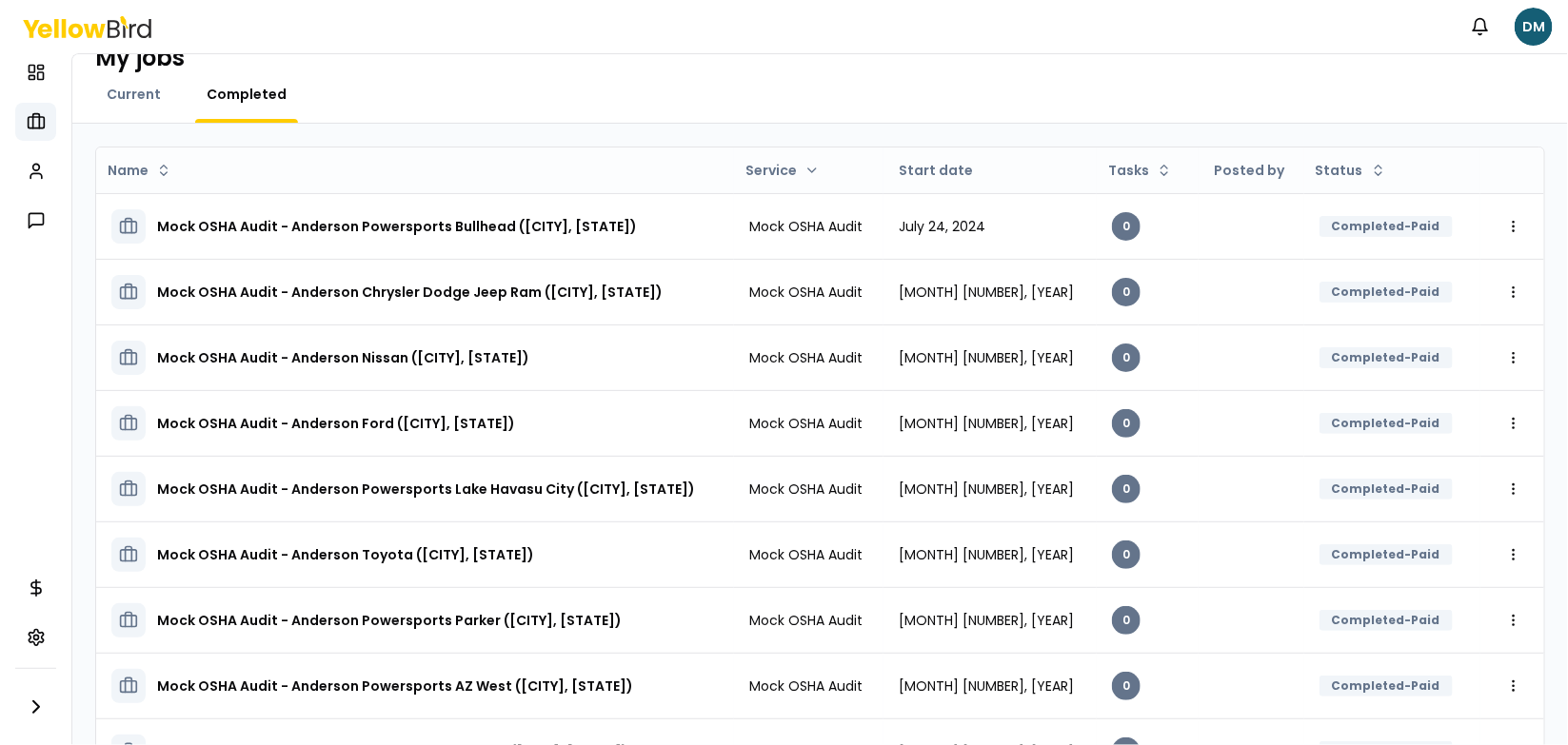 scroll, scrollTop: 21, scrollLeft: 0, axis: vertical 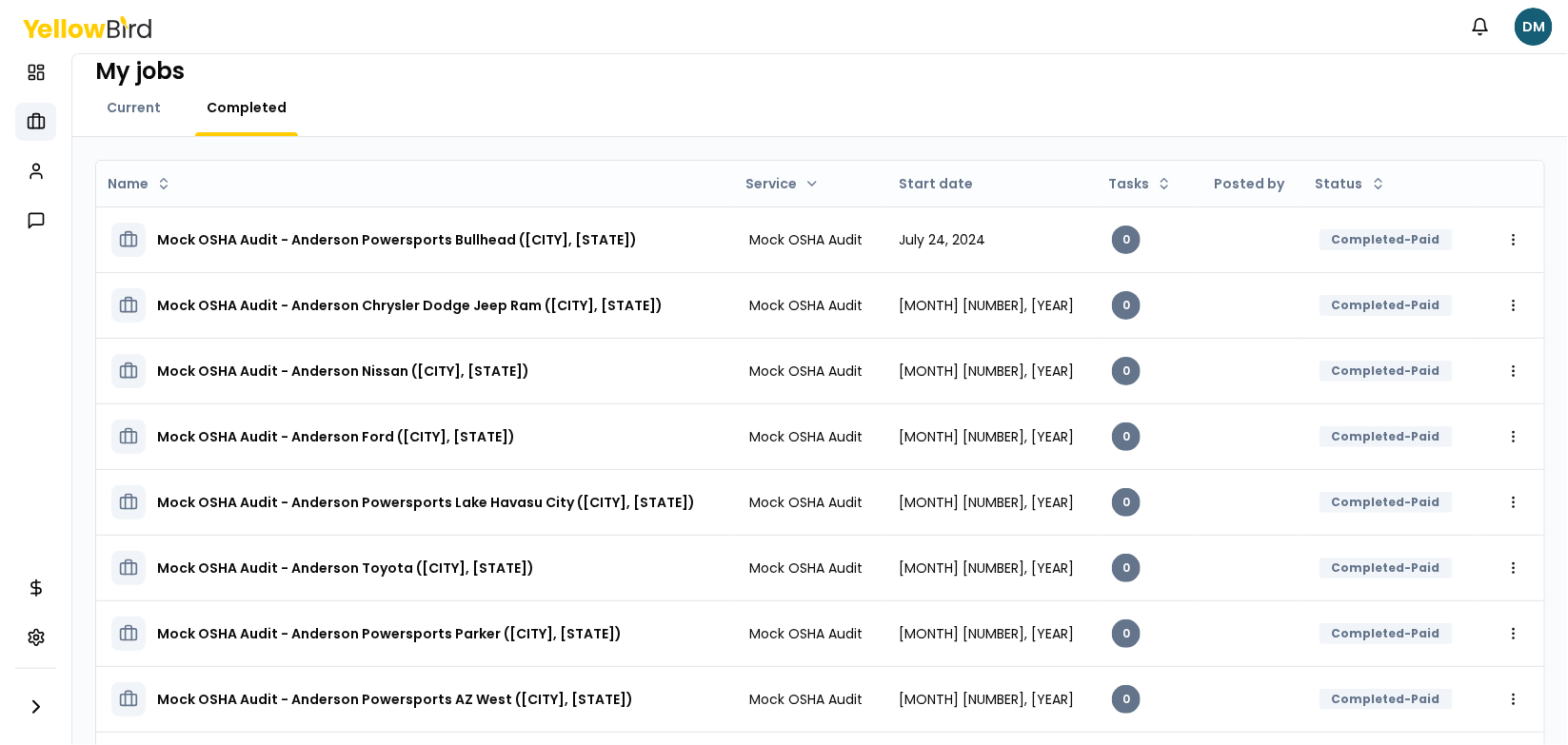 drag, startPoint x: 1559, startPoint y: 211, endPoint x: 1555, endPoint y: 157, distance: 54.14795 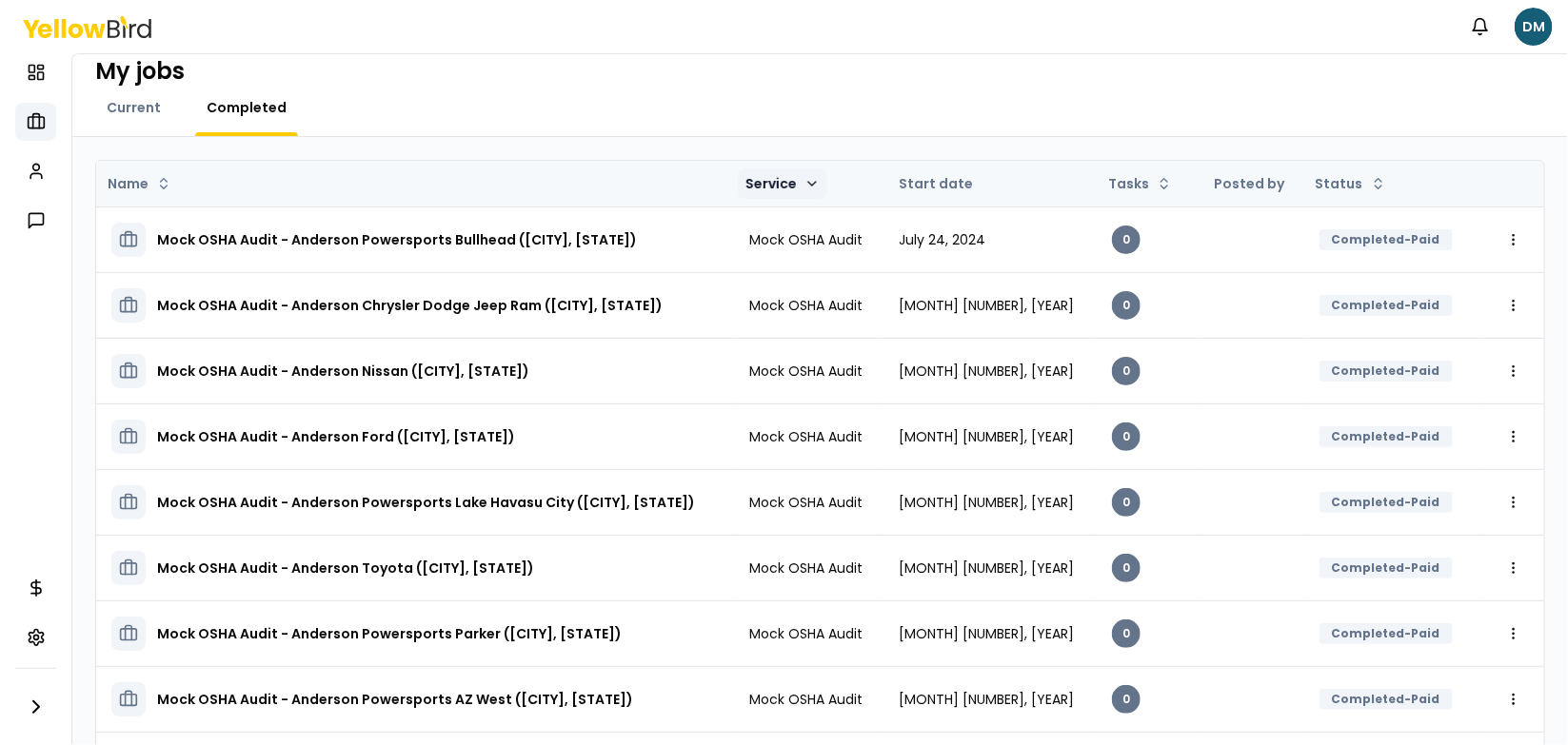 click on "Notifications DM Dashboard My jobs My profile Messages Refer & earn Settings My jobs Current Completed Name Service Start date Tasks Posted by Status Mock OSHA Audit - Anderson Powersports Bullhead (Bullhead City, AZ) Mock OSHA Audit July 24, 2024 0 Completed-Paid Open menu Mock OSHA Audit - Anderson Chrysler Dodge Jeep Ram (Lake Havasu City, AZ) Mock OSHA Audit July 25, 2024 0 Completed-Paid Open menu Mock OSHA Audit - Anderson Nissan (Lake Havasu City, AZ) Mock OSHA Audit July 29, 2024 0 Completed-Paid Open menu Mock OSHA Audit - Anderson Ford (Kingman, AZ) Mock OSHA Audit July 30, 2024 0 Completed-Paid Open menu Mock OSHA Audit - Anderson Powersports Lake Havasu City (Lake Havasu City, AZ) Mock OSHA Audit July 23, 2024 0 Completed-Paid Open menu Mock OSHA Audit - Anderson Toyota (Lake Havasu City, AZ) Mock OSHA Audit July 22, 2024 0 Completed-Paid Open menu Mock OSHA Audit - Anderson Powersports Parker (Parker, AZ) Mock OSHA Audit August 01, 2024 0 Completed-Paid Open menu Mock OSHA Audit 0 0 0" at bounding box center (784, 372) 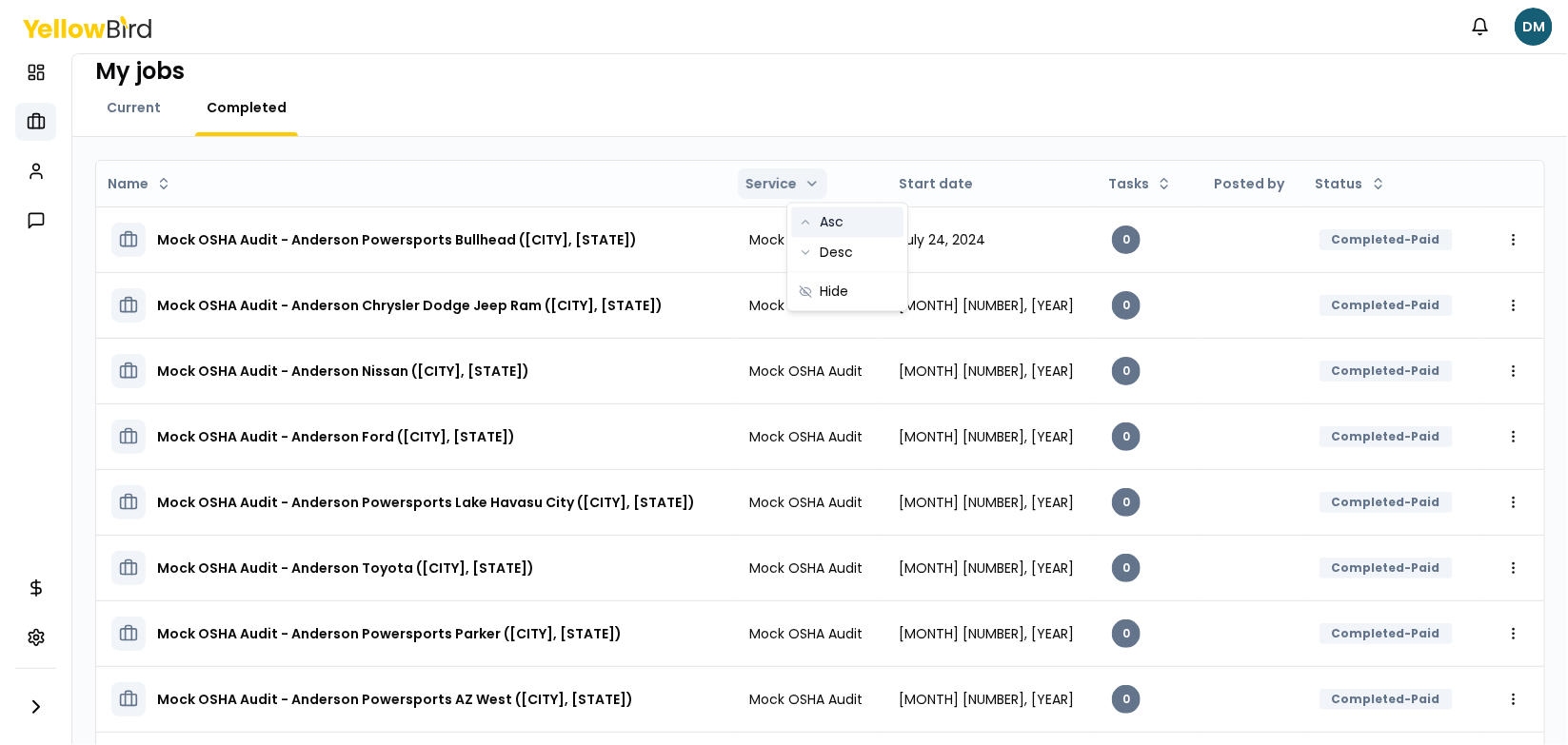 click on "Asc" at bounding box center (847, 223) 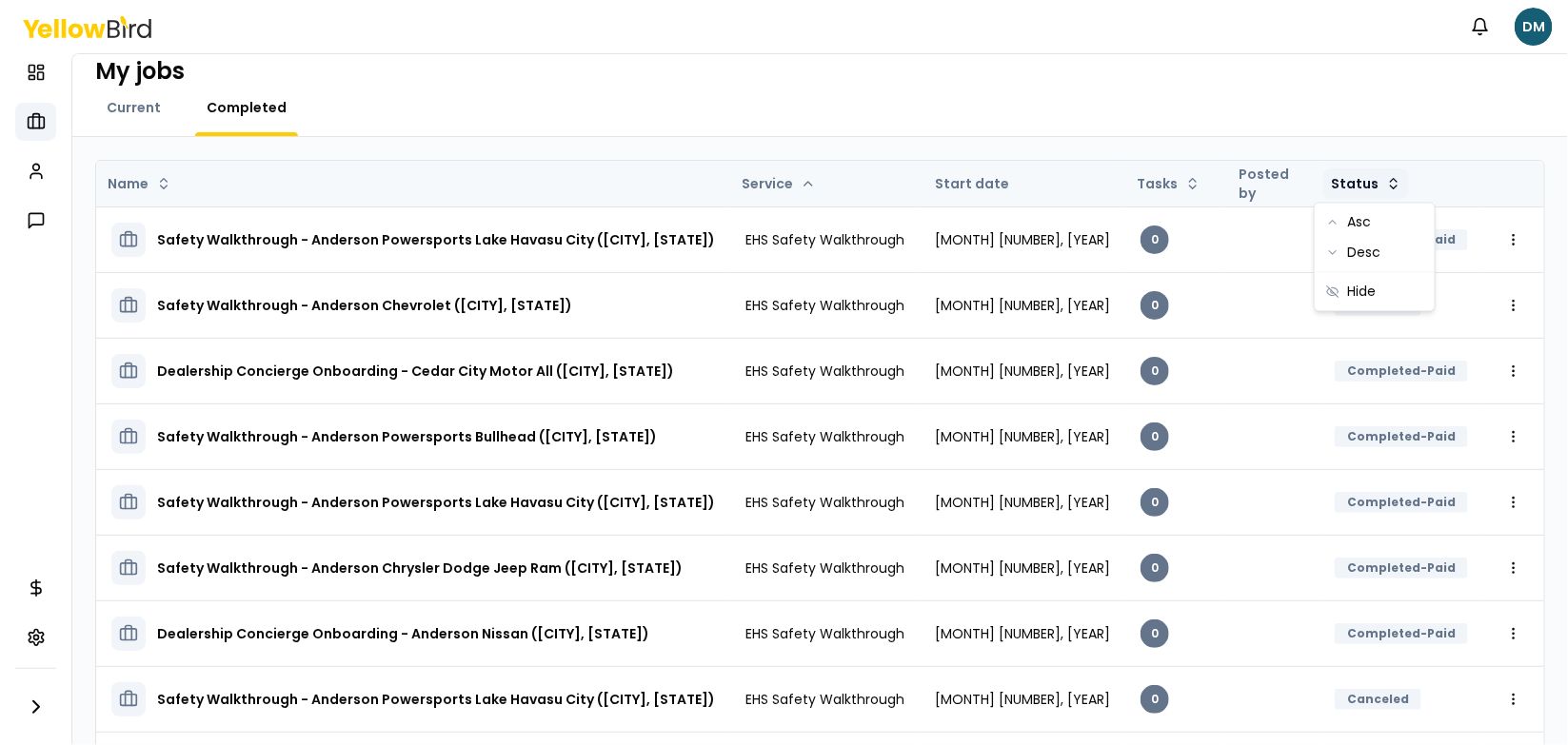 click on "Notifications DM Dashboard My jobs My profile Messages Refer & earn Settings My jobs Current Completed Name Service Start date Tasks Posted by Status Safety Walkthrough - Anderson Powersports Lake Havasu City ([CITY], [STATE]) EHS Safety Walkthrough April 25, 2024 0 Completed-Paid Open menu Safety Walkthrough - Anderson Chevrolet ([CITY], [STATE]) EHS Safety Walkthrough February 07, 2025 0 Canceled Open menu Dealership Concierge Onboarding - Cedar City Motor All ([CITY] , [STATE]) EHS Safety Walkthrough August 14, 2024 0 Completed-Paid Open menu Safety Walkthrough - Anderson Powersports Bullhead ([CITY], [STATE]) EHS Safety Walkthrough April 22, 2024 0 Completed-Paid Open menu Safety Walkthrough - Anderson Powersports Lake Havasu City ([CITY], [STATE]) EHS Safety Walkthrough July 19, 2024 0 Completed-Paid Open menu Safety Walkthrough - Anderson Chrysler Dodge Jeep Ram ([CITY], [STATE]) EHS Safety Walkthrough November 08, 2023 0 Completed-Paid Open menu EHS Safety Walkthrough 0 Open menu" at bounding box center (784, 372) 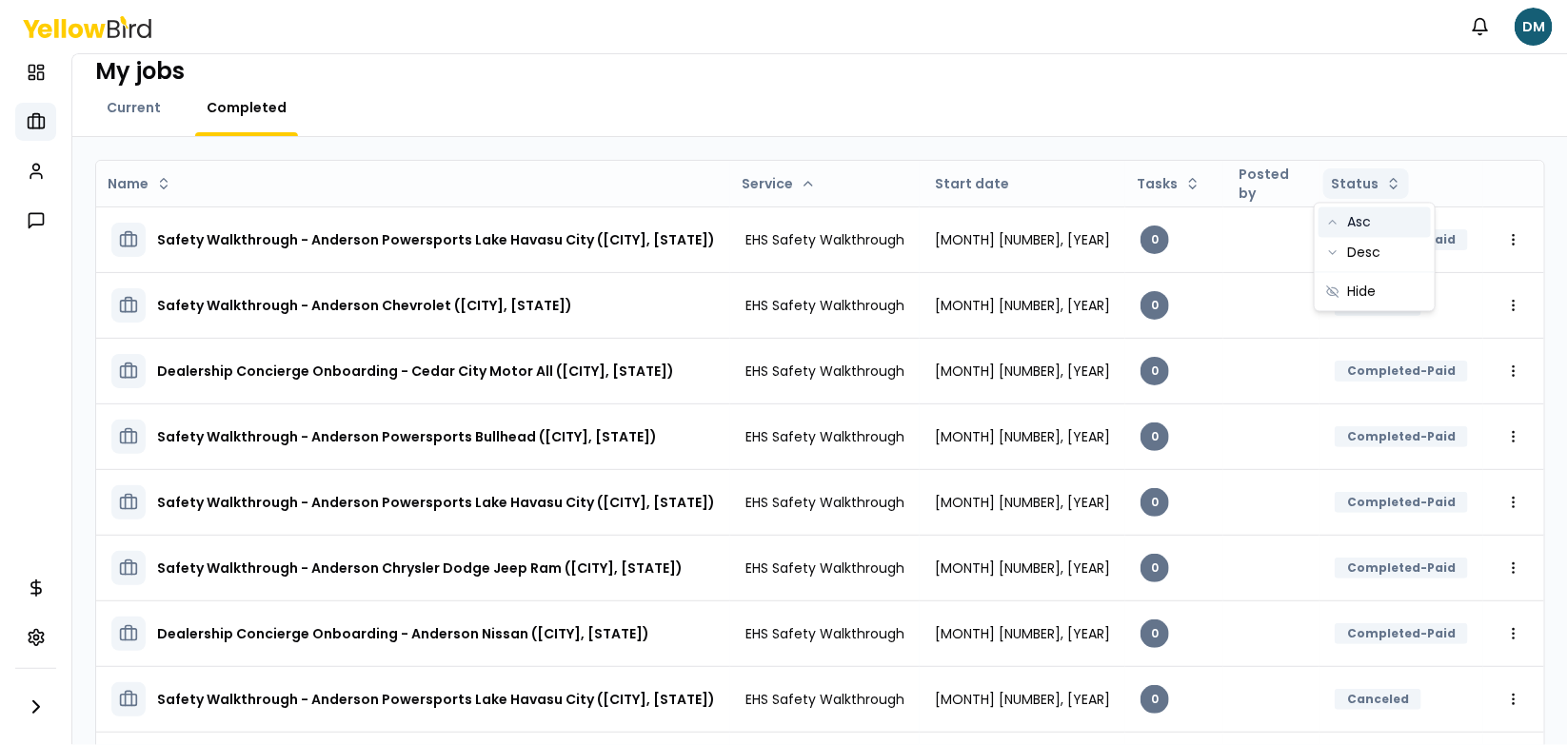 click 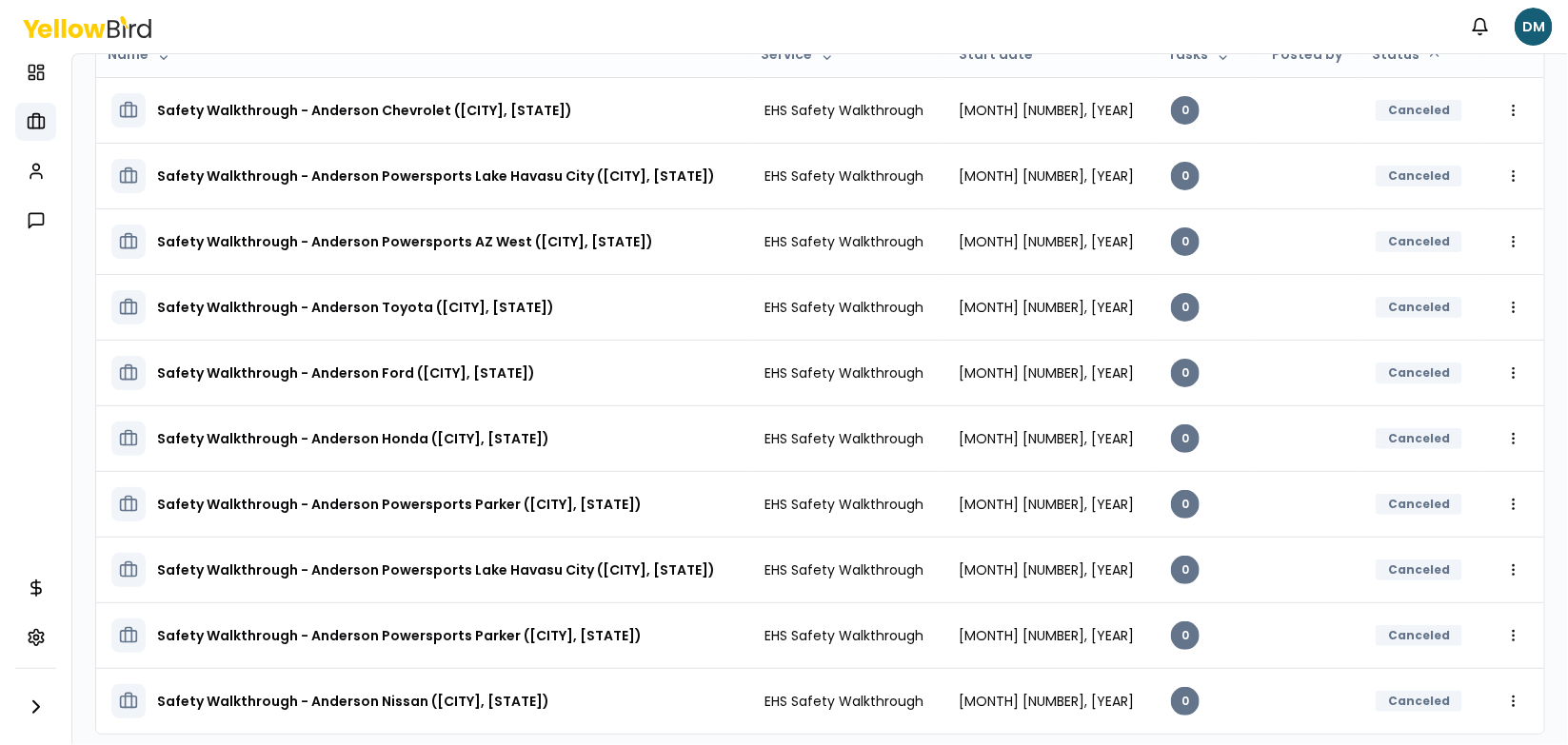 scroll, scrollTop: 186, scrollLeft: 0, axis: vertical 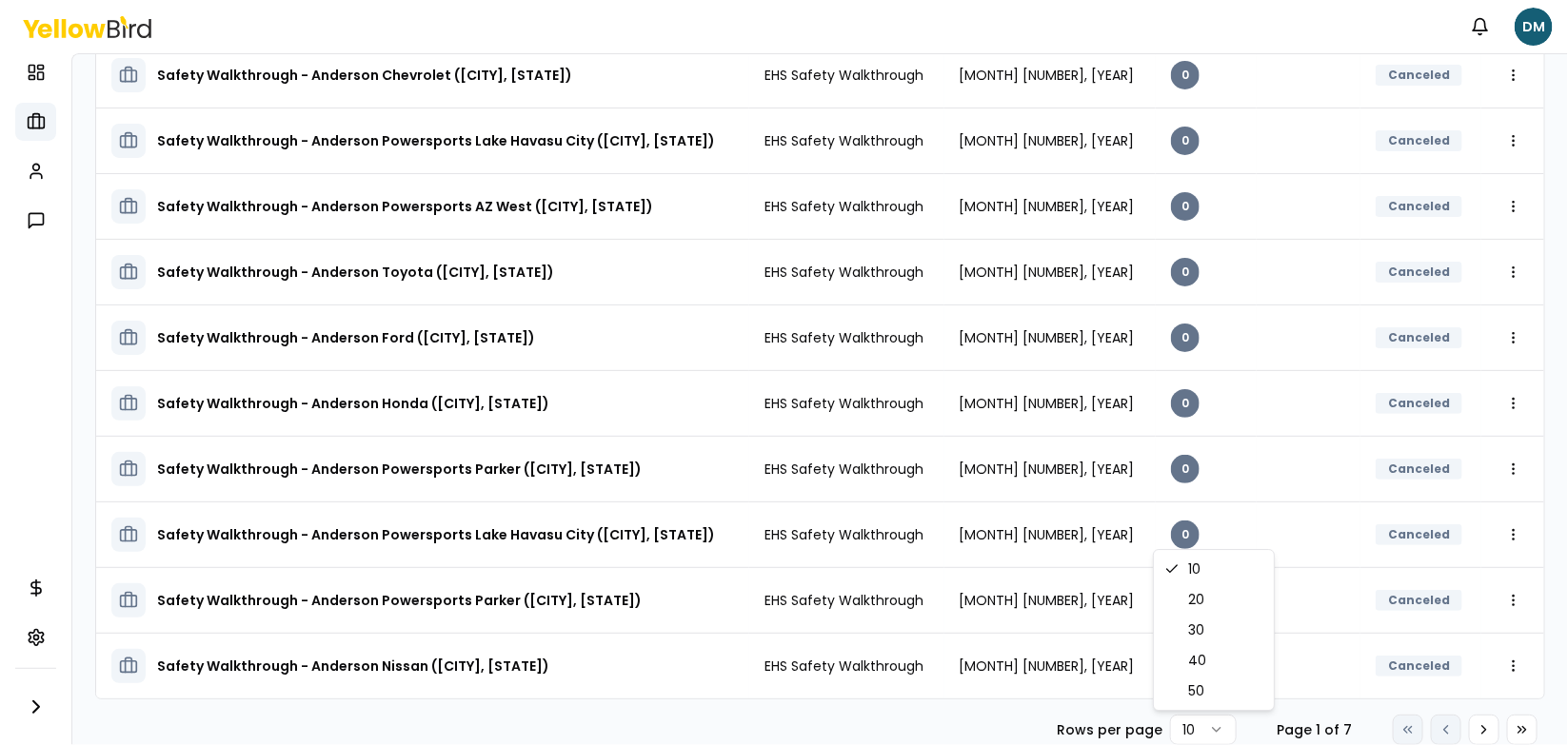 click on "Notifications DM Dashboard My jobs My profile Messages Refer & earn Settings My jobs Current Completed Name Service Start date Tasks Posted by Status Safety Walkthrough - Anderson Chevrolet (Kingman, AZ) EHS Safety Walkthrough February 07, 2025 0 Canceled Open menu Safety Walkthrough - Anderson Powersports Lake Havasu City (LAKE HAVASU CITY, AZ) EHS Safety Walkthrough February 10, 2025 0 Canceled Open menu Safety Walkthrough - Anderson Powersports AZ West (Lake Havasu City, AZ) EHS Safety Walkthrough February 06, 2025 0 Canceled Open menu Safety Walkthrough - Anderson Toyota (LAKE HAVASU CITY, AZ) EHS Safety Walkthrough February 10, 2025 0 Canceled Open menu Safety Walkthrough - Anderson Ford (Kingman, AZ) EHS Safety Walkthrough February 07, 2025 0 Canceled Open menu Safety Walkthrough - Anderson Honda (Kingman, AZ) EHS Safety Walkthrough February 06, 2025 0 Canceled Open menu Safety Walkthrough - Anderson Powersports Parker (Parker, AZ) EHS Safety Walkthrough November 09, 2023 0 Canceled Open menu" at bounding box center [784, 372] 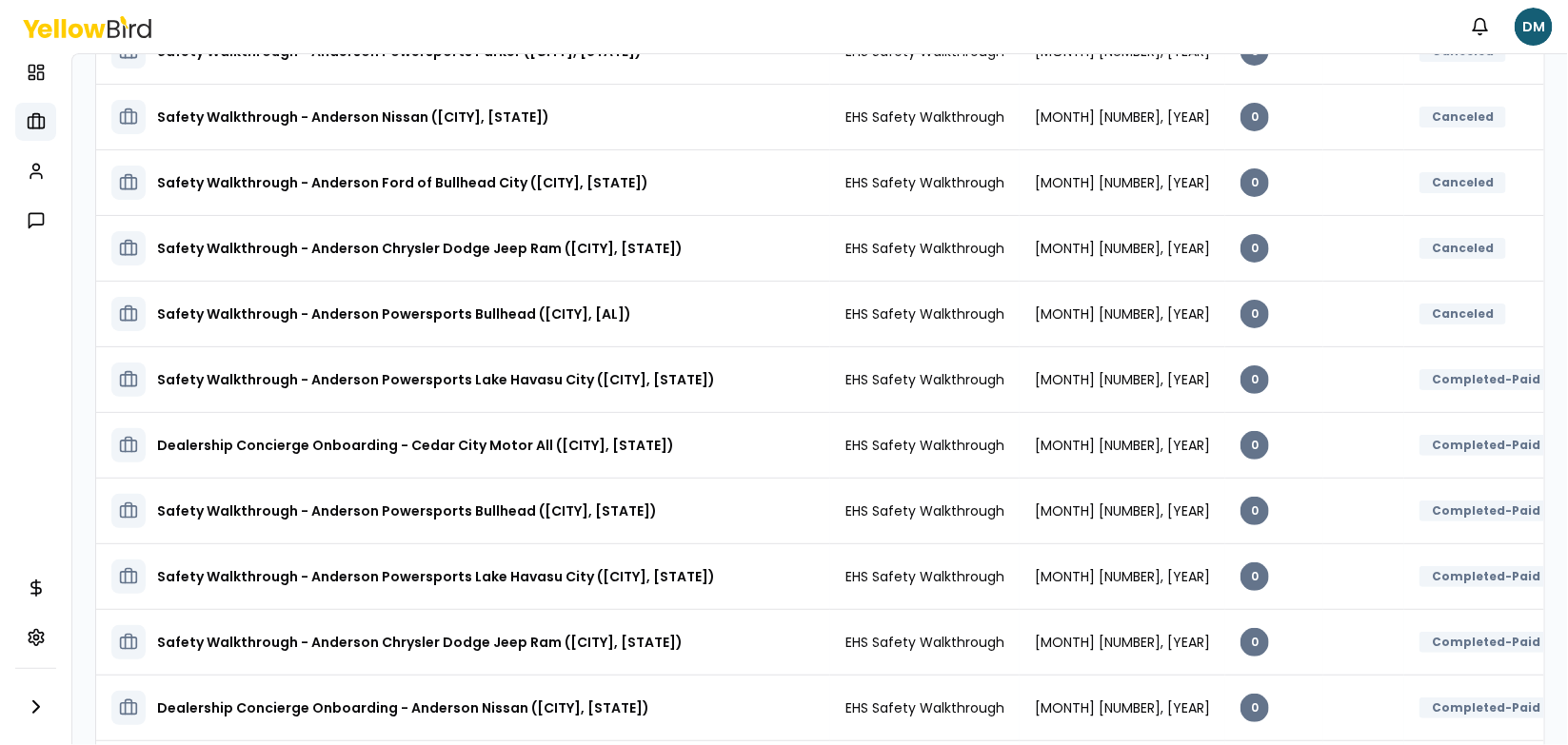 scroll, scrollTop: 0, scrollLeft: 0, axis: both 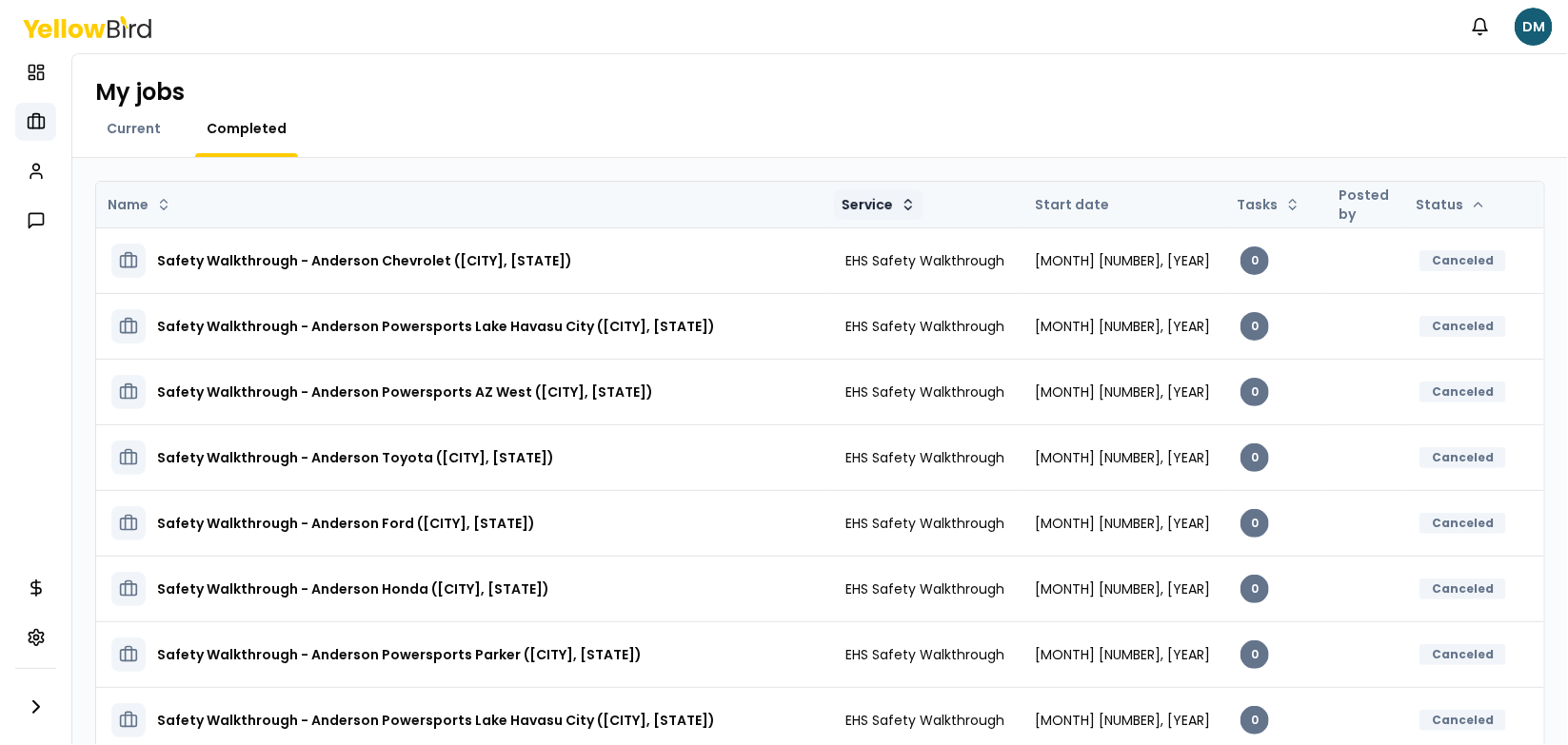 click on "Notifications DM Dashboard My jobs My profile Messages Refer & earn Settings My jobs Current Completed Name Service Start date Tasks Posted by Status Safety Walkthrough - Anderson Chevrolet (Kingman, AZ) EHS Safety Walkthrough February 07, 2025 0 Canceled Open menu Safety Walkthrough - Anderson Powersports Lake Havasu City (LAKE HAVASU CITY, AZ) EHS Safety Walkthrough February 10, 2025 0 Canceled Open menu Safety Walkthrough - Anderson Powersports AZ West (Lake Havasu City, AZ) EHS Safety Walkthrough February 06, 2025 0 Canceled Open menu Safety Walkthrough - Anderson Toyota (LAKE HAVASU CITY, AZ) EHS Safety Walkthrough February 10, 2025 0 Canceled Open menu Safety Walkthrough - Anderson Ford (Kingman, AZ) EHS Safety Walkthrough February 07, 2025 0 Canceled Open menu Safety Walkthrough - Anderson Honda (Kingman, AZ) EHS Safety Walkthrough February 06, 2025 0 Canceled Open menu Safety Walkthrough - Anderson Powersports Parker (Parker, AZ) EHS Safety Walkthrough November 09, 2023 0 Canceled Open menu" at bounding box center (784, 372) 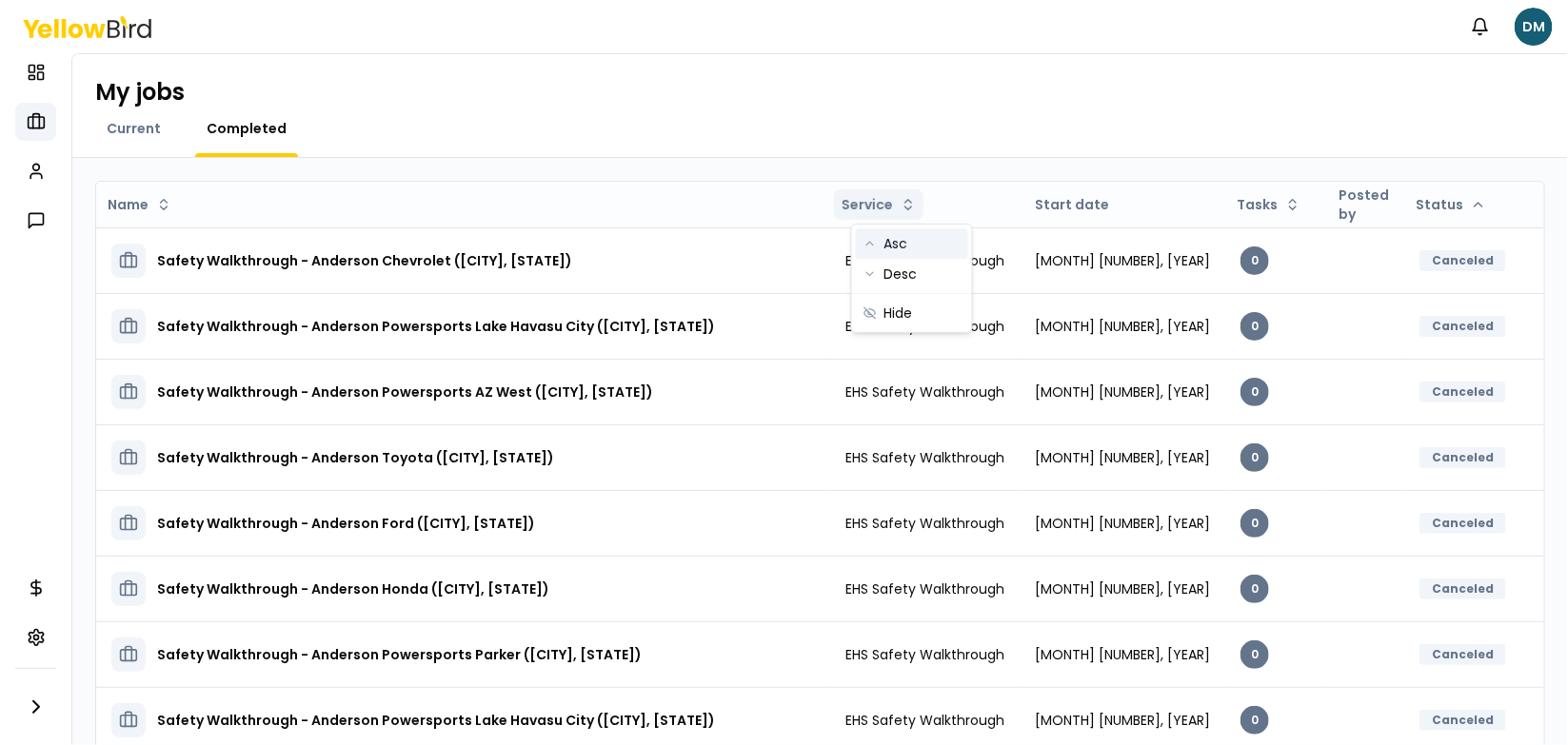 click on "Asc" at bounding box center [912, 244] 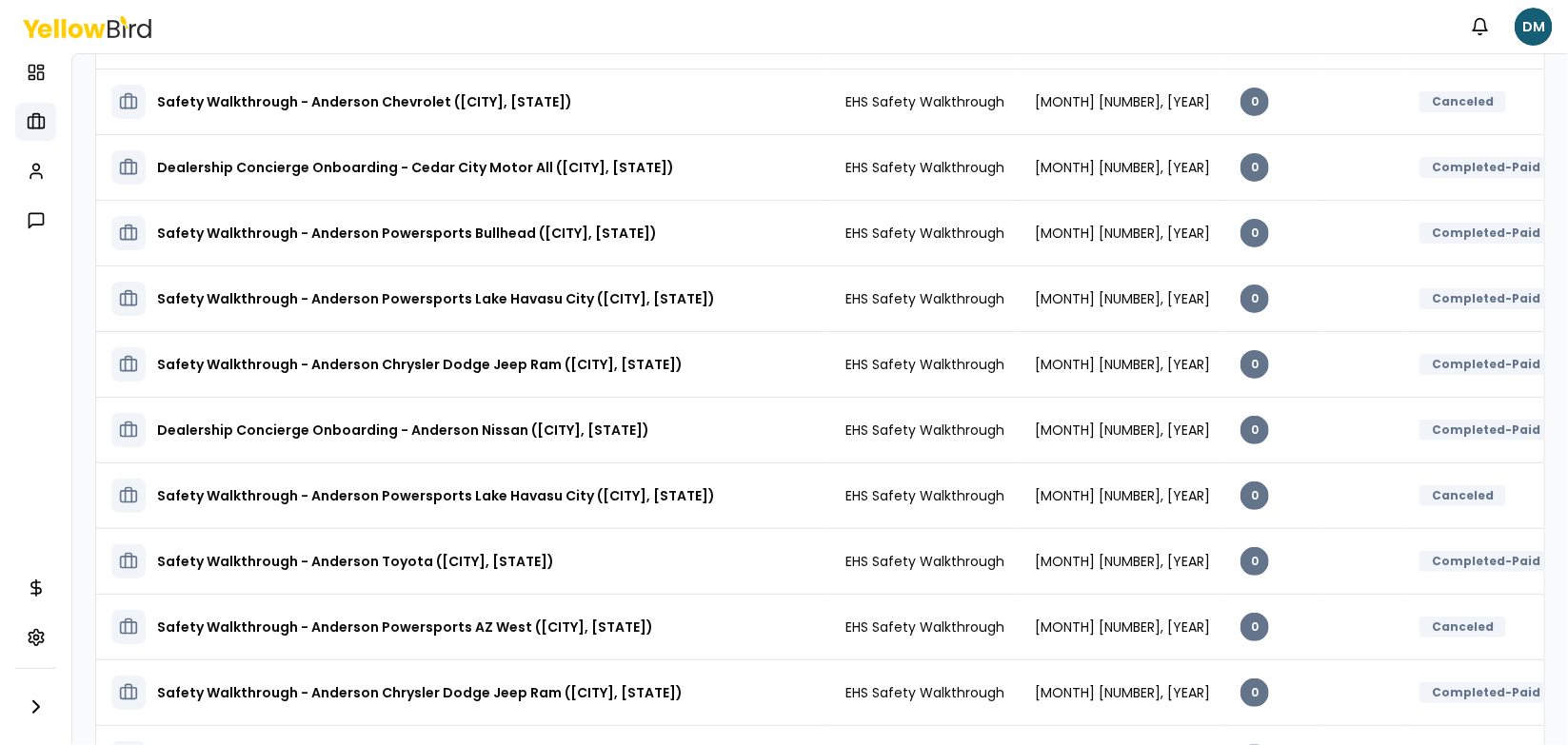 scroll, scrollTop: 0, scrollLeft: 0, axis: both 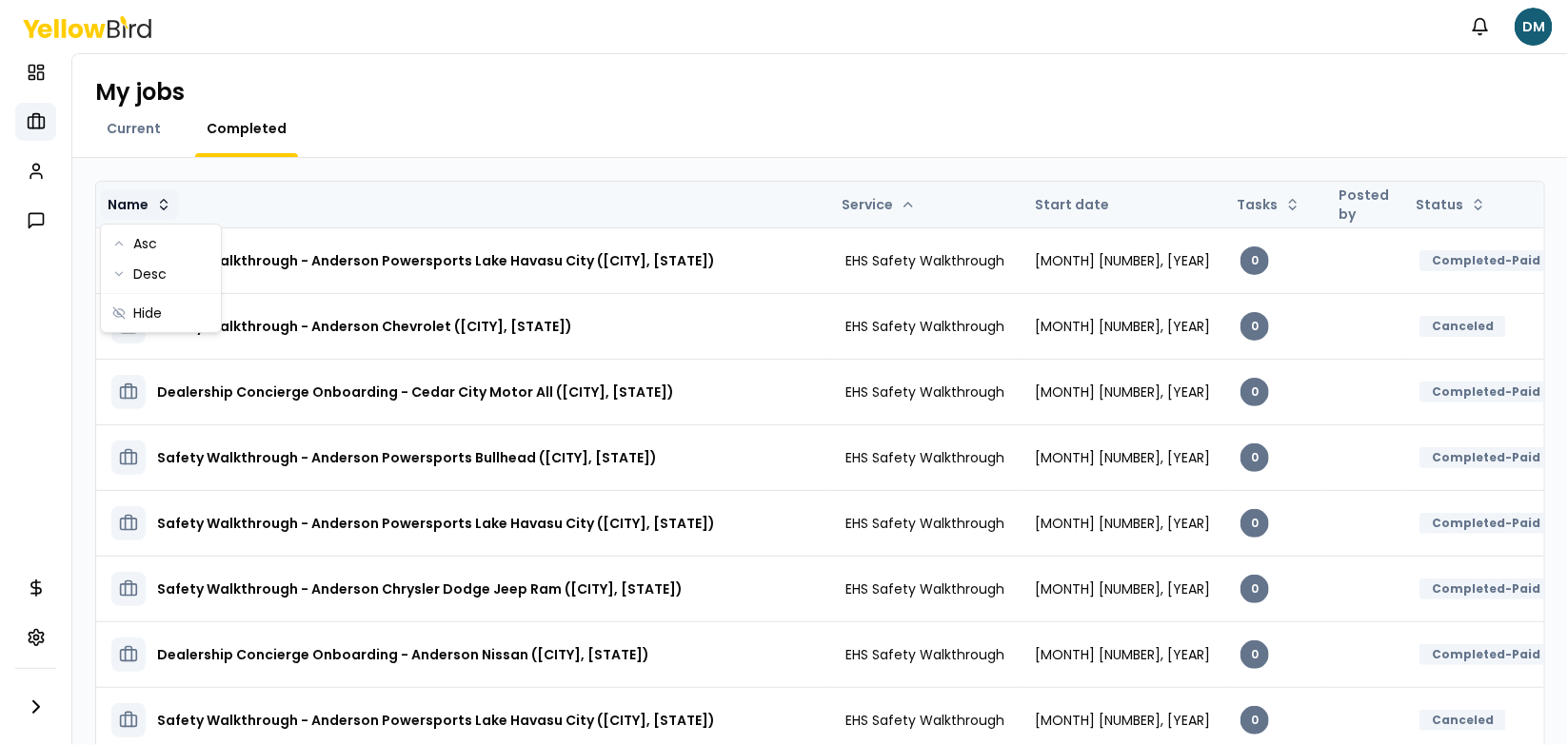 click on "Notifications DM Dashboard My jobs My profile Messages Refer & earn Settings My jobs Current Completed Name Service Start date Tasks Posted by Status Safety Walkthrough - Anderson Powersports Lake Havasu City ([CITY], [STATE]) EHS Safety Walkthrough April 25, 2024 0 Completed-Paid Open menu Safety Walkthrough - Anderson Chevrolet ([CITY], [STATE]) EHS Safety Walkthrough February 07, 2025 0 Canceled Open menu Dealership Concierge Onboarding - Cedar City Motor All ([CITY] , [STATE]) EHS Safety Walkthrough August 14, 2024 0 Completed-Paid Open menu Safety Walkthrough - Anderson Powersports Bullhead ([CITY], [STATE]) EHS Safety Walkthrough April 22, 2024 0 Completed-Paid Open menu Safety Walkthrough - Anderson Powersports Lake Havasu City ([CITY], [STATE]) EHS Safety Walkthrough July 19, 2024 0 Completed-Paid Open menu Safety Walkthrough - Anderson Chrysler Dodge Jeep Ram ([CITY], [STATE]) EHS Safety Walkthrough November 08, 2023 0 Completed-Paid Open menu EHS Safety Walkthrough 0 Open menu" at bounding box center (784, 372) 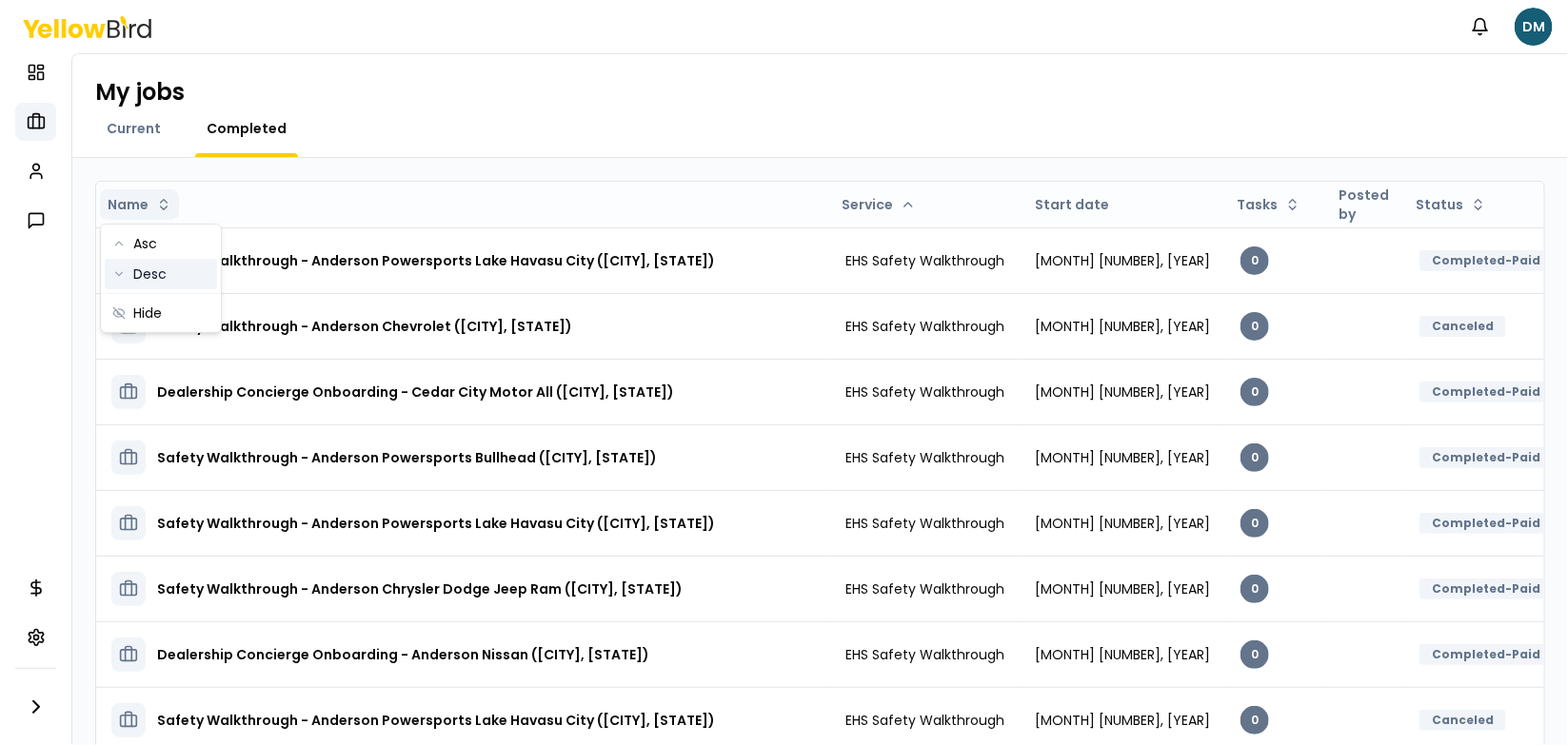 click on "Desc" at bounding box center [161, 274] 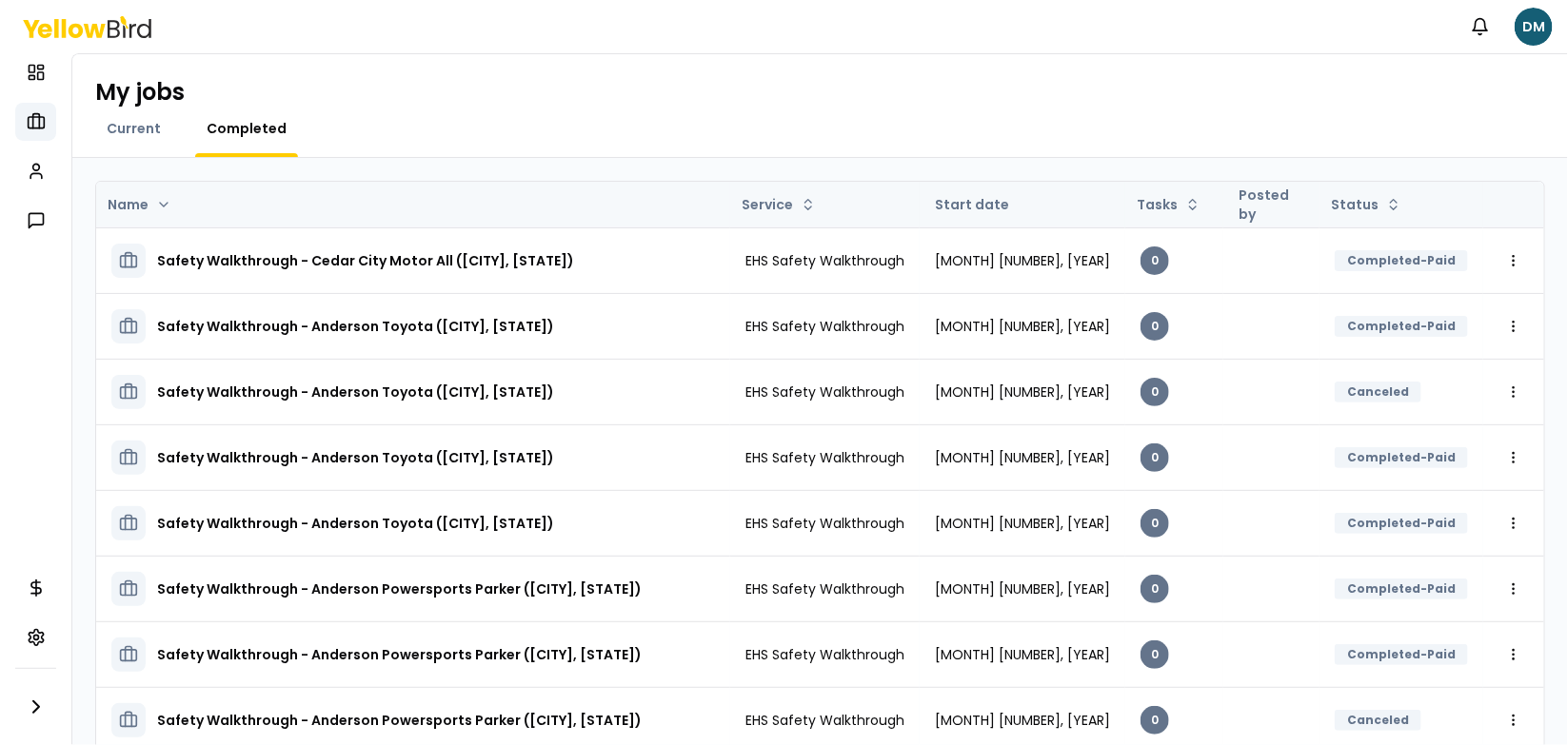 type 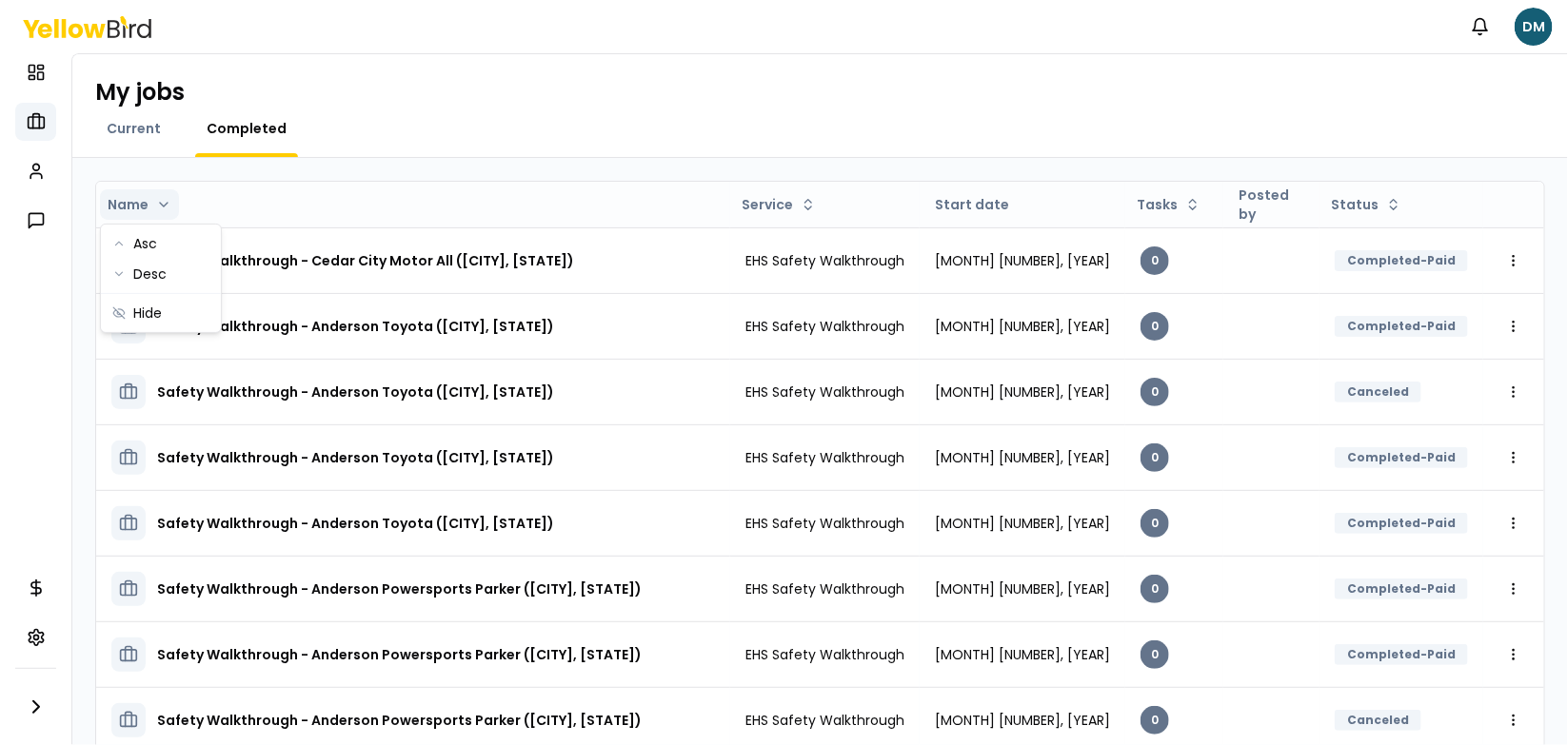 click on "Notifications DM Dashboard My jobs My profile Messages Refer & earn Settings My jobs Current Completed Name Service Start date Tasks Posted by Status Safety Walkthrough - Cedar City Motor All (Cedar City , UT) EHS Safety Walkthrough August 15, 2024 0 Completed-Paid Open menu Safety Walkthrough - Anderson Toyota (Lake Havasu City, AZ) EHS Safety Walkthrough April 24, 2024 0 Completed-Paid Open menu Safety Walkthrough - Anderson Toyota (LAKE HAVASU CITY, AZ) EHS Safety Walkthrough February 10, 2025 0 Canceled Open menu Safety Walkthrough - Anderson Toyota (Lake Havasu City, AZ) EHS Safety Walkthrough July 17, 2024 0 Completed-Paid Open menu Safety Walkthrough - Anderson Toyota (Lake Havasu City, AZ) EHS Safety Walkthrough November 09, 2023 0 Completed-Paid Open menu Safety Walkthrough - Anderson Powersports Parker (Parker, AZ) EHS Safety Walkthrough April 26, 2024 0 Completed-Paid Open menu Safety Walkthrough - Anderson Powersports Parker (Parker, AZ) EHS Safety Walkthrough July 22, 2024 0 Open menu 0" at bounding box center (784, 372) 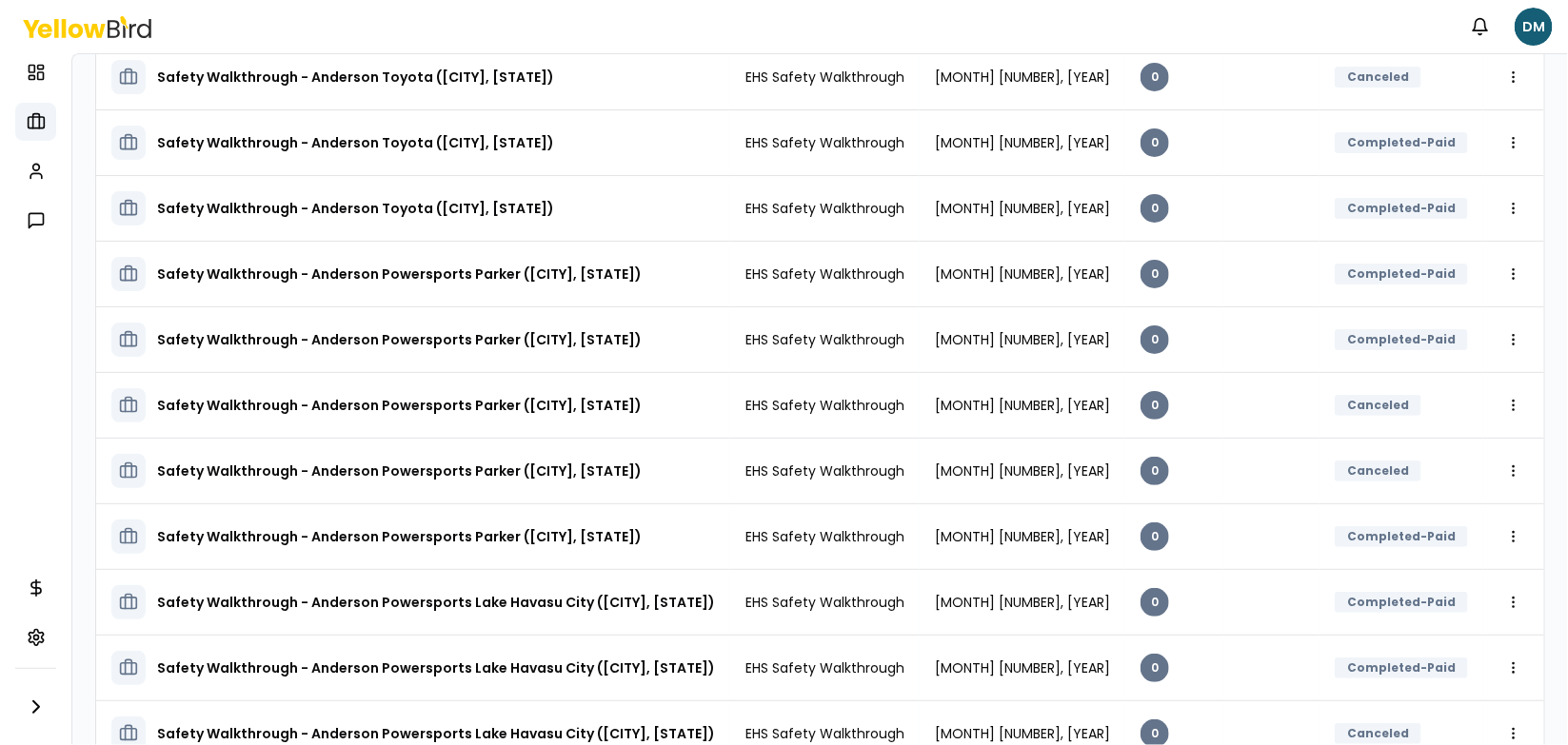 scroll, scrollTop: 0, scrollLeft: 0, axis: both 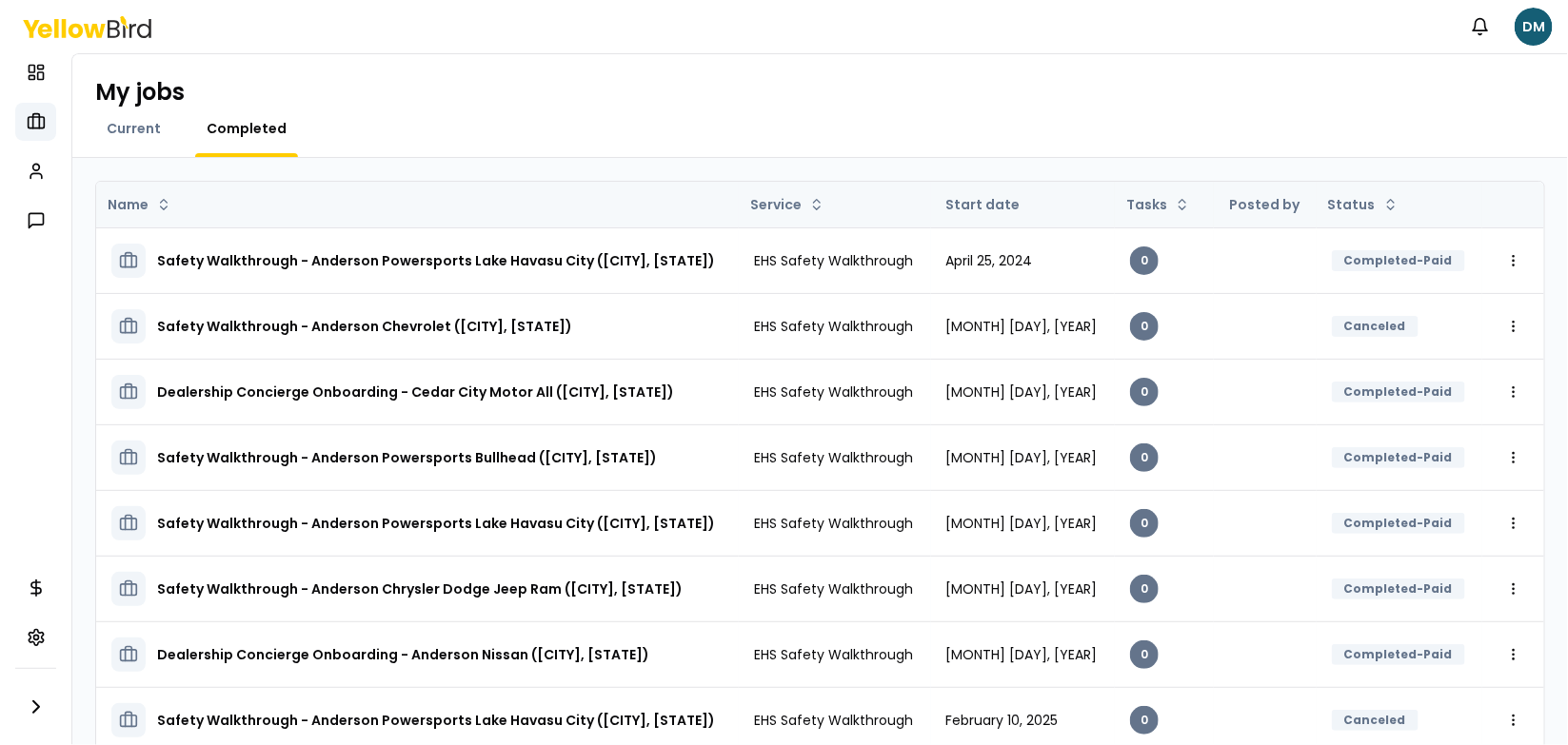 click on "Start date" at bounding box center [1023, 205] 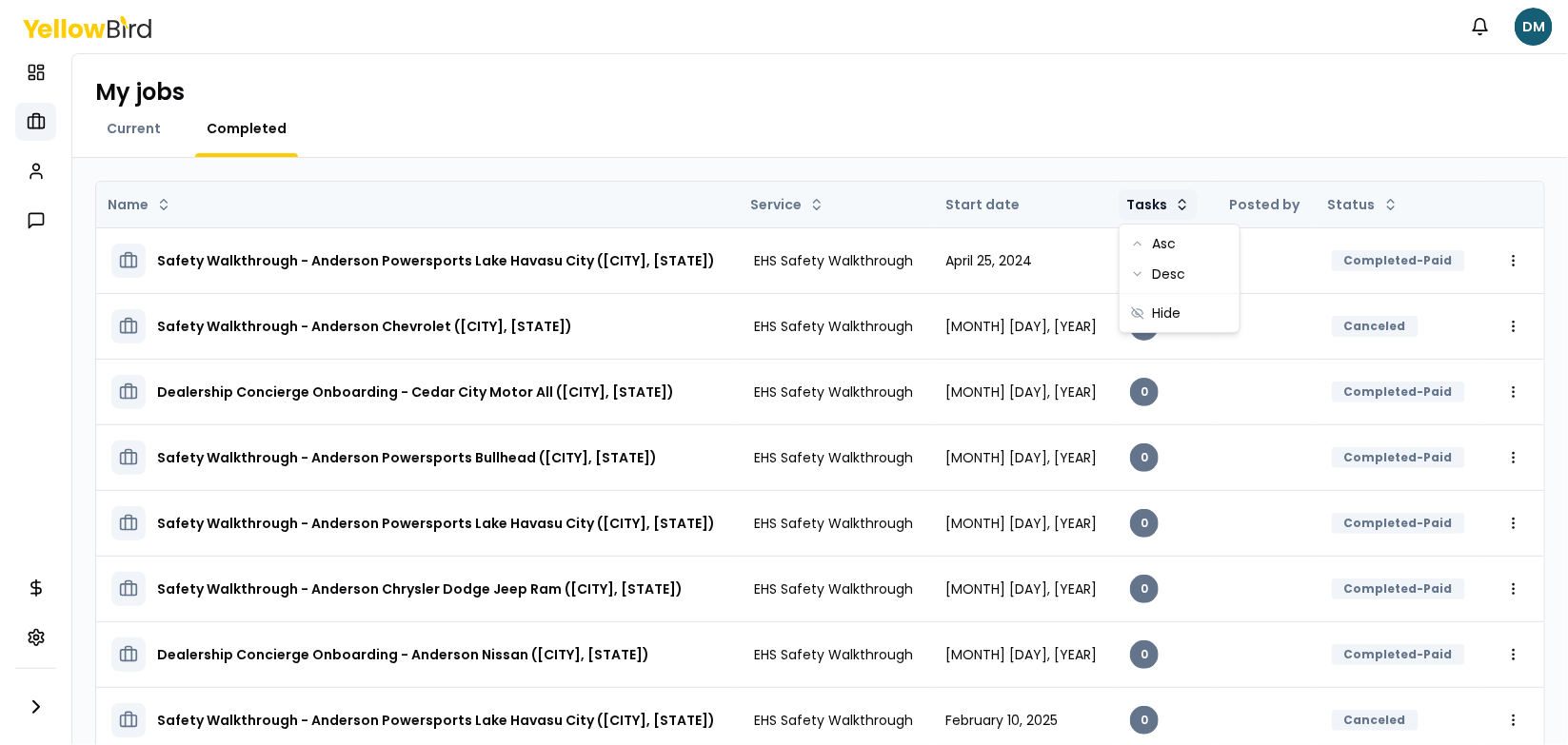 click on "Safety Walkthrough - Anderson Powersports Lake Havasu City ([CITY], [STATE]) EHS Safety Walkthrough [MONTH] [NUMBER], [YEAR] 0 Completed-Paid Open menu Safety Walkthrough - Anderson Chevrolet ([CITY], [STATE]) EHS Safety Walkthrough [MONTH] [NUMBER], [YEAR] 0 Canceled Open menu Dealership Concierge Onboarding - Cedar City Motor All ([CITY], [STATE]) EHS Safety Walkthrough [MONTH] [NUMBER], [YEAR] 0 Completed-Paid Open menu Safety Walkthrough - Anderson Powersports Bullhead ([CITY], [STATE]) EHS Safety Walkthrough [MONTH] [NUMBER], [YEAR] 0 Completed-Paid Open menu Safety Walkthrough - Anderson Powersports Lake Havasu City ([CITY], [STATE]) EHS Safety Walkthrough [MONTH] [NUMBER], [YEAR] 0 Completed-Paid Open menu Safety Walkthrough - Anderson Chrysler Dodge Jeep Ram ([CITY], [STATE]) EHS Safety Walkthrough [MONTH] [NUMBER], [YEAR] 0 Completed-Paid Open menu EHS Safety Walkthrough 0 Open menu" at bounding box center [784, 372] 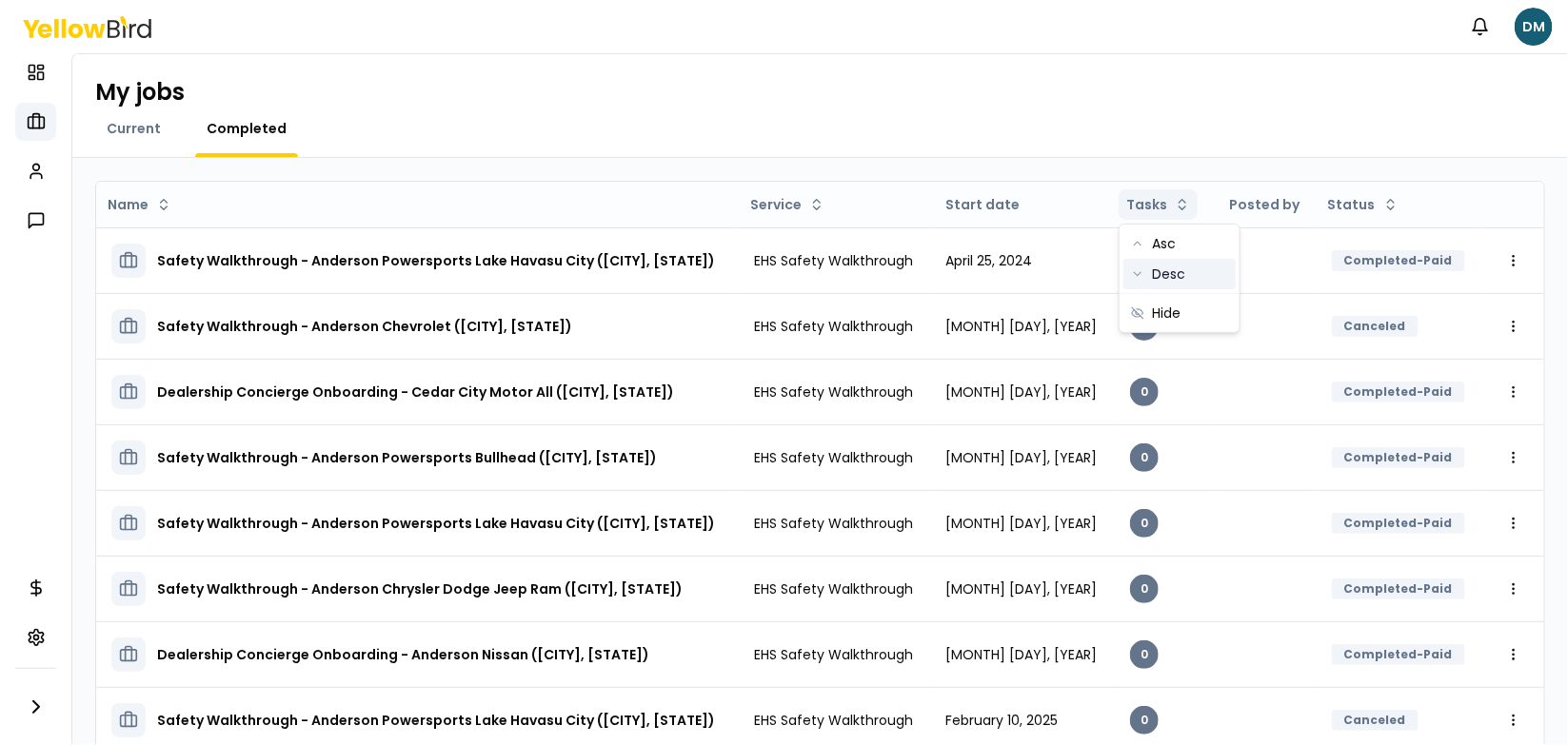 click on "Desc" at bounding box center (1180, 274) 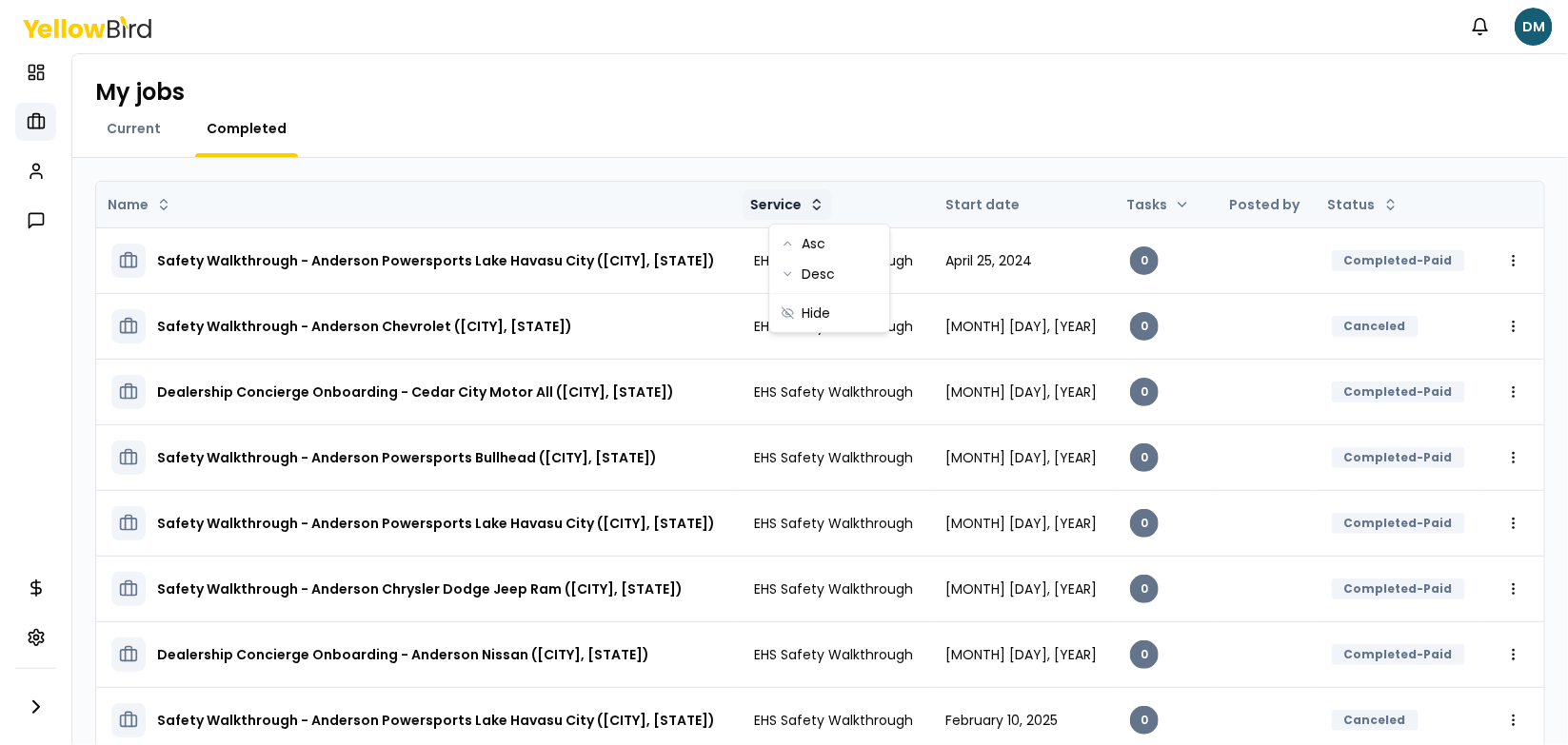 click on "My jobs Current Completed Name Service Start date Tasks Posted by Status Safety Walkthrough - Anderson Powersports Lake Havasu City ([CITY], [STATE]) EHS Safety Walkthrough [DATE] 0 Completed-Paid Open menu Safety Walkthrough - Anderson Chevrolet ([CITY], [STATE]) EHS Safety Walkthrough [DATE] 0 Canceled Open menu Dealership Concierge Onboarding - Cedar City Motor All ([CITY], [STATE]) EHS Safety Walkthrough [DATE] 0 Completed-Paid Open menu Safety Walkthrough - Anderson Powersports Bullhead ([CITY], [STATE]) EHS Safety Walkthrough [DATE] 0 Completed-Paid Open menu Safety Walkthrough - Anderson Powersports Lake Havasu City ([CITY], [STATE]) EHS Safety Walkthrough [DATE] 0 Completed-Paid Open menu Safety Walkthrough - Anderson Chrysler Dodge Jeep Ram ([CITY], [STATE]) EHS Safety Walkthrough [DATE] 0 Completed-Paid Open menu EHS Safety Walkthrough 0 Open menu" at bounding box center (784, 372) 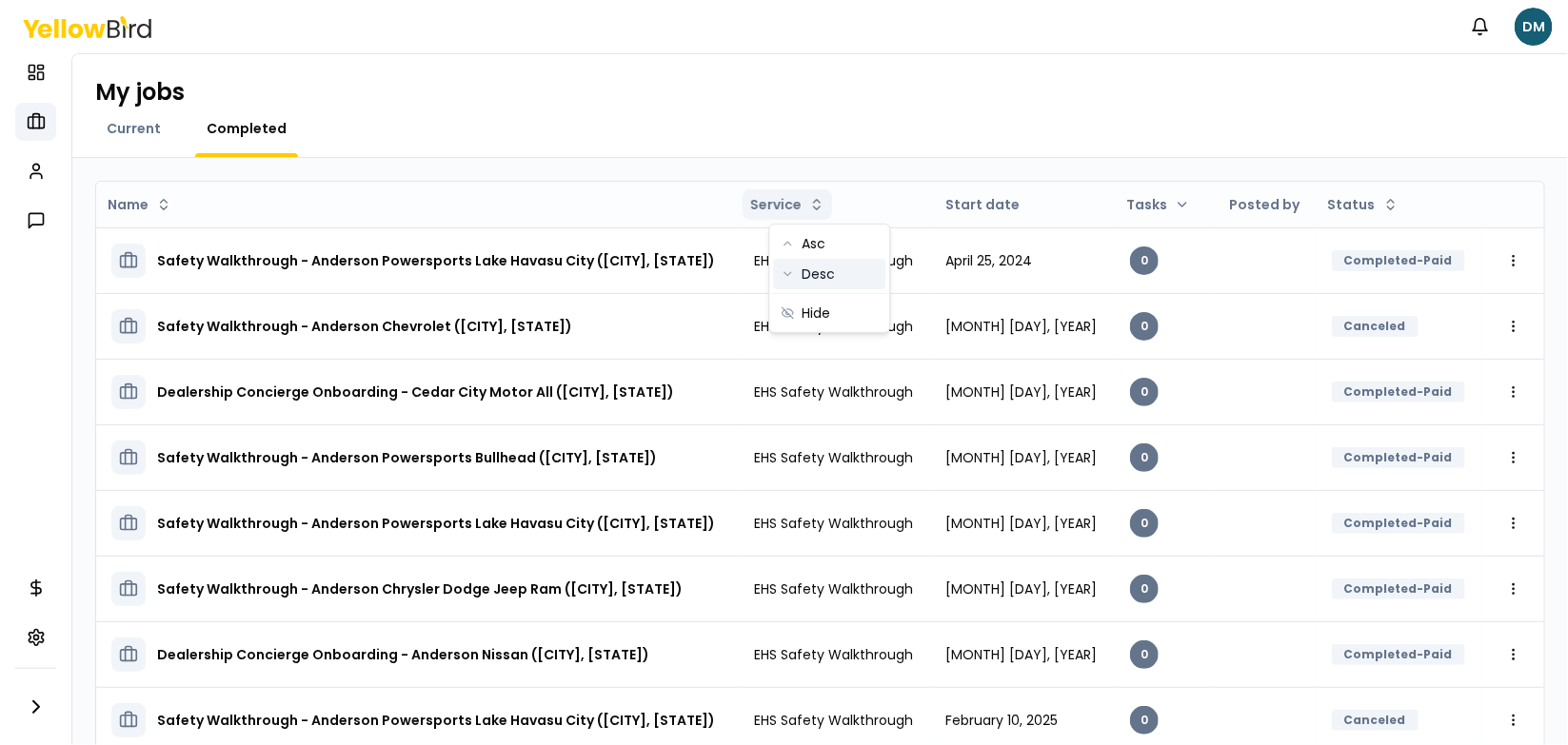 click on "Desc" at bounding box center [830, 274] 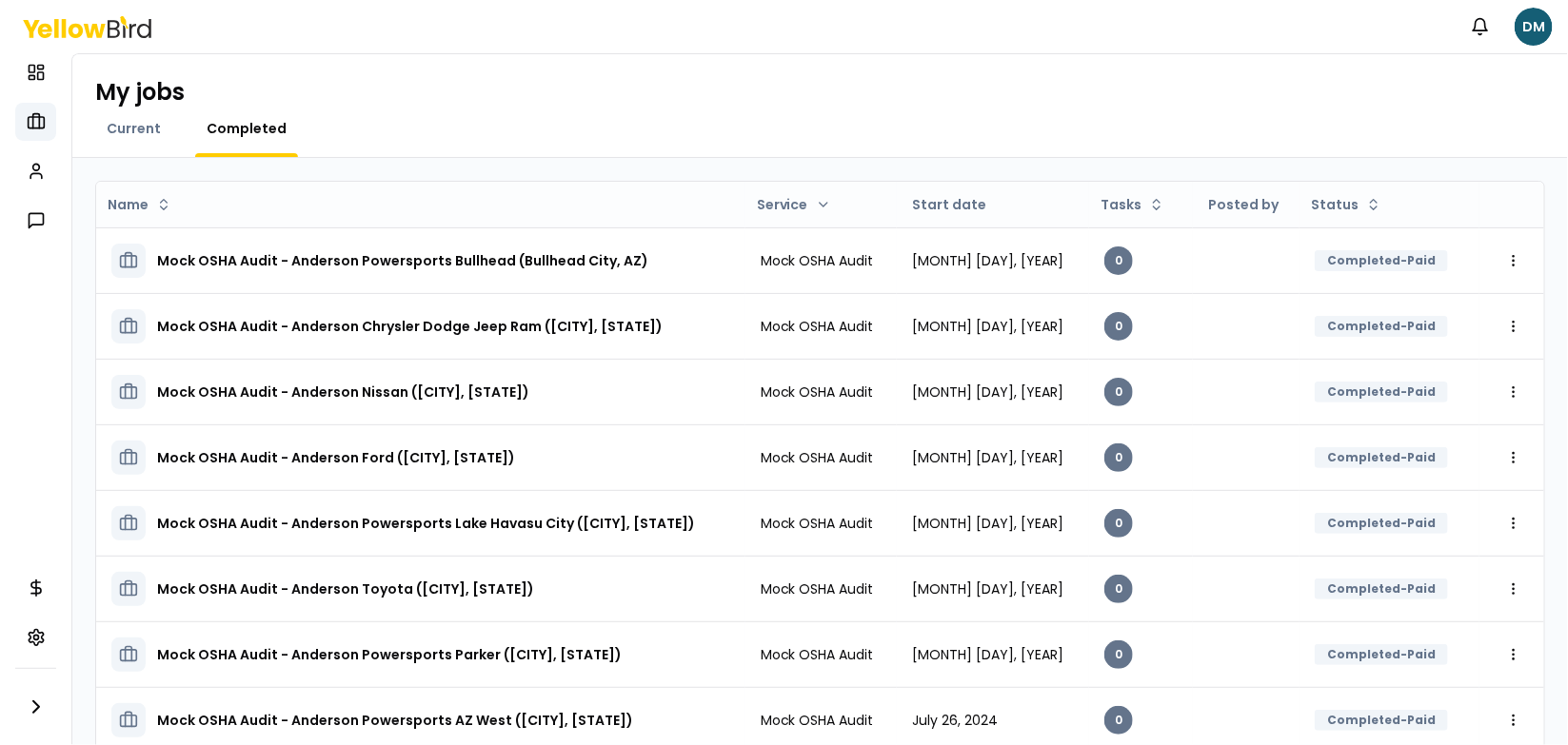 click on "Current Completed" at bounding box center (820, 138) 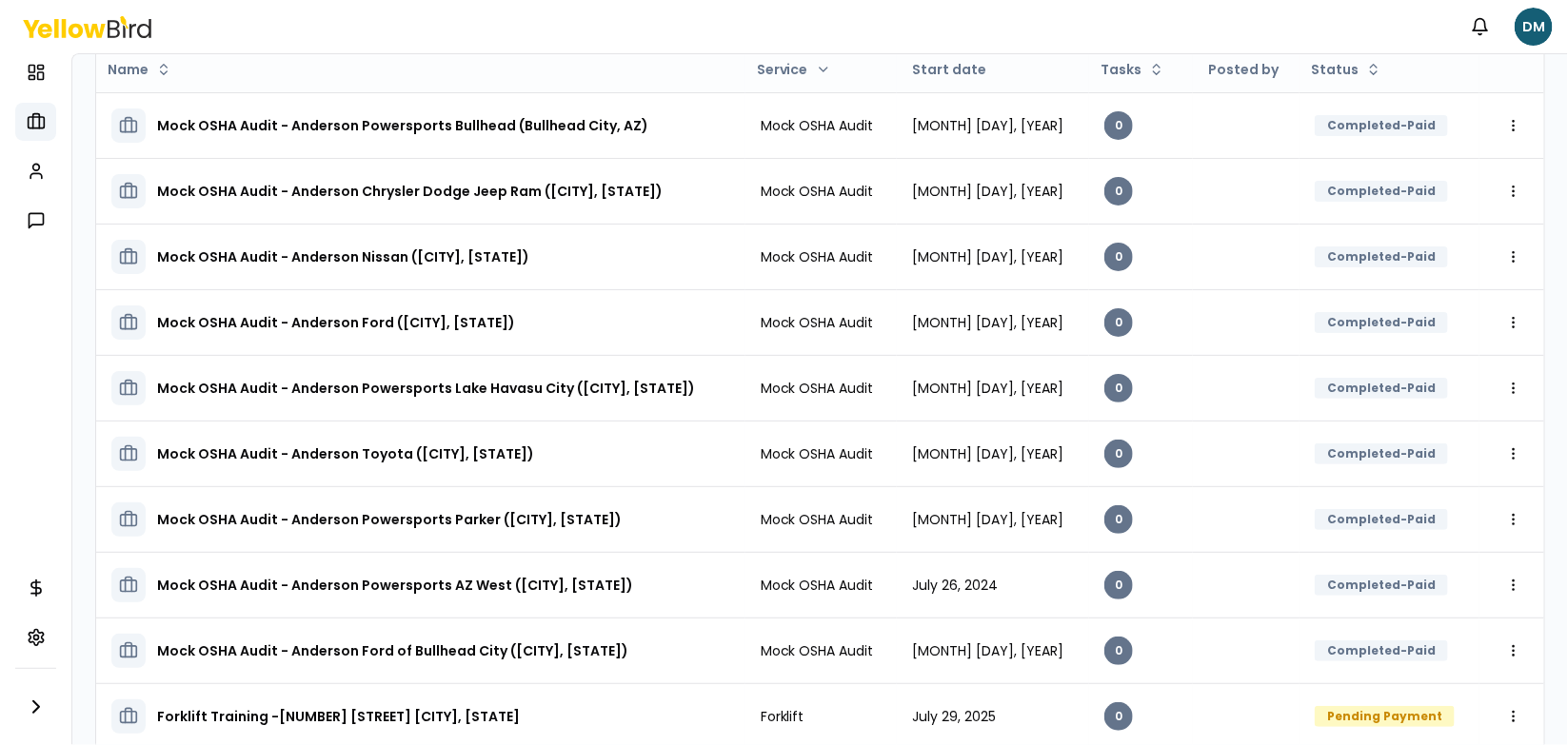 scroll, scrollTop: 186, scrollLeft: 0, axis: vertical 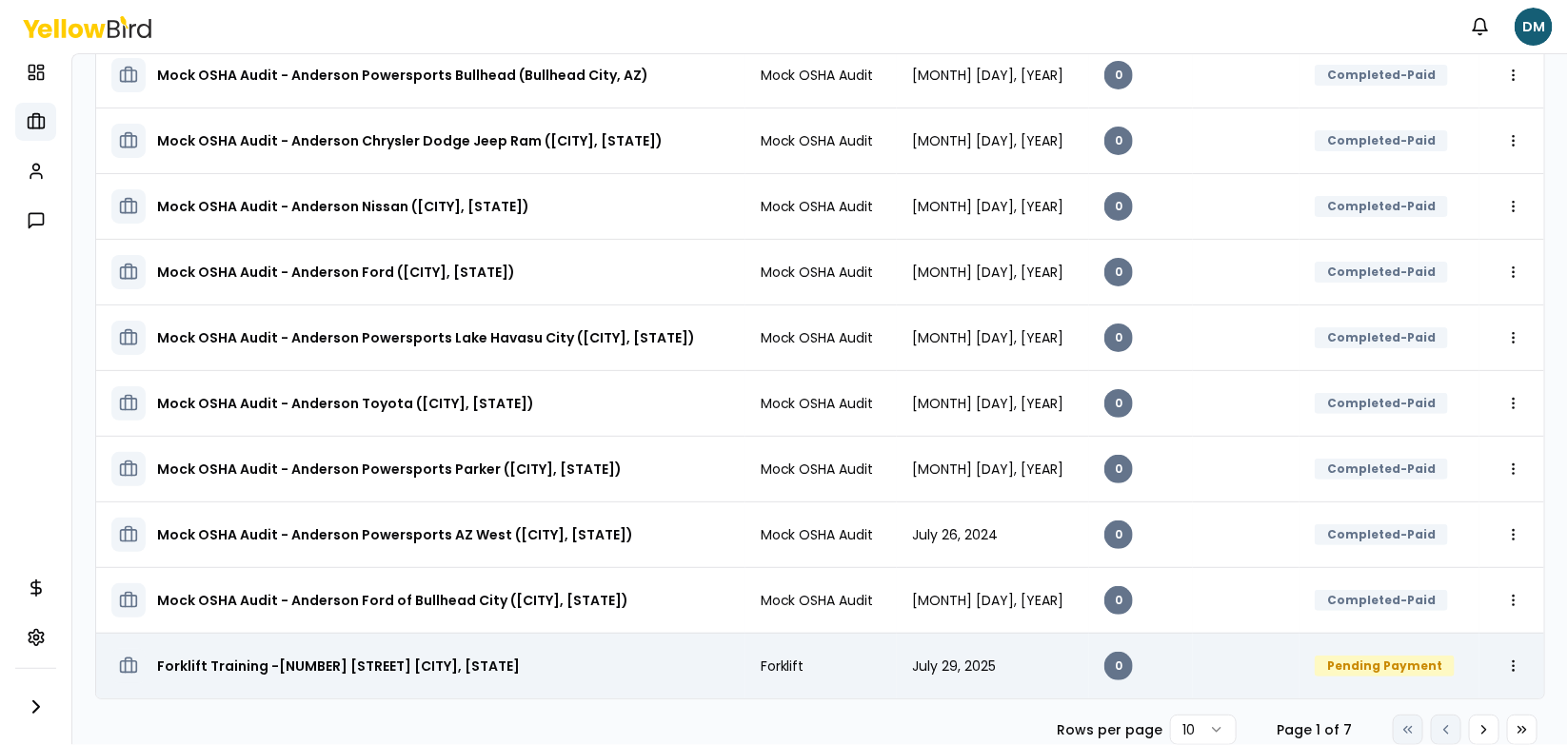 click on "Forklift Training -[NUMBER] [STREET] [CITY], [STATE] [POSTAL_CODE]" at bounding box center [338, 666] 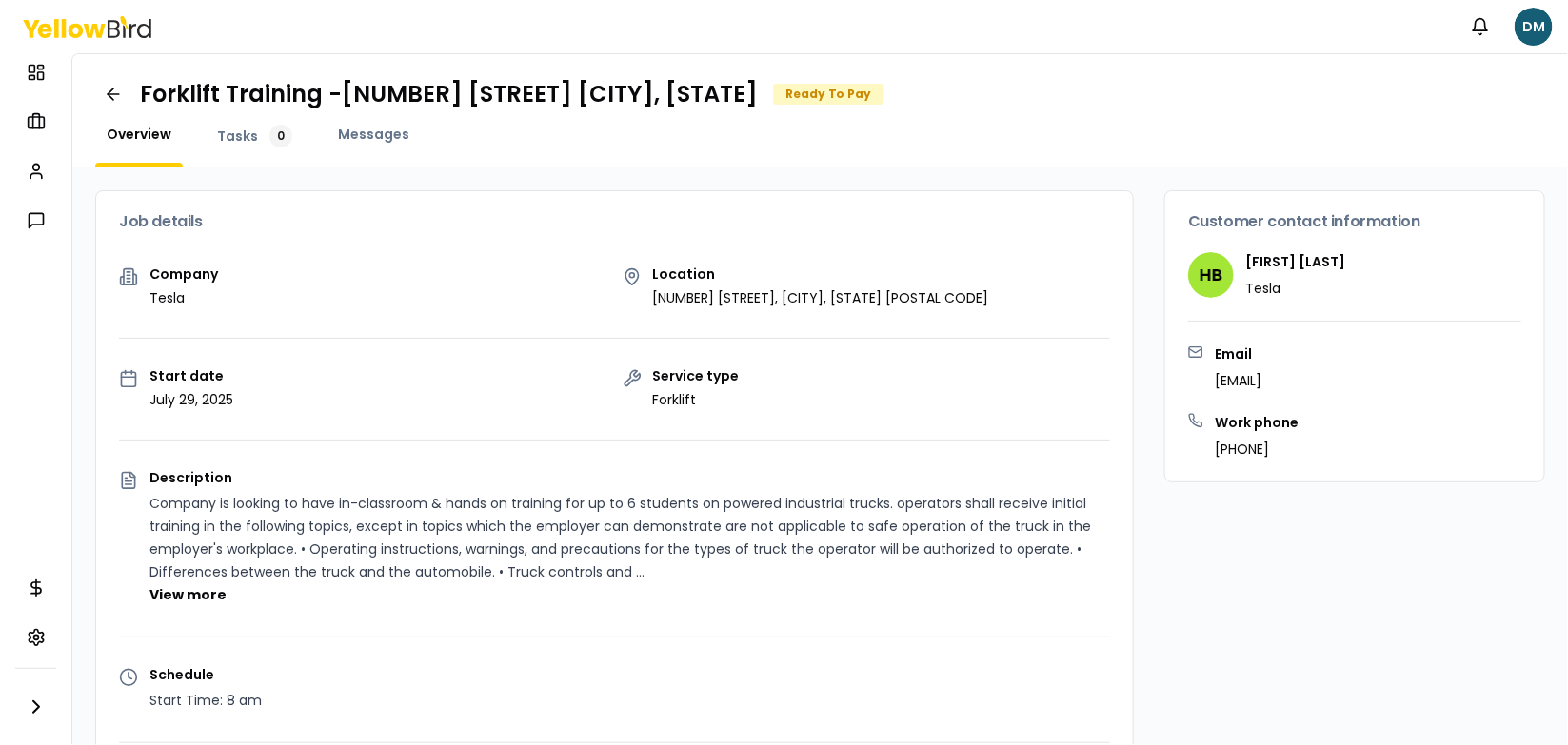 scroll, scrollTop: 0, scrollLeft: 0, axis: both 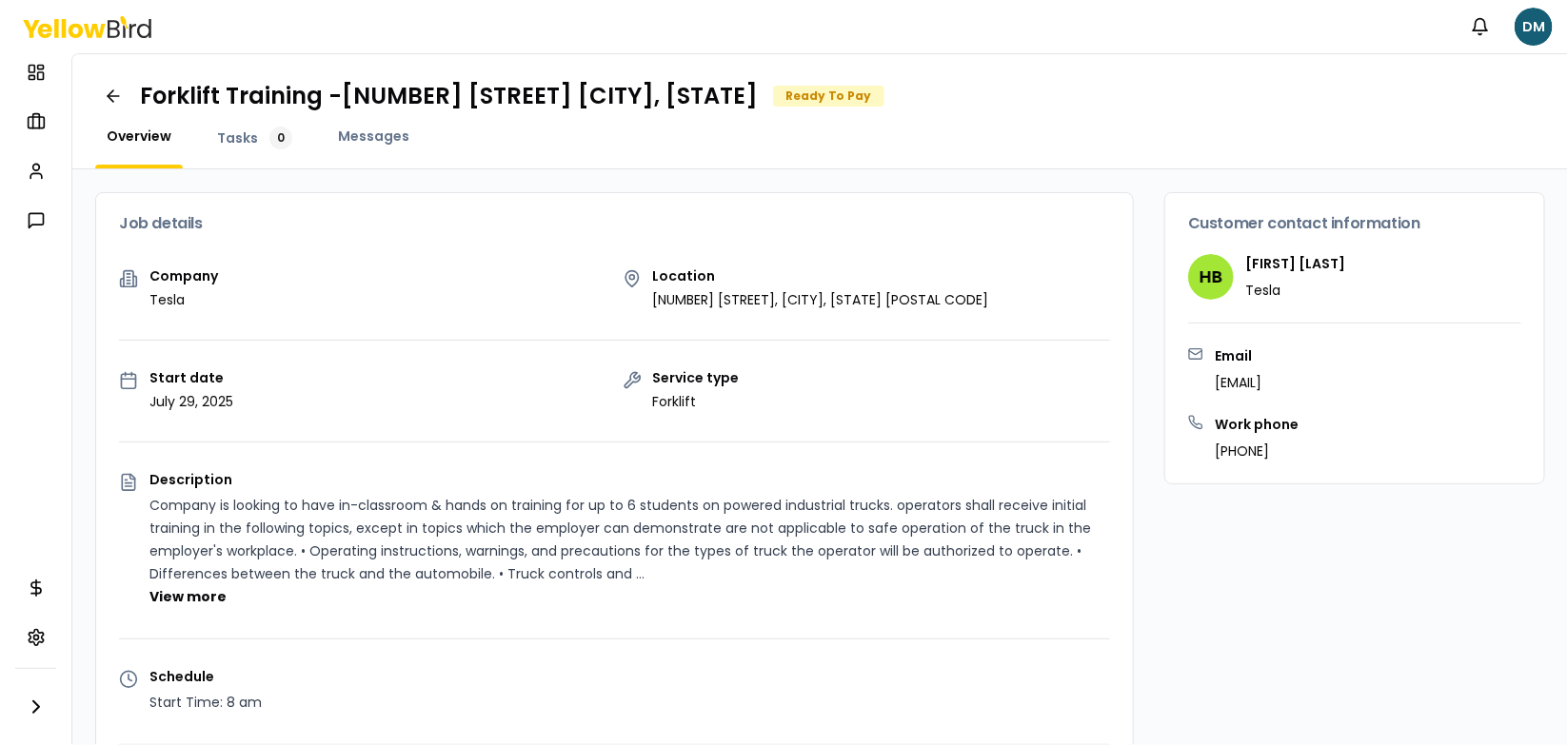 click on "Ready To Pay" at bounding box center (828, 96) 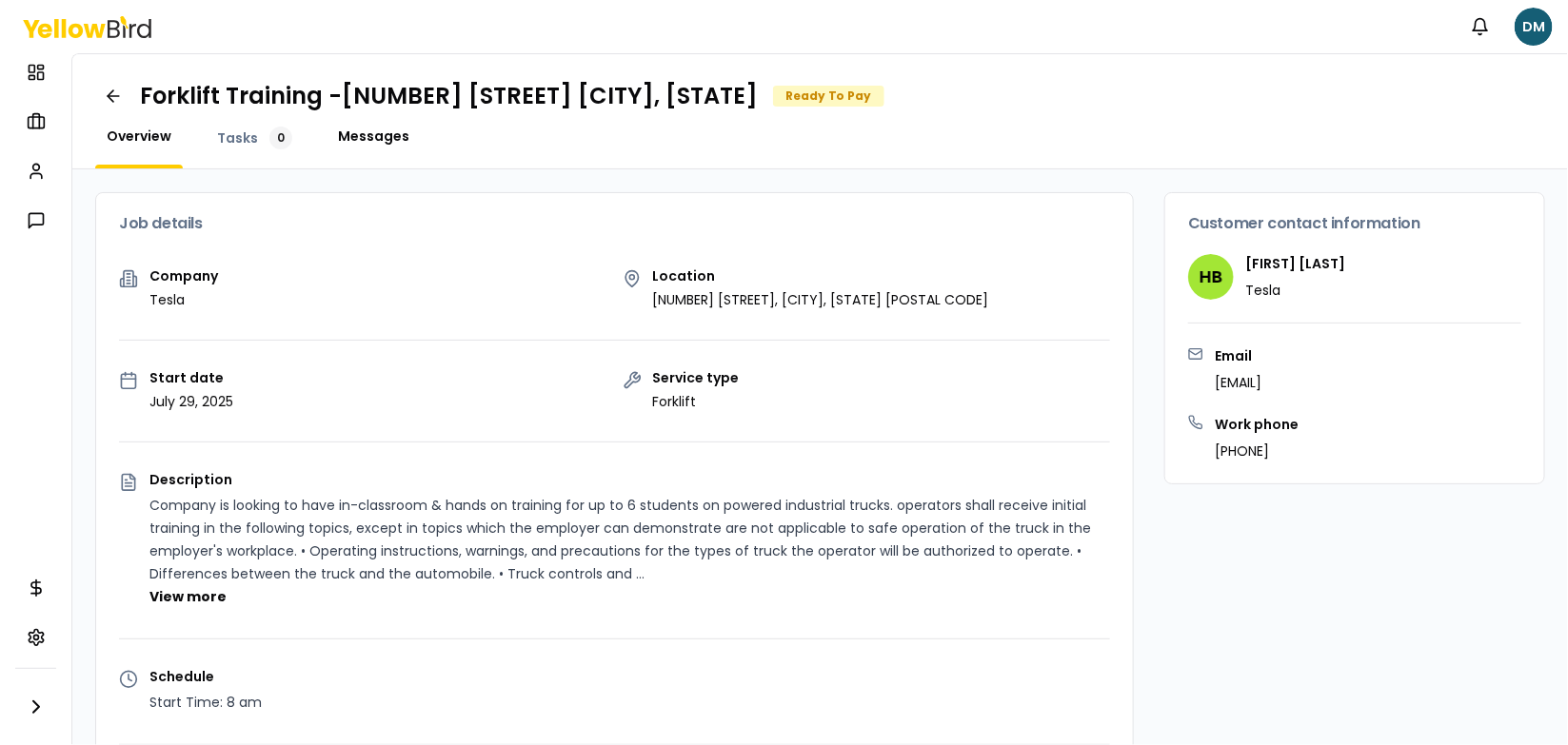 click on "Messages" at bounding box center [373, 136] 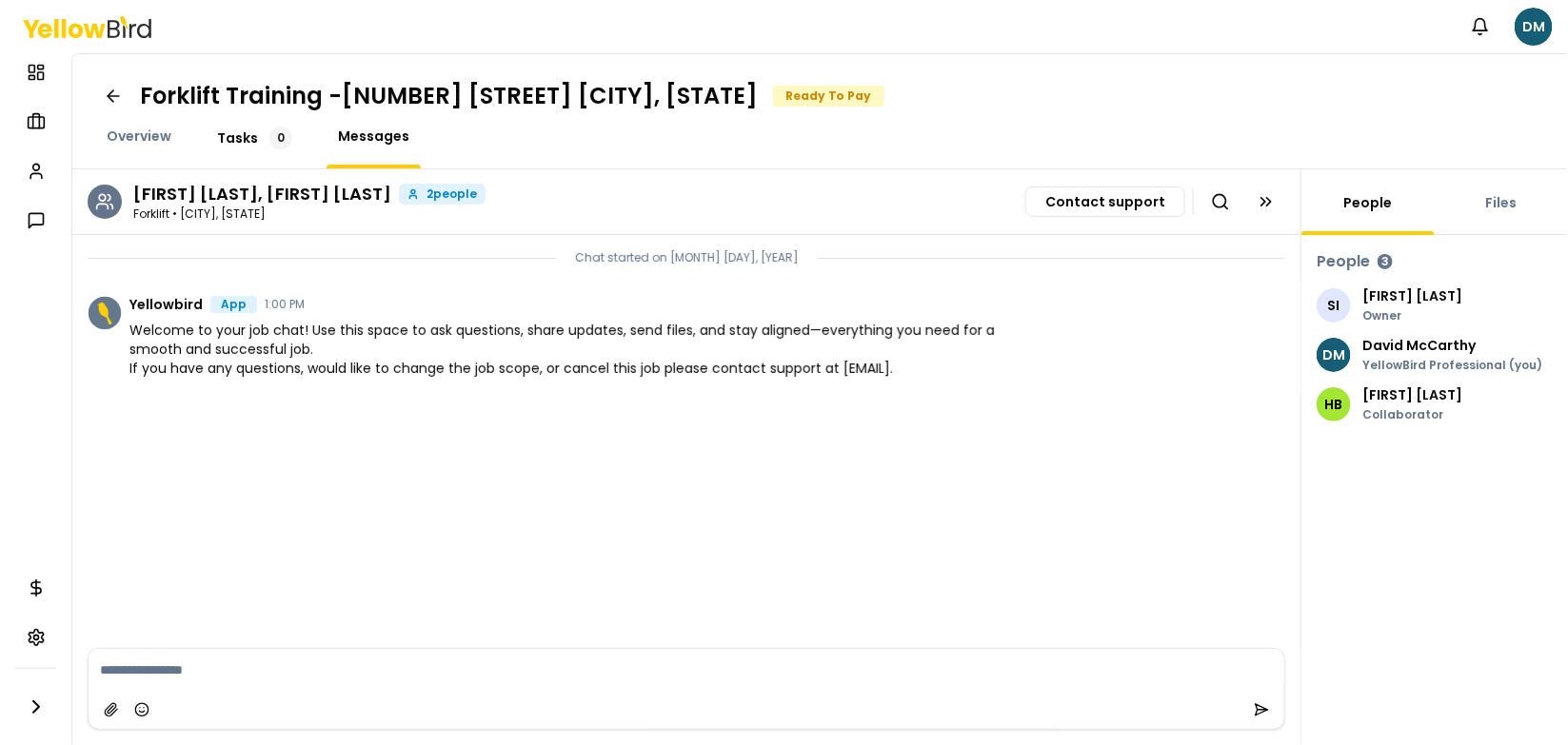 drag, startPoint x: 810, startPoint y: 88, endPoint x: 245, endPoint y: 128, distance: 566.414 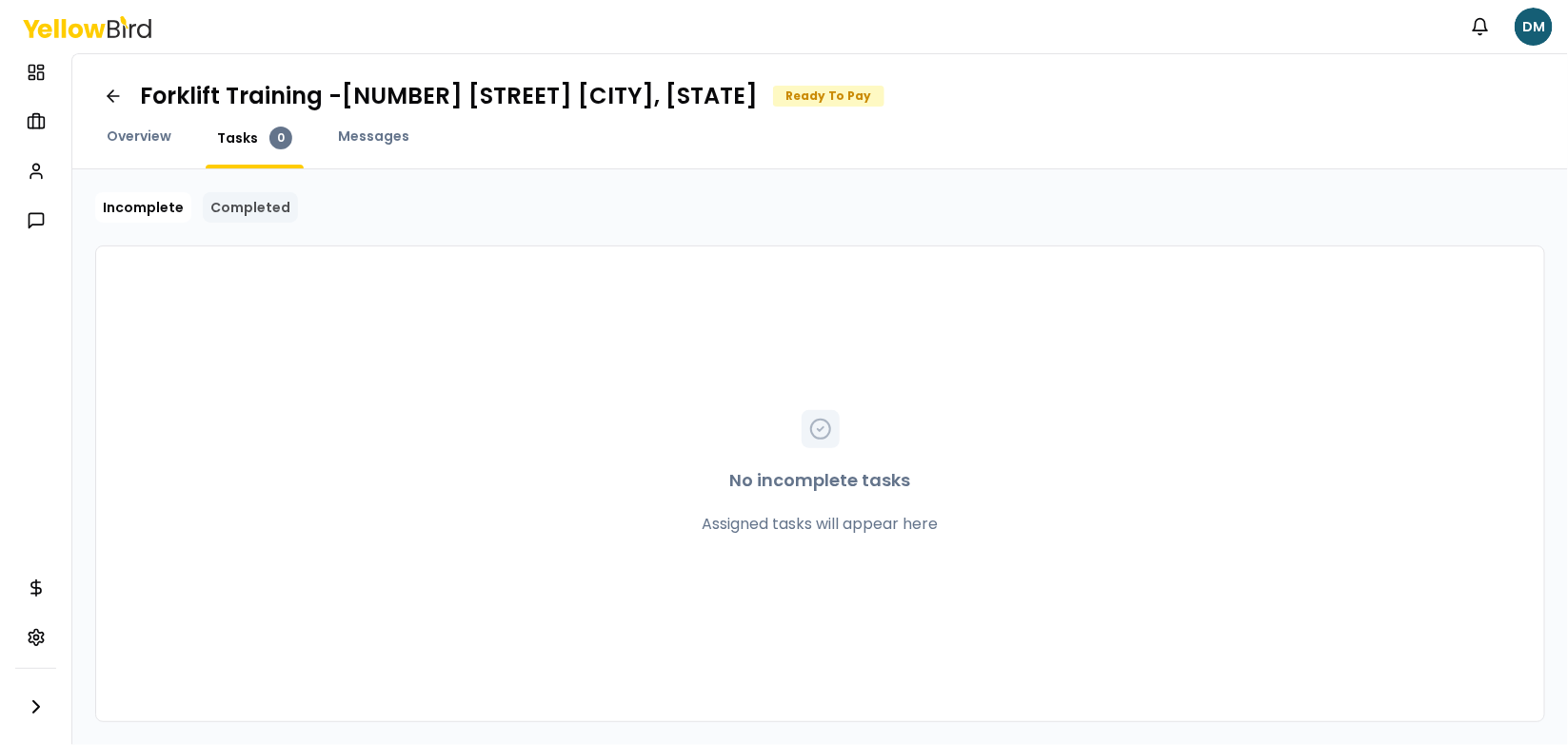 click on "Completed" at bounding box center (250, 207) 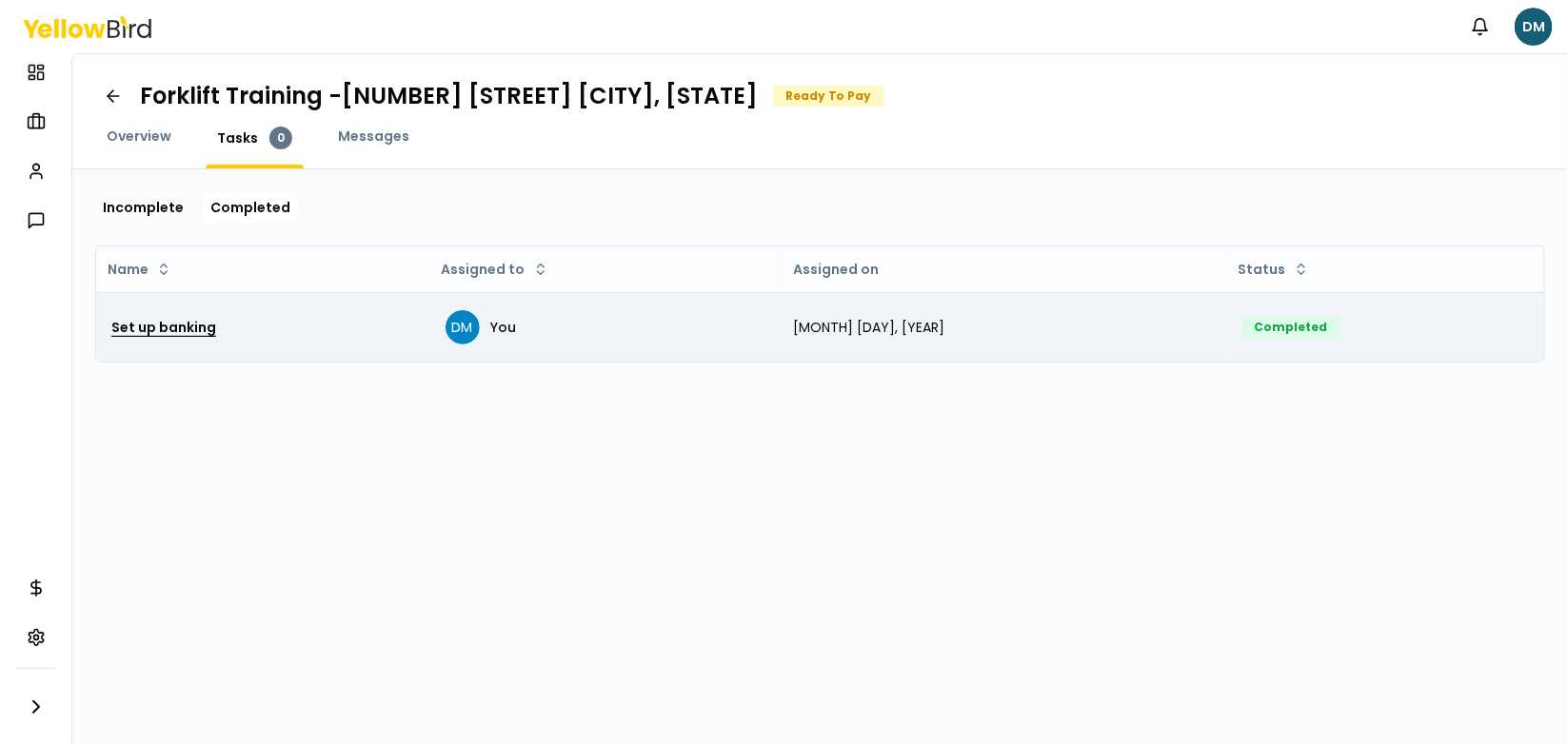 click on "Set up banking" at bounding box center [164, 327] 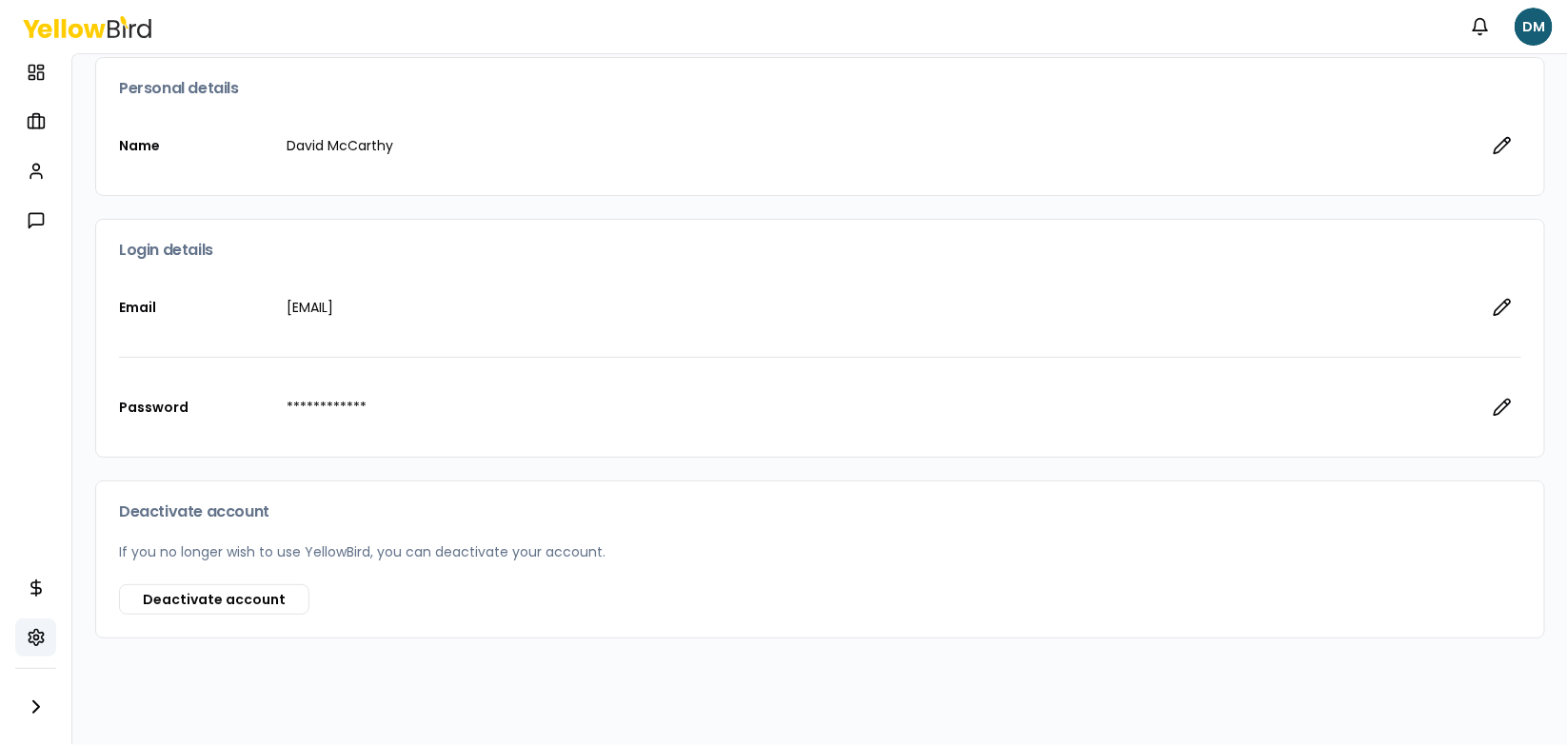scroll, scrollTop: 0, scrollLeft: 0, axis: both 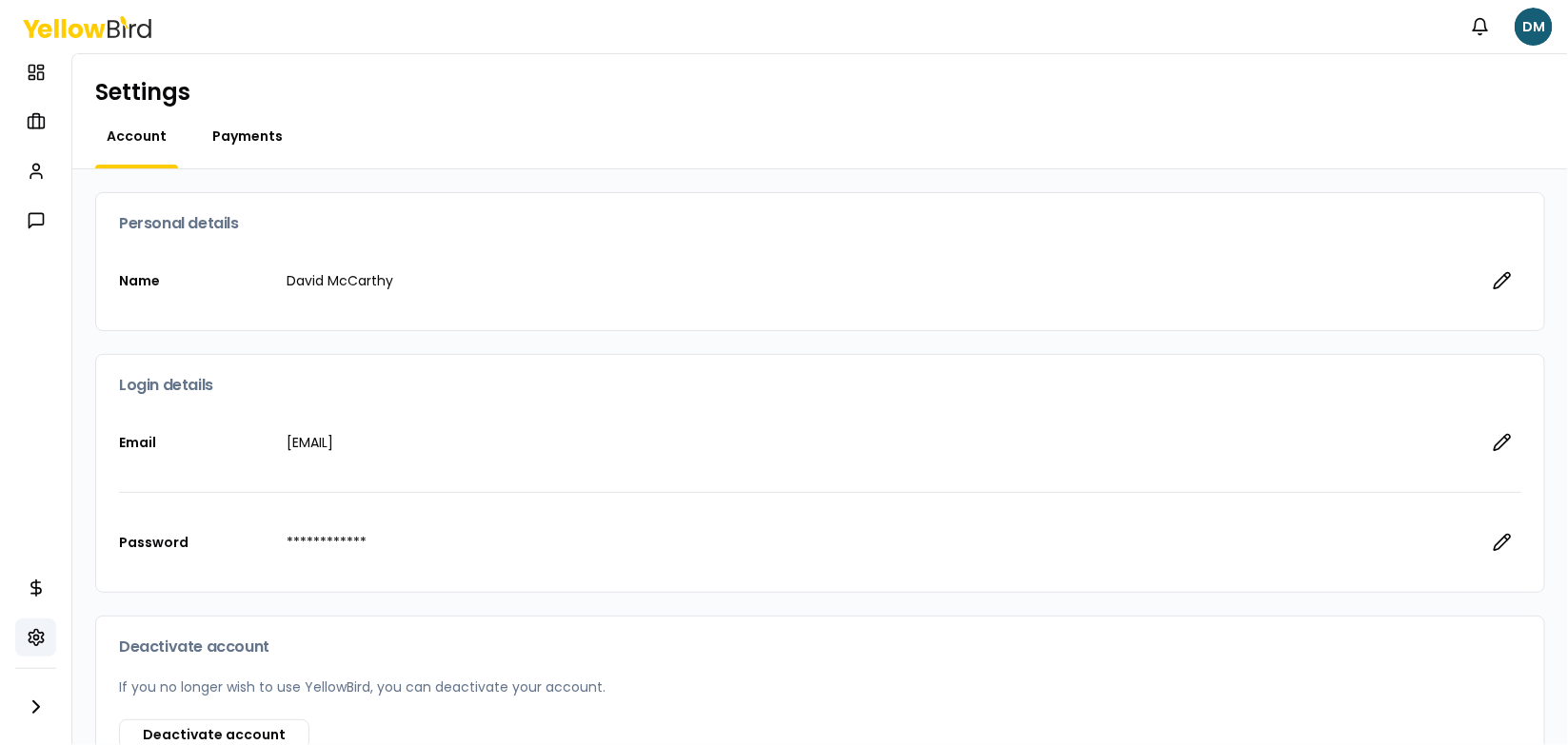 click on "Payments" at bounding box center [248, 136] 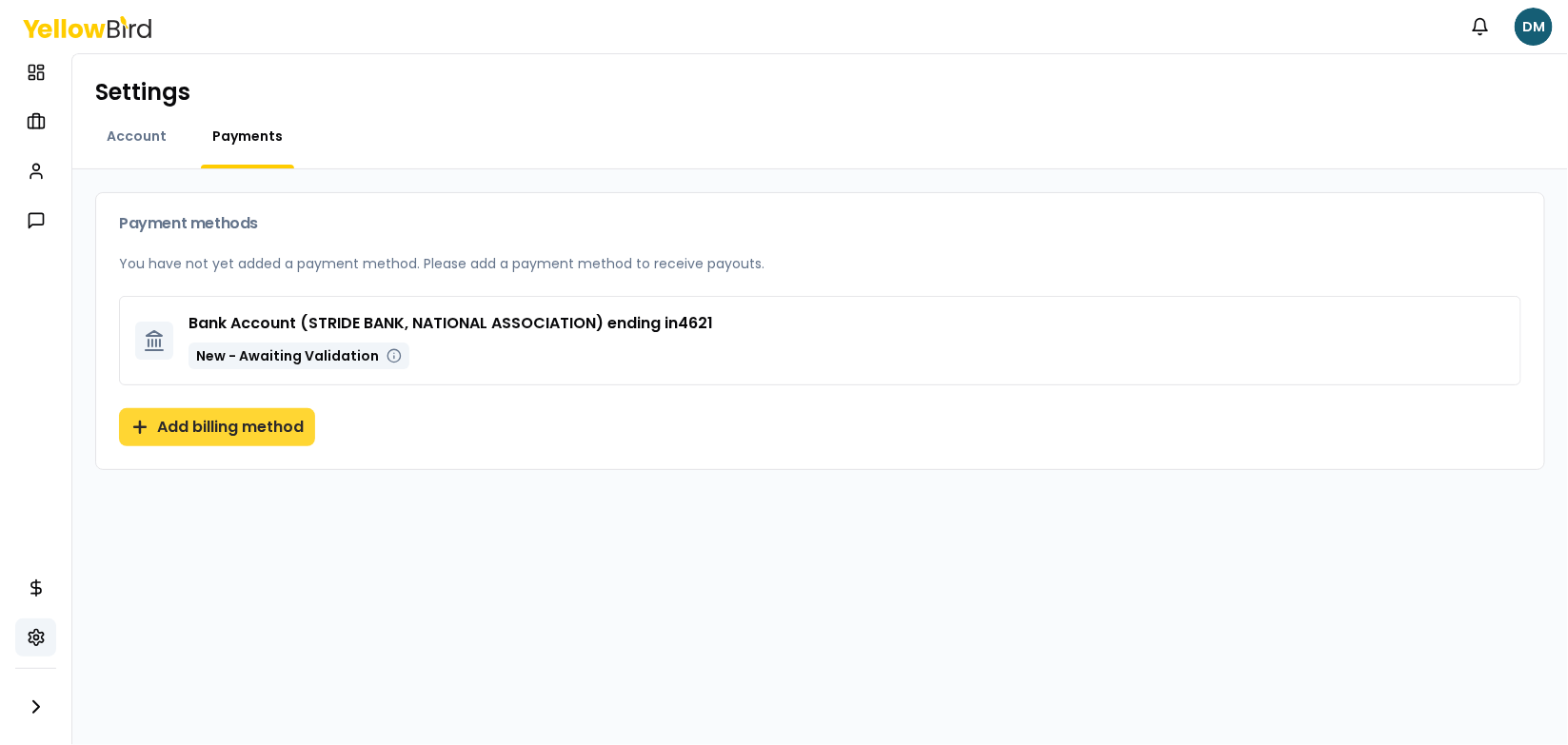 click on "Add billing method" at bounding box center [217, 427] 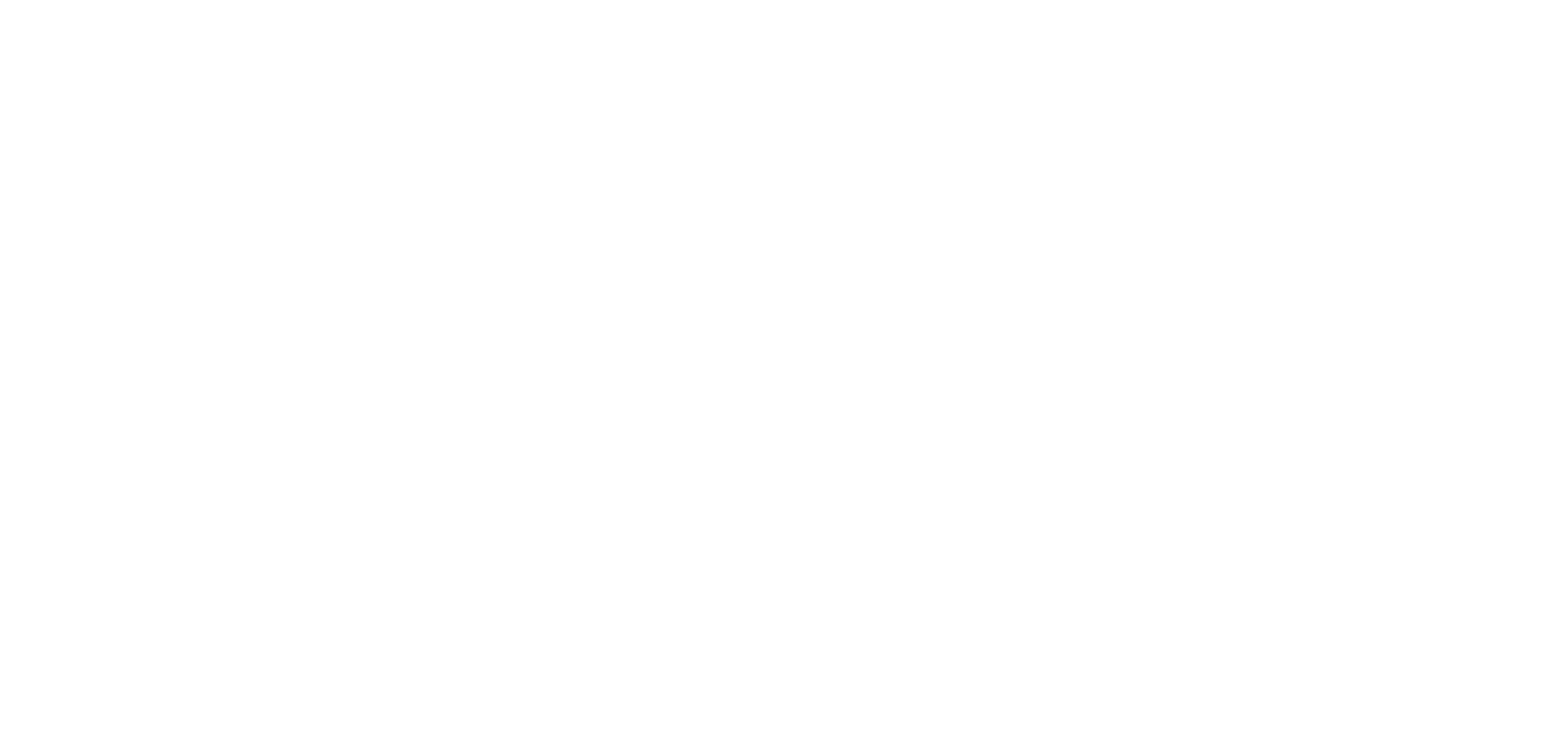 scroll, scrollTop: 0, scrollLeft: 0, axis: both 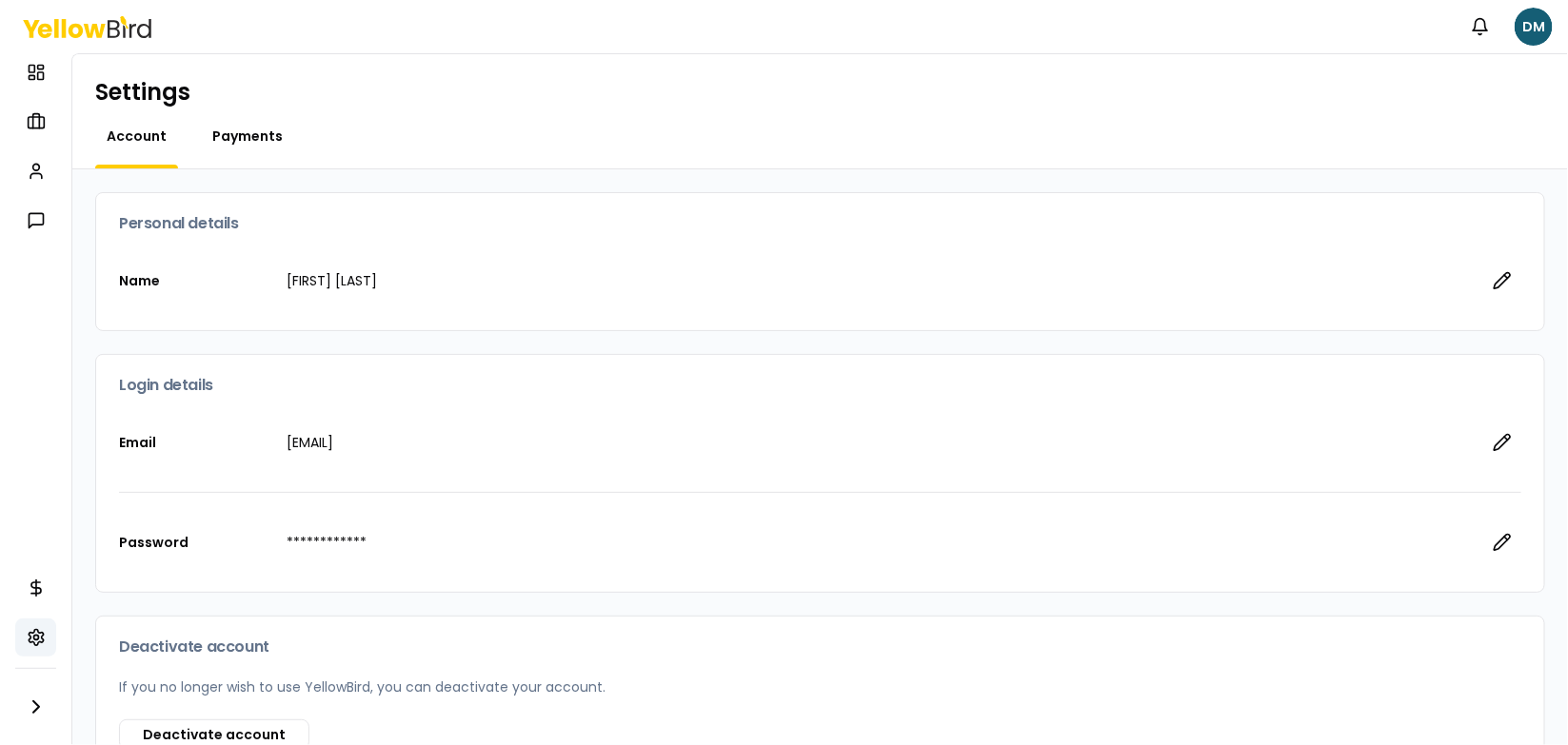 click on "Payments" at bounding box center [248, 136] 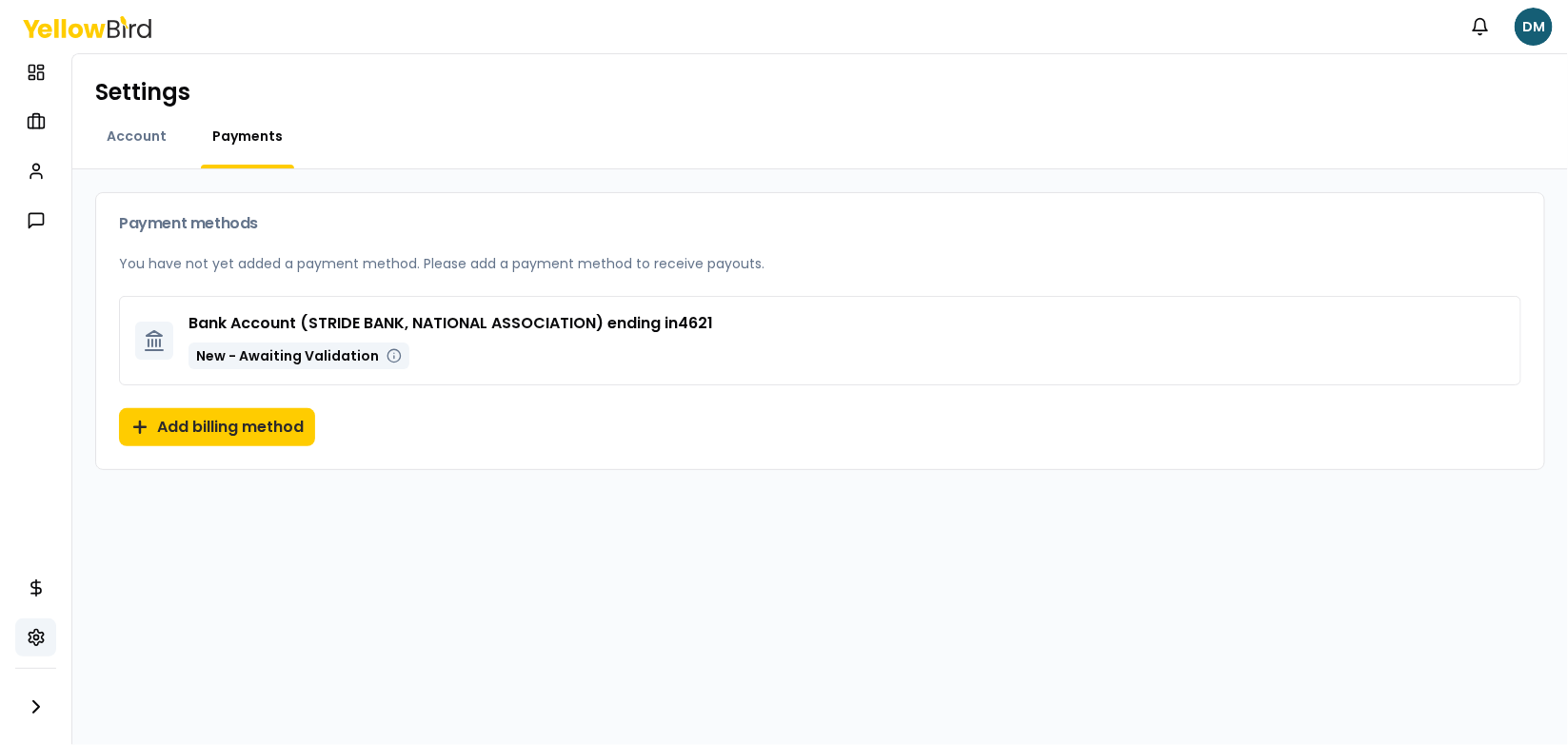 click on "New - Awaiting Validation" at bounding box center (288, 356) 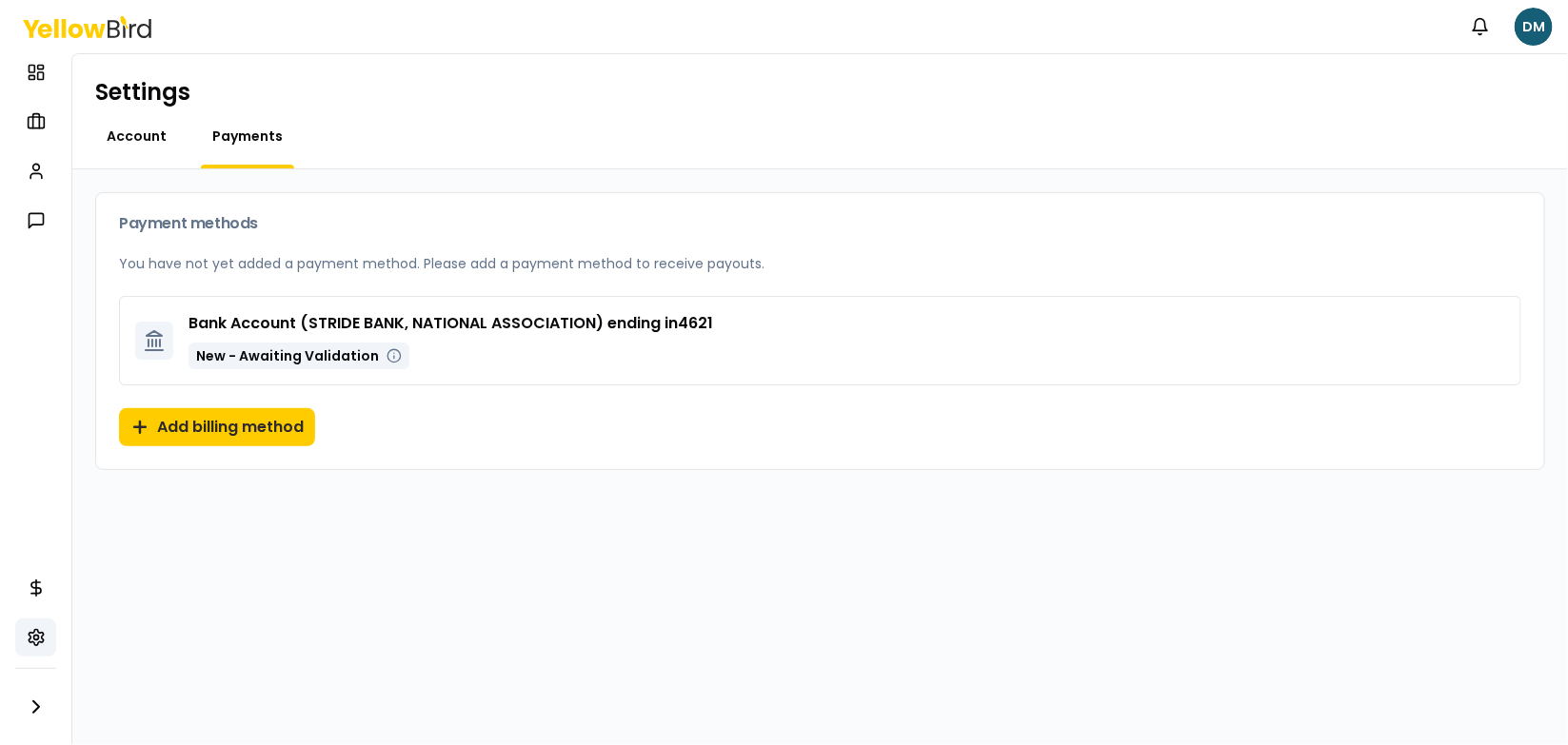 drag, startPoint x: 139, startPoint y: 124, endPoint x: 139, endPoint y: 140, distance: 16 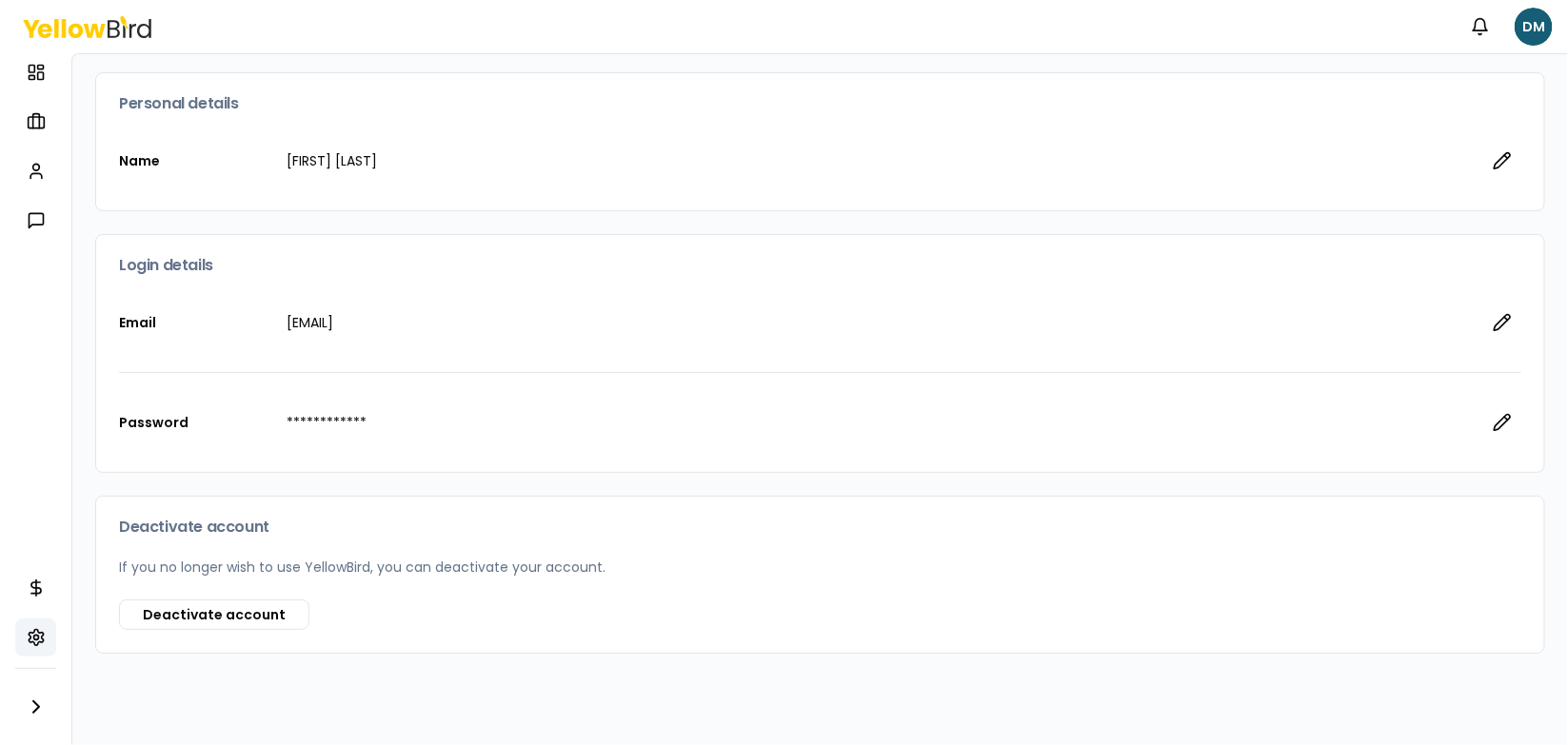 scroll, scrollTop: 0, scrollLeft: 0, axis: both 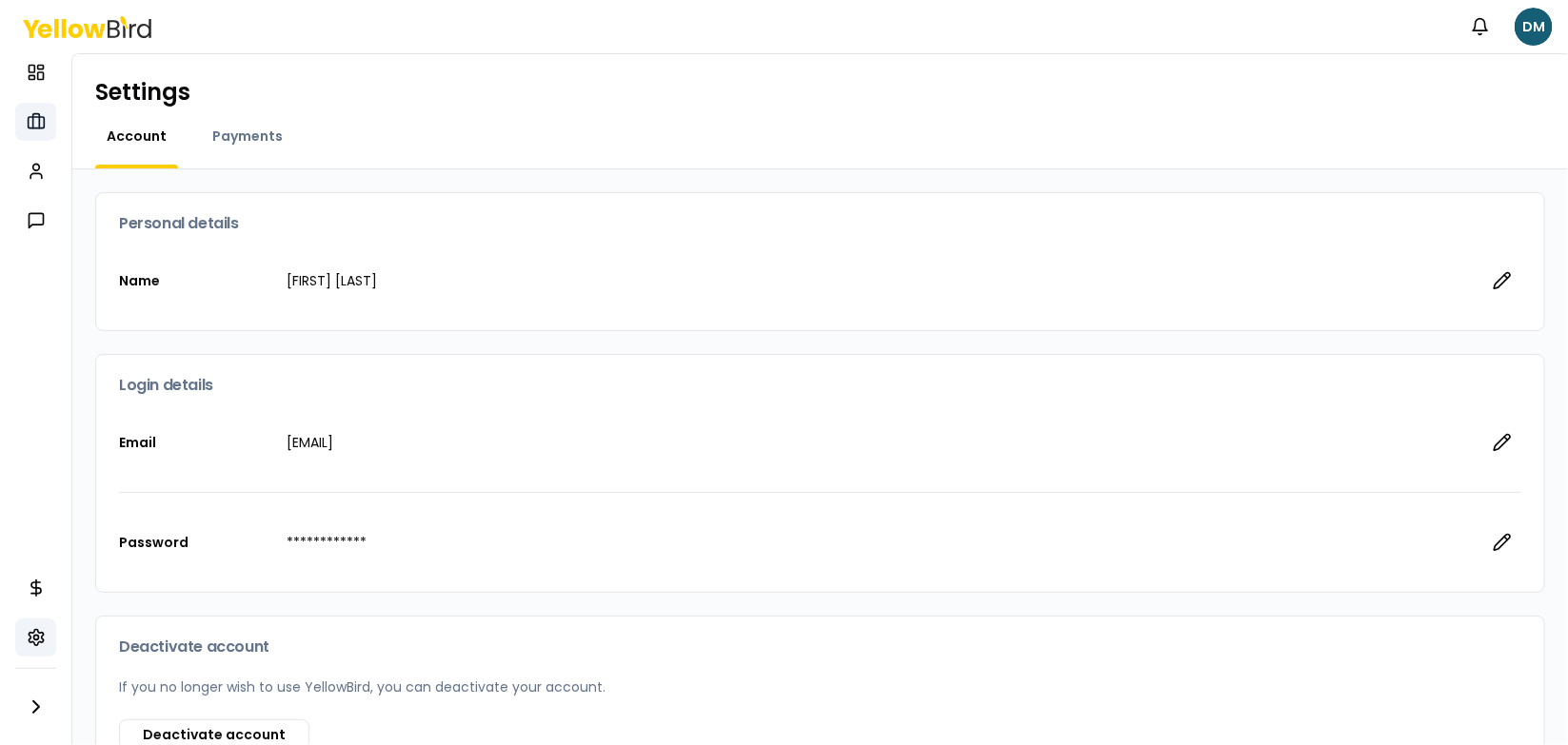 click on "My jobs" at bounding box center (35, 122) 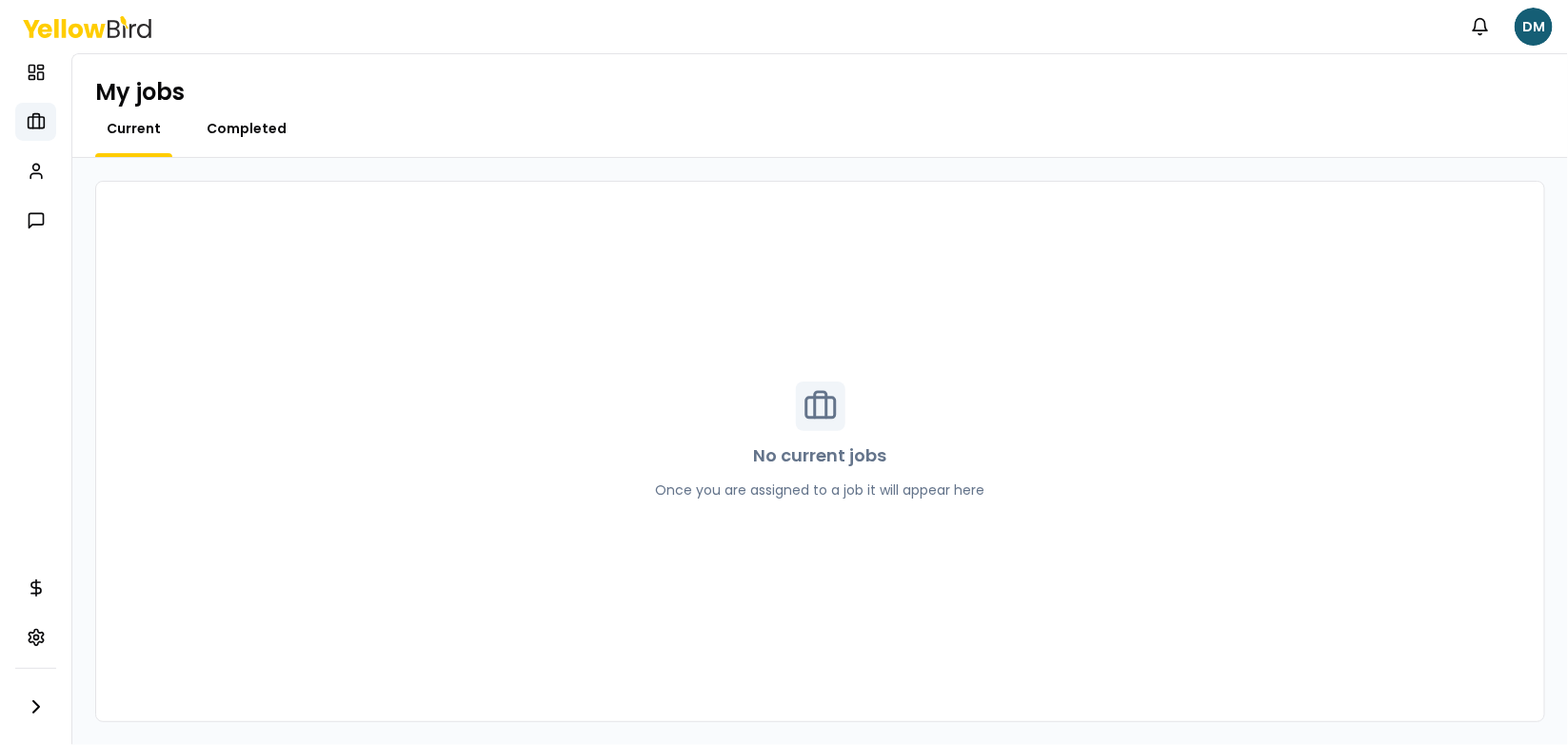 click on "Completed" at bounding box center (247, 128) 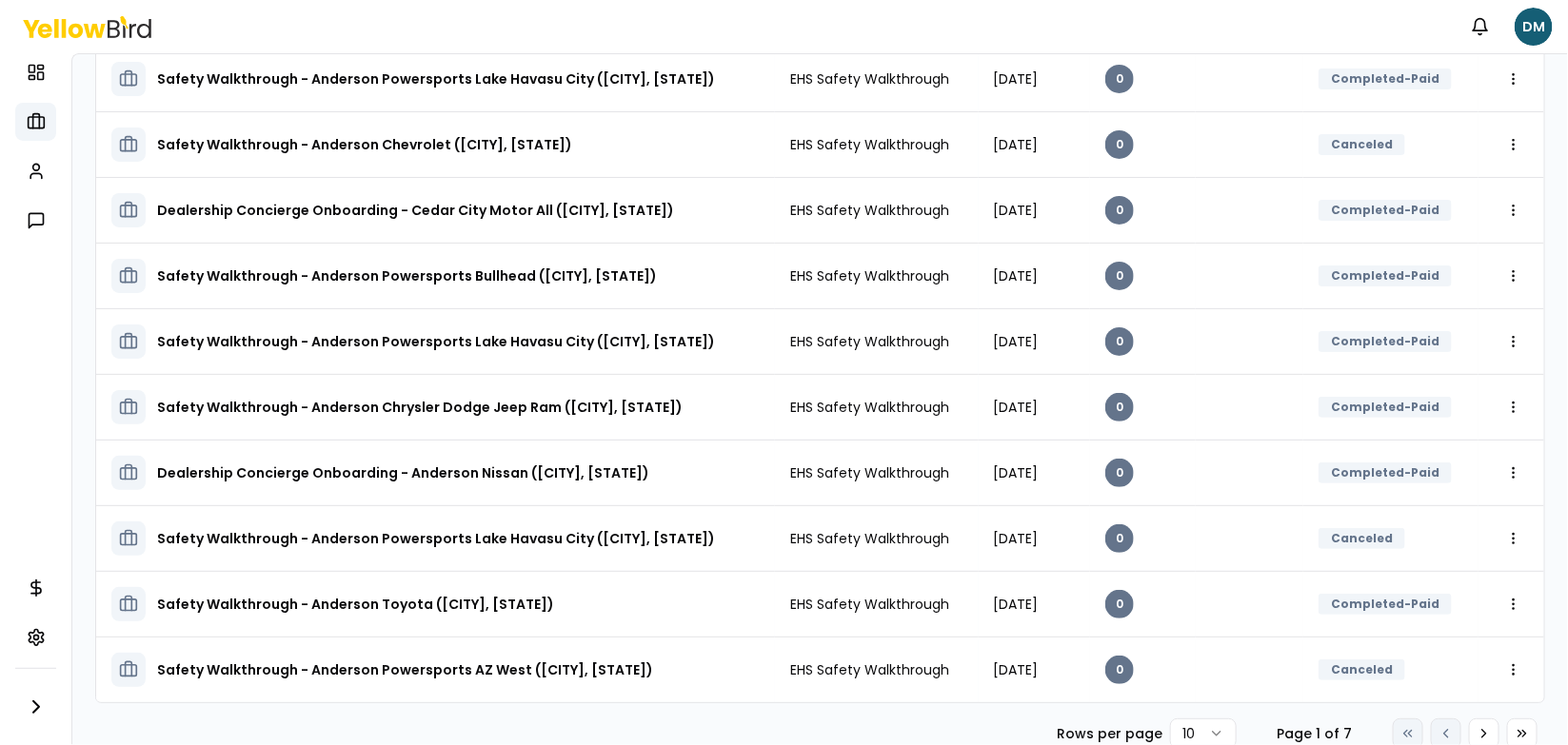 scroll, scrollTop: 186, scrollLeft: 0, axis: vertical 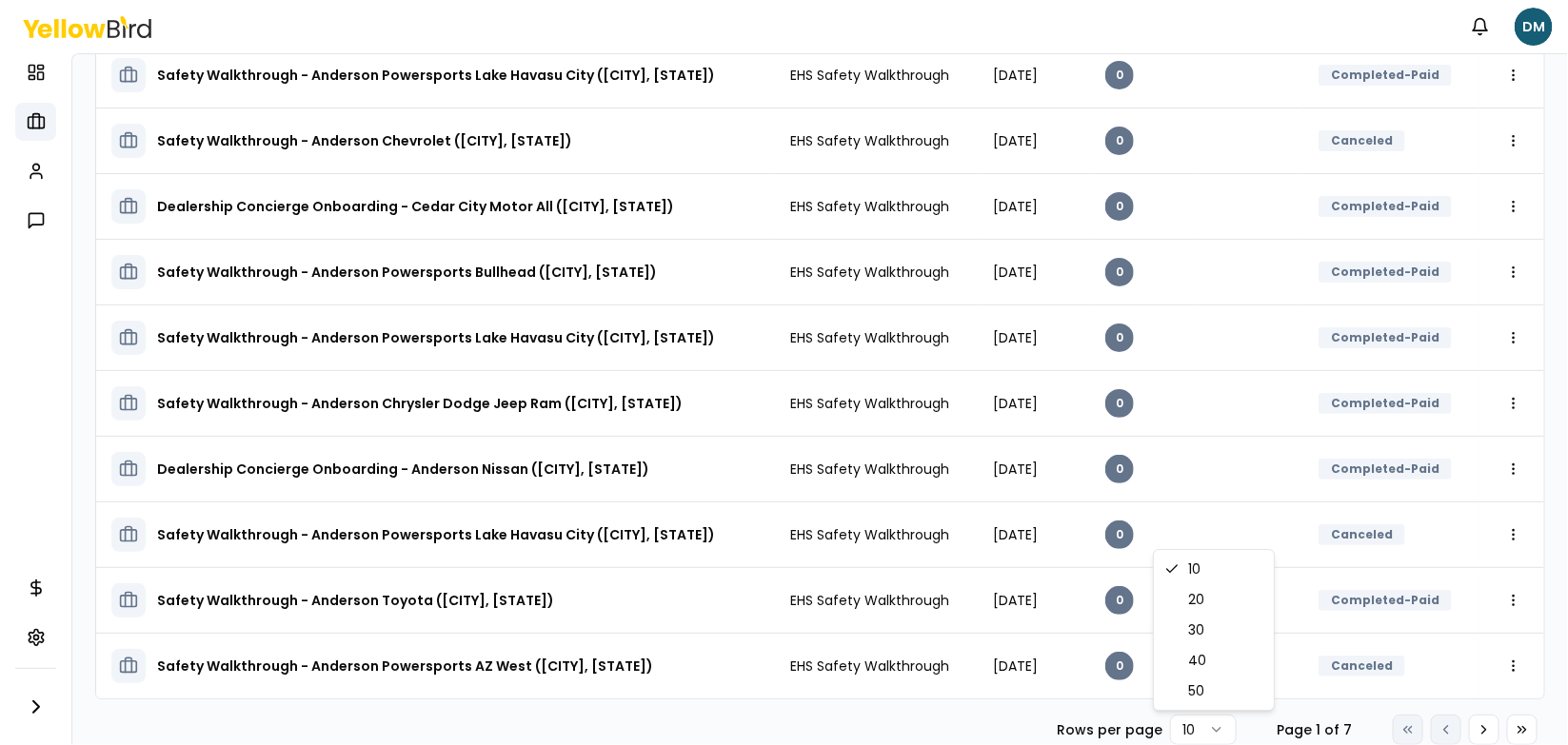 click on "Notifications DM Dashboard My jobs My profile Messages Refer & earn Settings My jobs Current Completed Name Service Start date Tasks Posted by Status Safety Walkthrough - Anderson Powersports Lake Havasu City ([CITY], [STATE]) EHS Safety Walkthrough April 25, 2024 0 Completed-Paid Open menu Safety Walkthrough - Anderson Chevrolet ([CITY], [STATE]) EHS Safety Walkthrough February 07, 2025 0 Canceled Open menu Dealership Concierge Onboarding - Cedar City Motor All ([CITY] , [STATE]) EHS Safety Walkthrough August 14, 2024 0 Completed-Paid Open menu Safety Walkthrough - Anderson Powersports Bullhead ([CITY], [STATE]) EHS Safety Walkthrough April 22, 2024 0 Completed-Paid Open menu Safety Walkthrough - Anderson Powersports Lake Havasu City ([CITY], [STATE]) EHS Safety Walkthrough July 19, 2024 0 Completed-Paid Open menu Safety Walkthrough - Anderson Chrysler Dodge Jeep Ram ([CITY], [STATE]) EHS Safety Walkthrough November 08, 2023 0 Completed-Paid Open menu EHS Safety Walkthrough 0 Open menu" at bounding box center (784, 372) 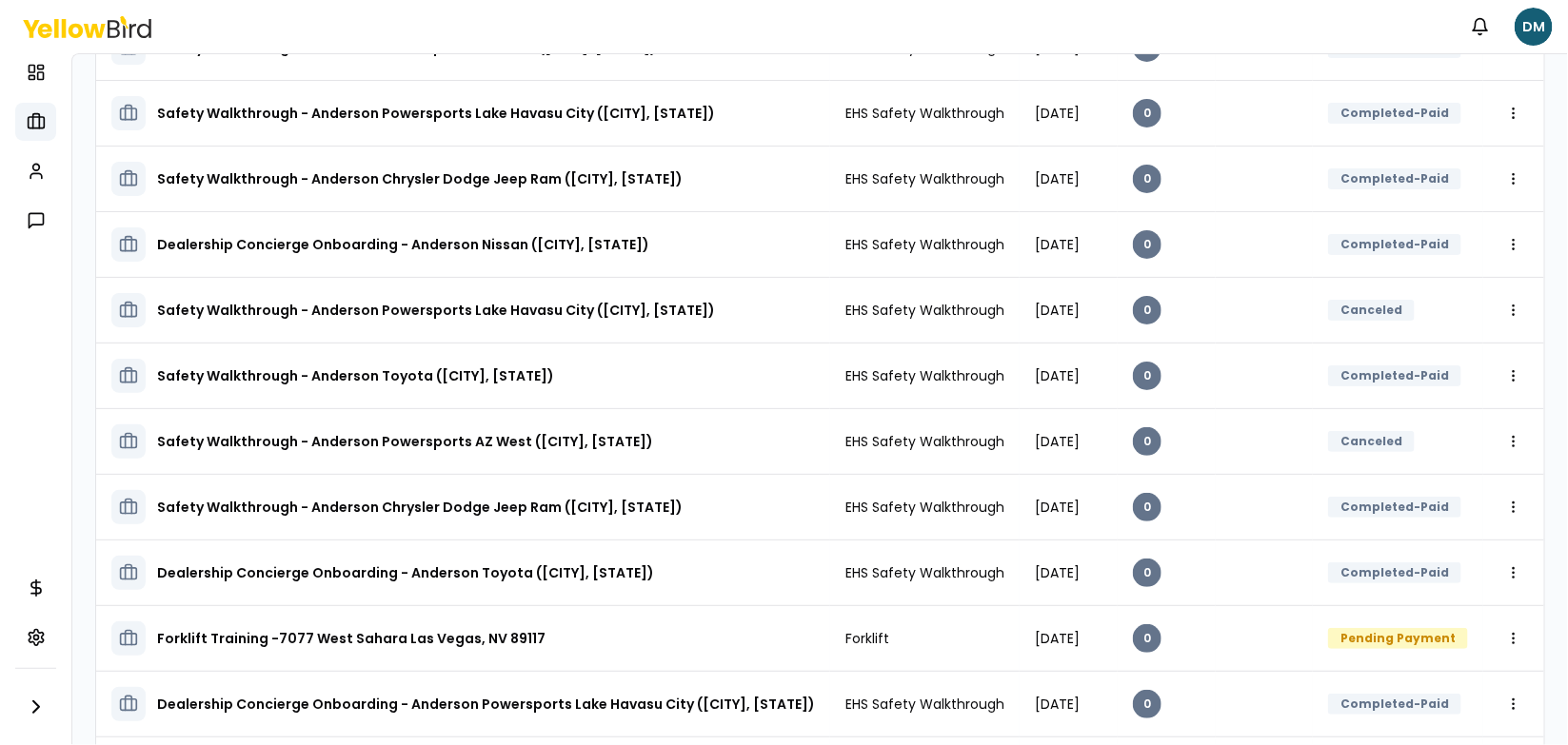scroll, scrollTop: 414, scrollLeft: 0, axis: vertical 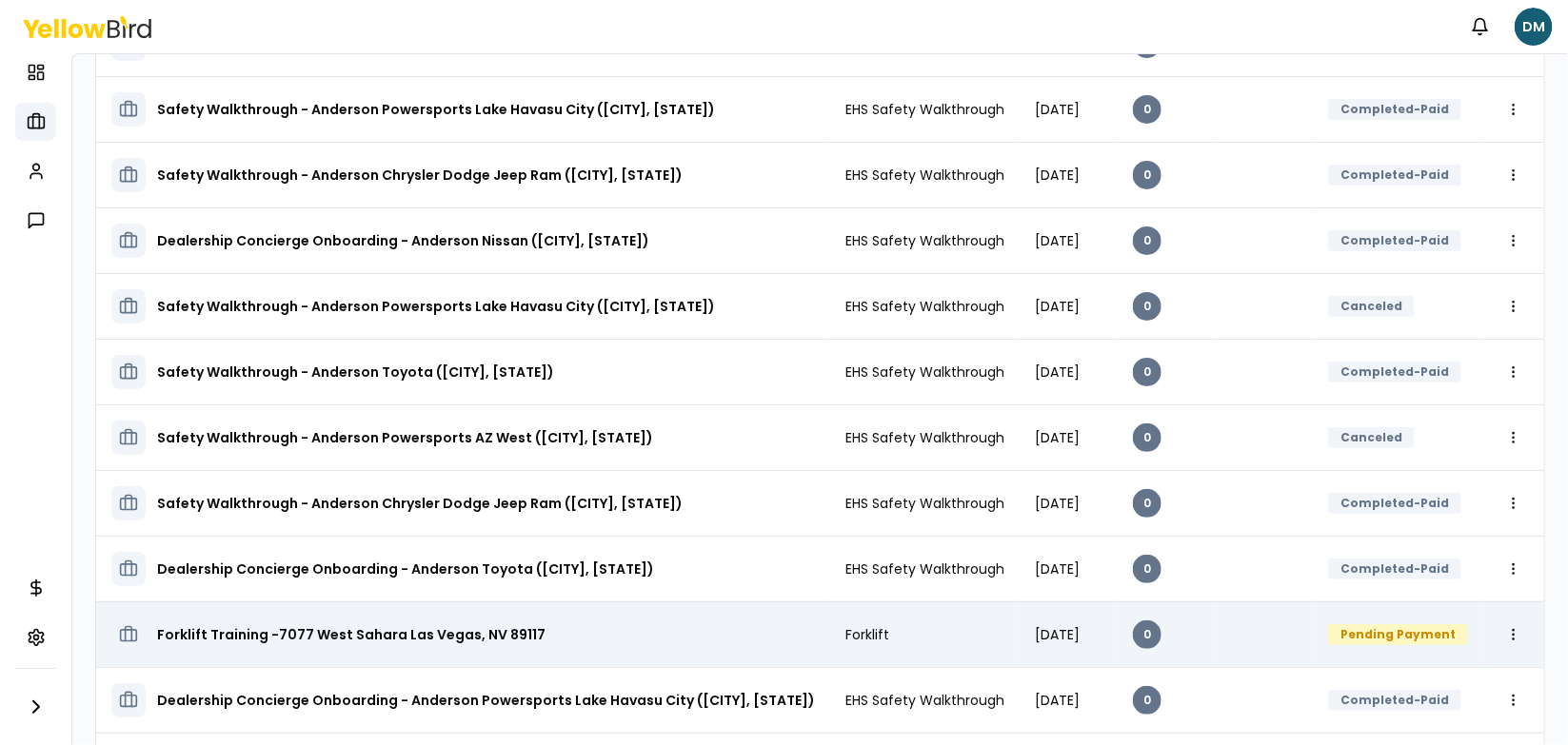 click on "Forklift Training -[NUMBER] [STREET] [CITY], [STATE] [POSTAL_CODE]" at bounding box center (351, 635) 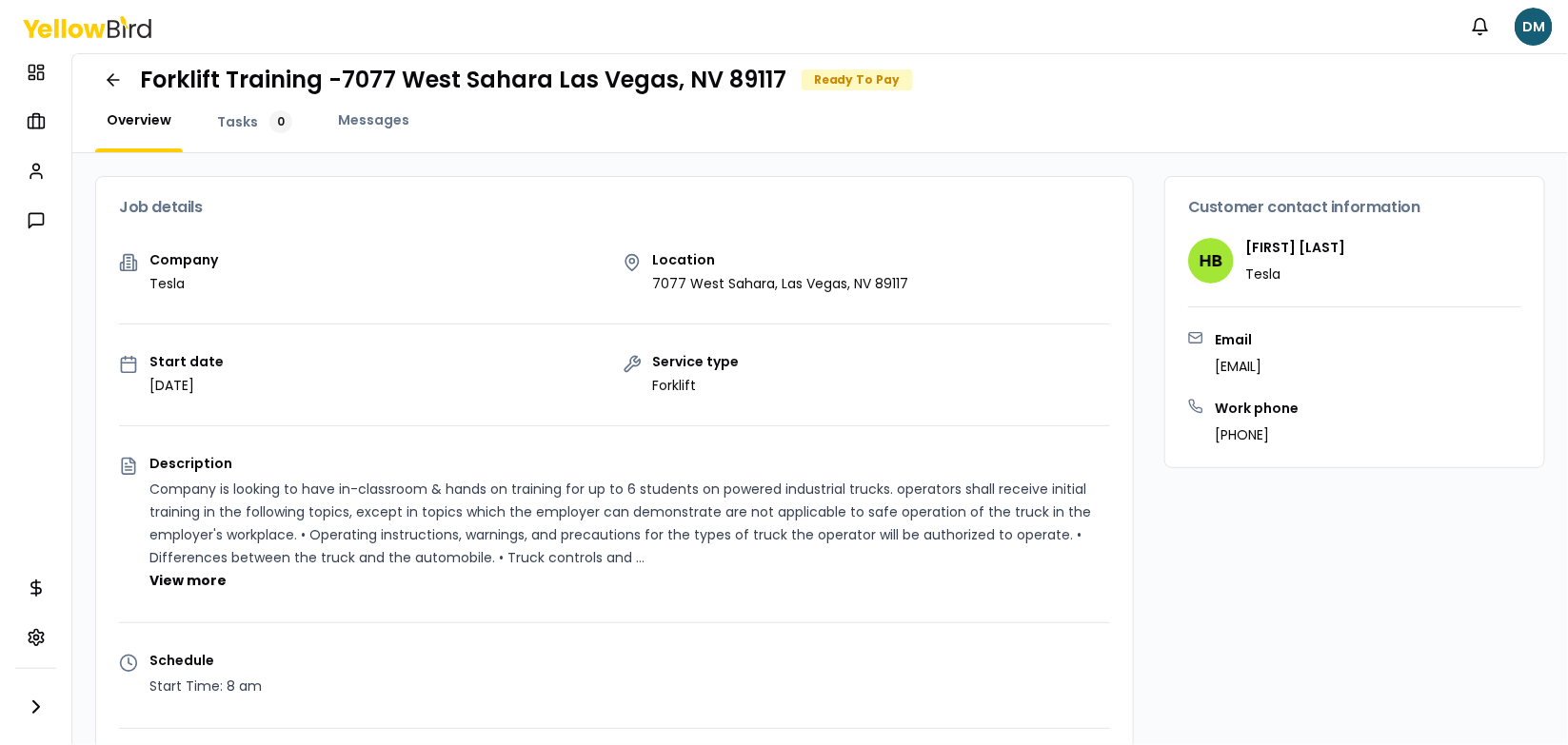 scroll, scrollTop: 0, scrollLeft: 0, axis: both 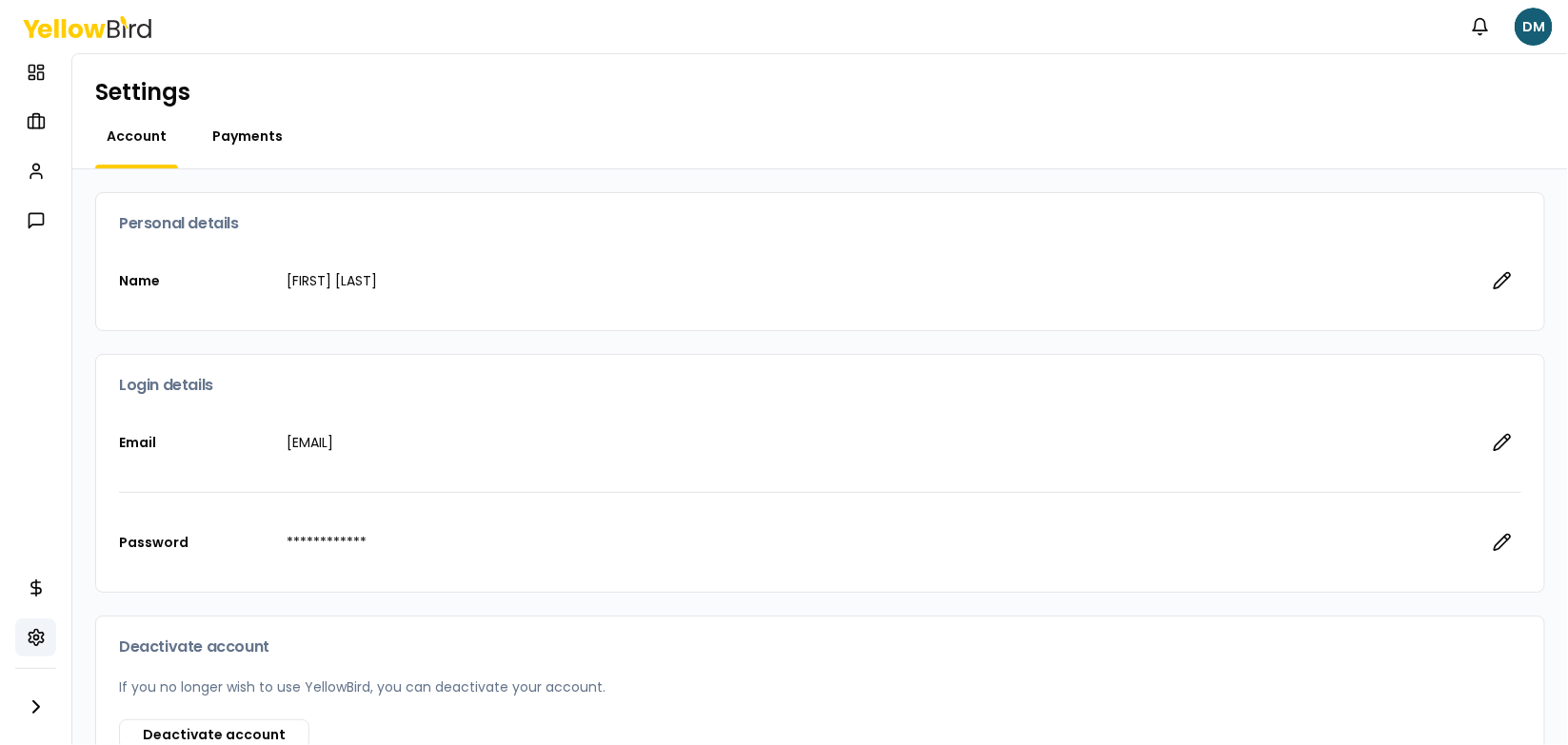 click on "Payments" at bounding box center [248, 136] 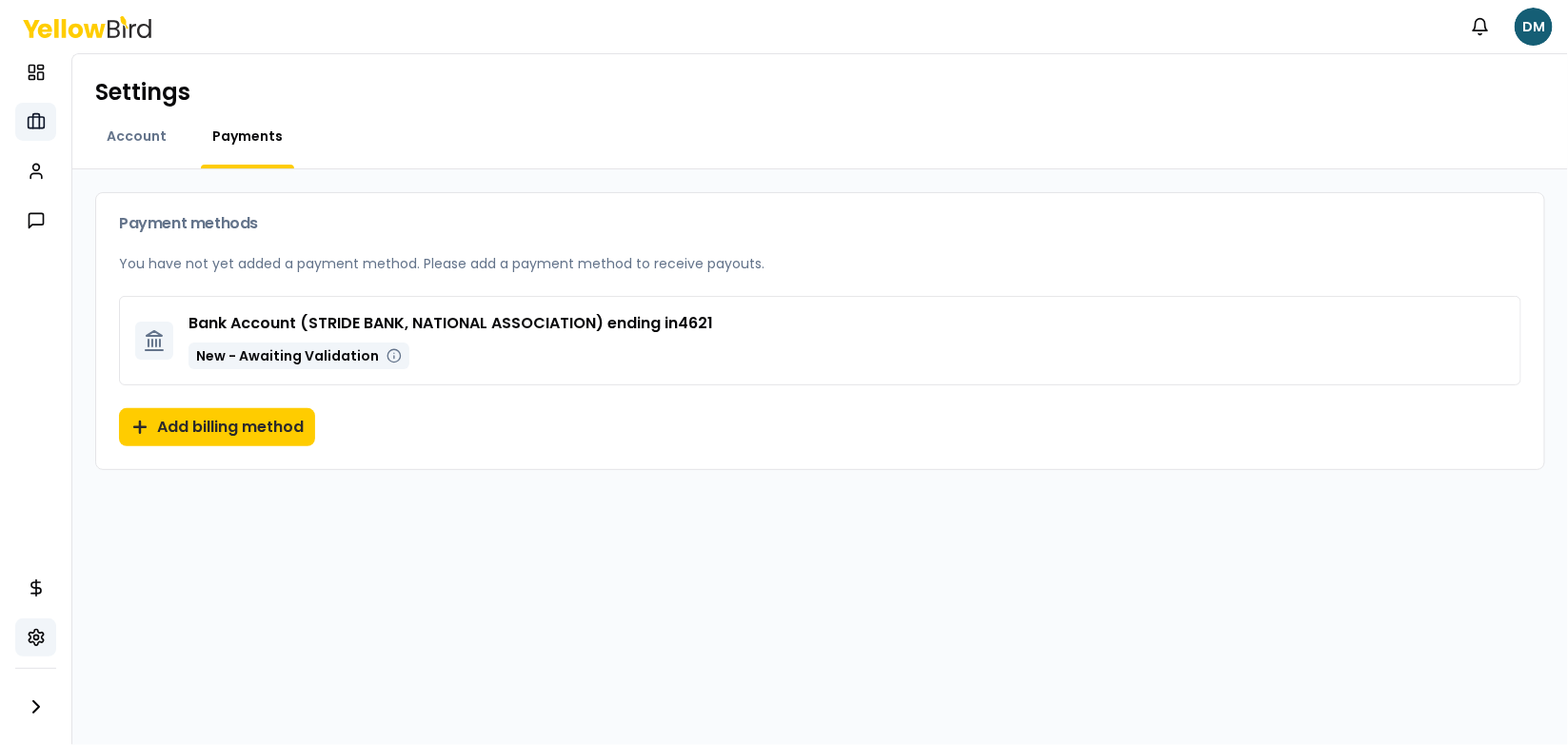 click on "My jobs" at bounding box center [35, 122] 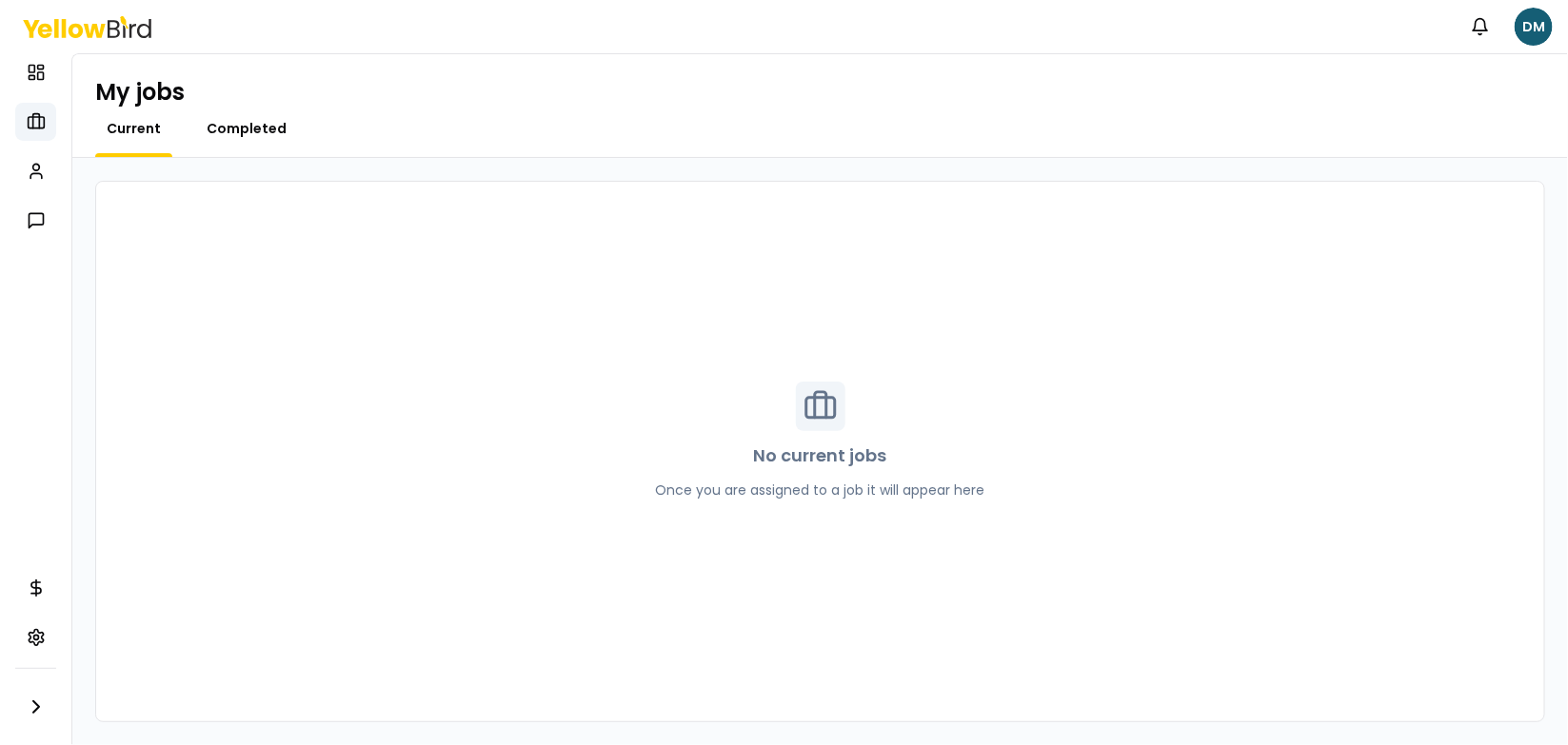 click on "Completed" at bounding box center [247, 128] 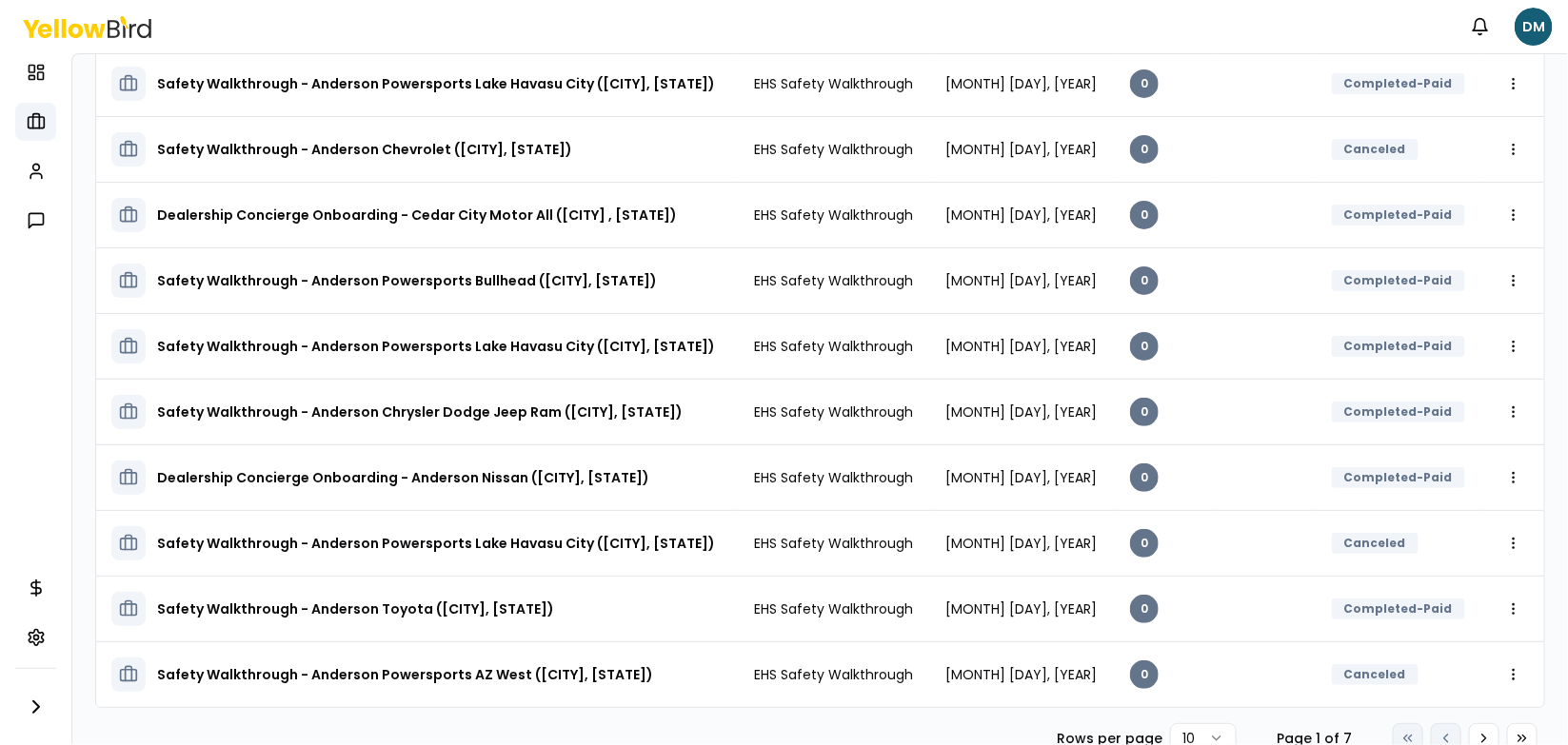 scroll, scrollTop: 186, scrollLeft: 0, axis: vertical 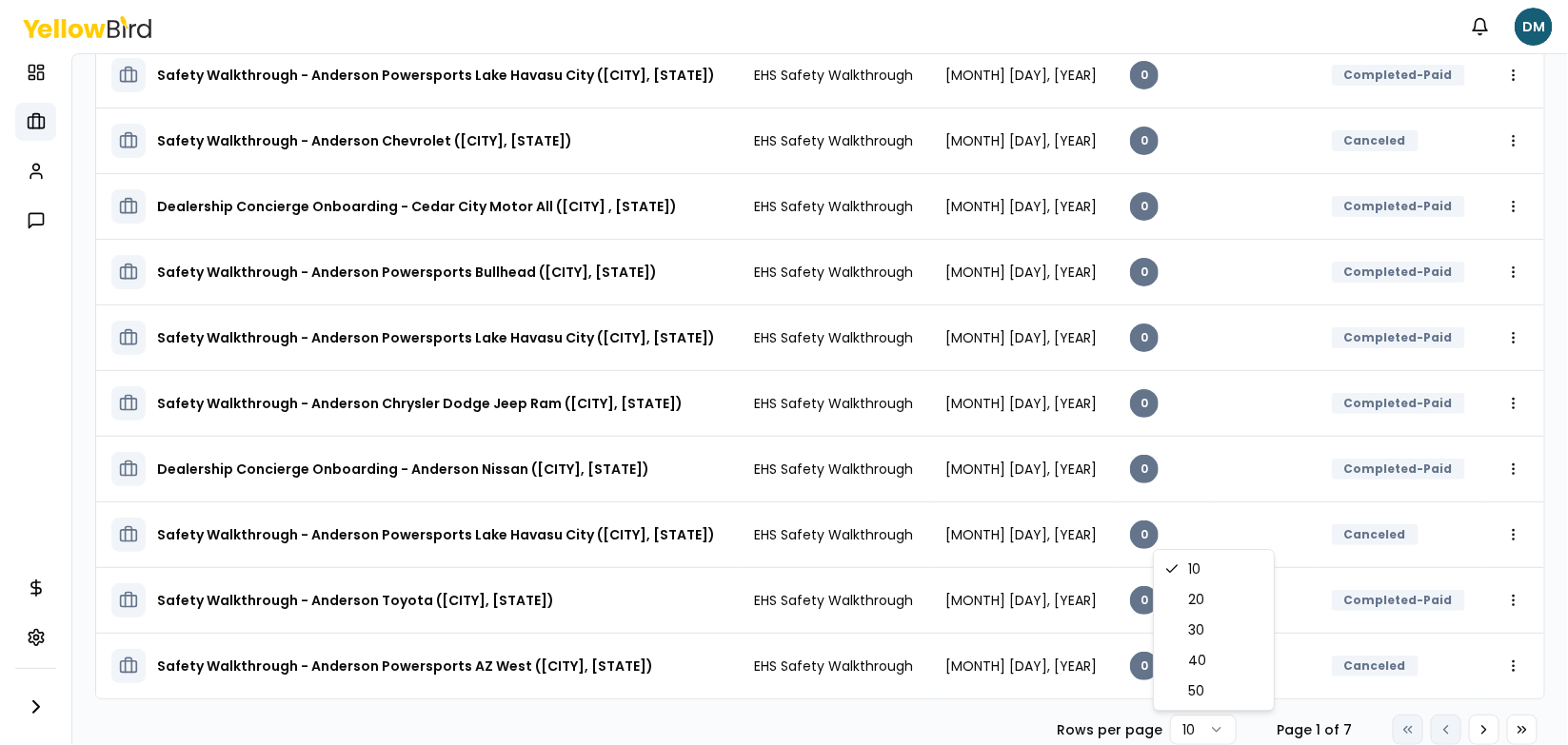 click on "Notifications DM Dashboard My jobs My profile Messages Refer & earn Settings My jobs Current Completed Name Service Start date Tasks Posted by Status Safety Walkthrough - Anderson Powersports Lake Havasu City ([CITY], [STATE]) EHS Safety Walkthrough April 25, 2024 0 Completed-Paid Open menu Safety Walkthrough - Anderson Chevrolet ([CITY], [STATE]) EHS Safety Walkthrough February 07, 2025 0 Canceled Open menu Dealership Concierge Onboarding - Cedar City Motor All ([CITY] , [STATE]) EHS Safety Walkthrough August 14, 2024 0 Completed-Paid Open menu Safety Walkthrough - Anderson Powersports Bullhead ([CITY], [STATE]) EHS Safety Walkthrough April 22, 2024 0 Completed-Paid Open menu Safety Walkthrough - Anderson Powersports Lake Havasu City ([CITY], [STATE]) EHS Safety Walkthrough July 19, 2024 0 Completed-Paid Open menu Safety Walkthrough - Anderson Chrysler Dodge Jeep Ram ([CITY], [STATE]) EHS Safety Walkthrough November 08, 2023 0 Completed-Paid Open menu EHS Safety Walkthrough 0 Open menu" at bounding box center [784, 372] 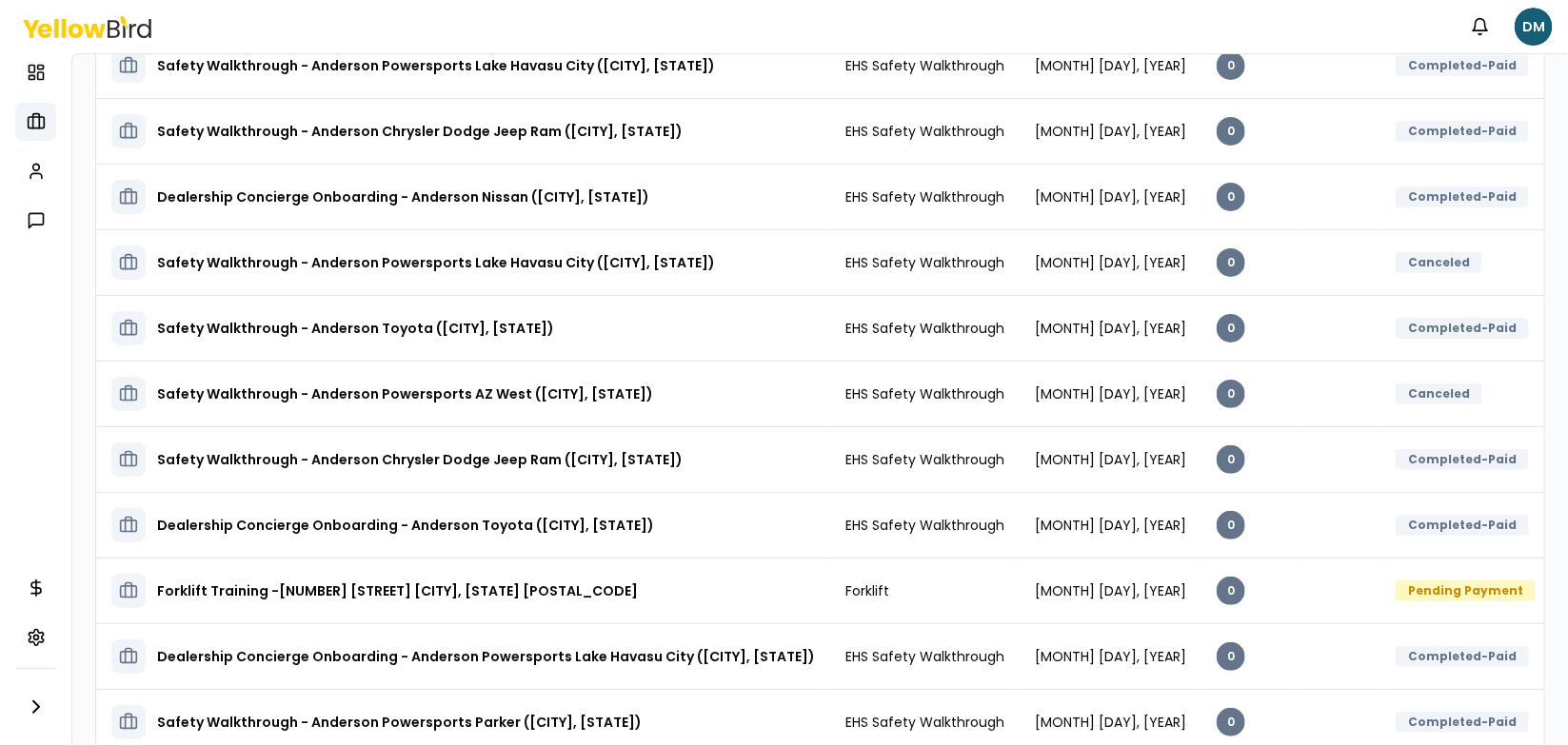 scroll, scrollTop: 463, scrollLeft: 0, axis: vertical 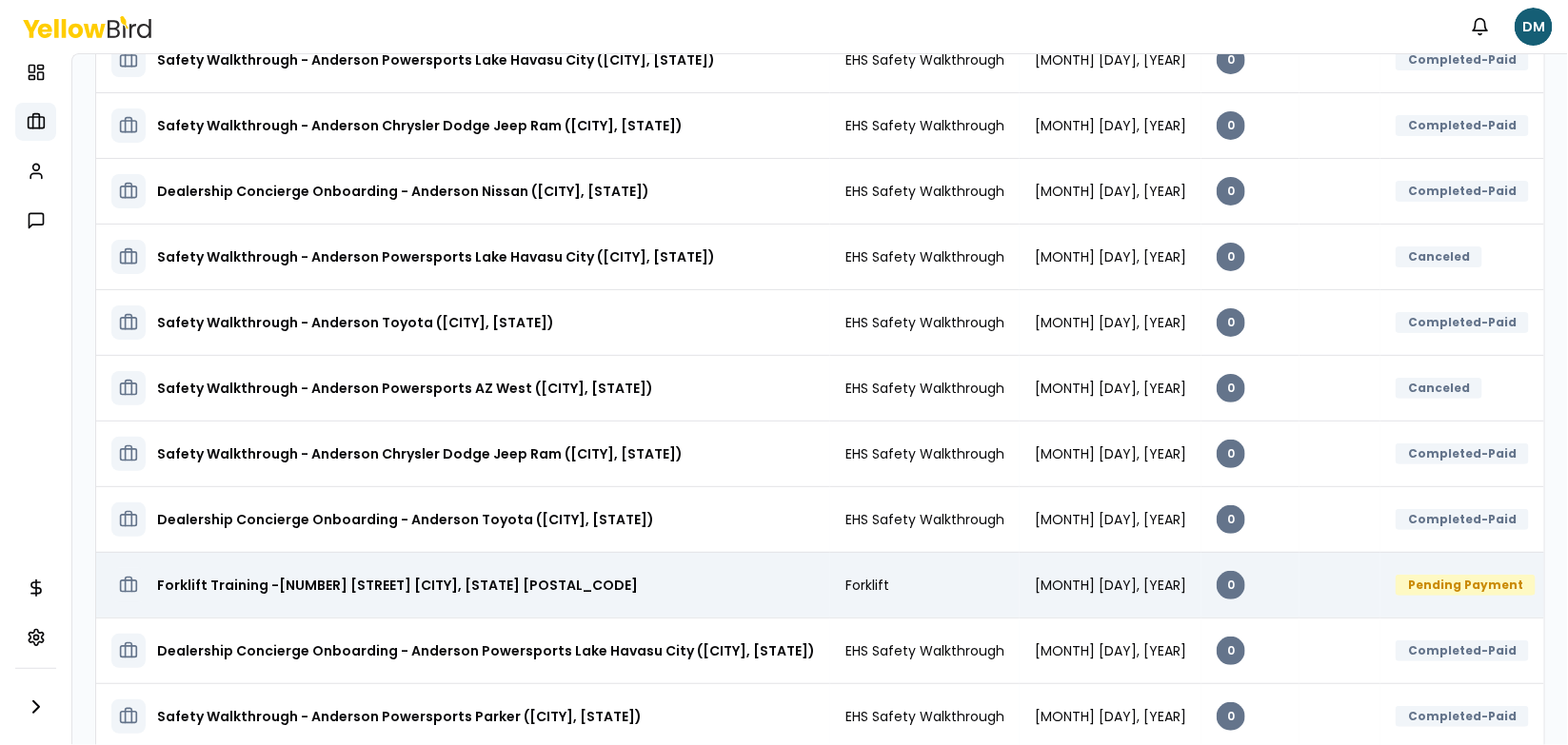 click on "Forklift Training -[NUMBER] [STREET] [CITY], [STATE] [POSTAL_CODE]" at bounding box center [397, 585] 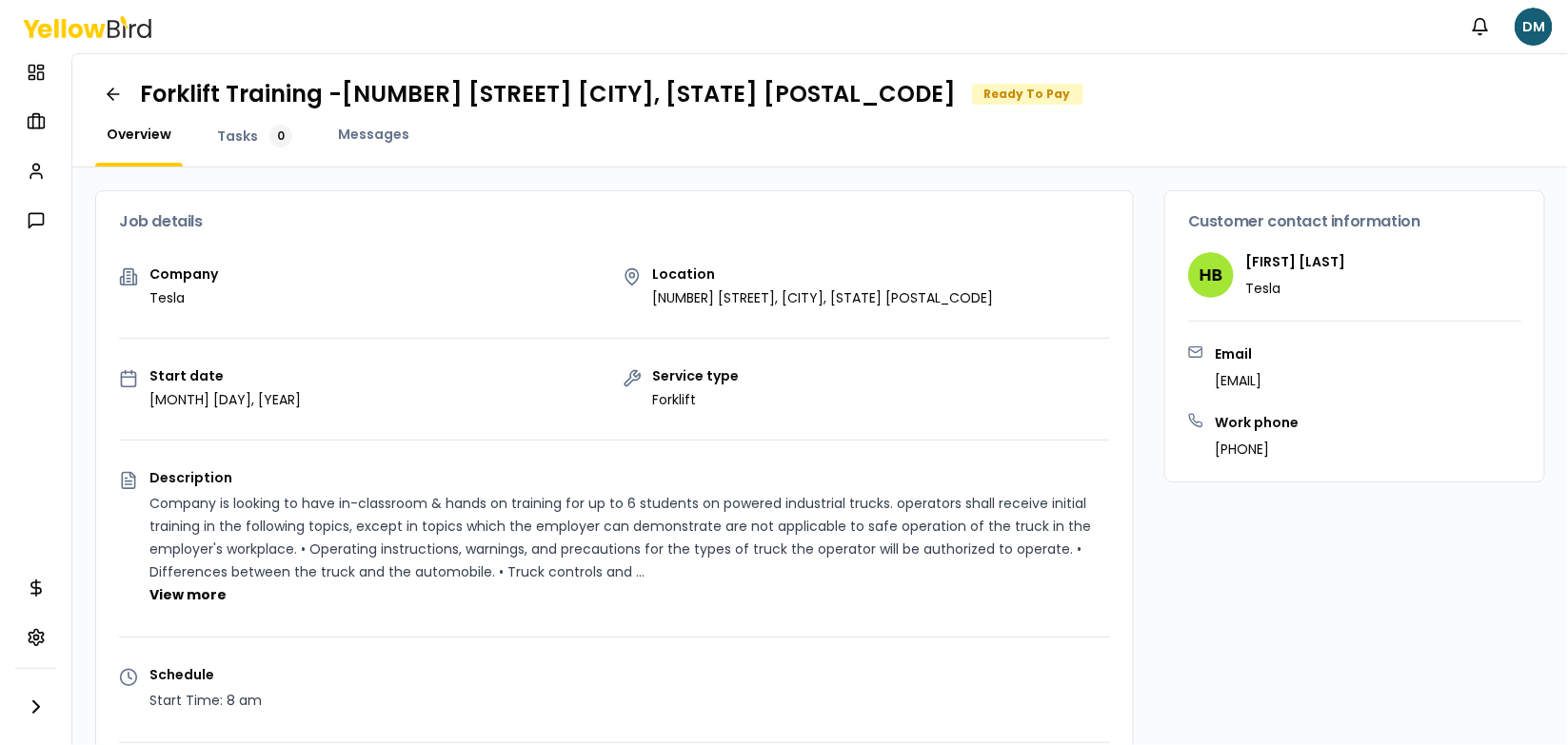scroll, scrollTop: 0, scrollLeft: 0, axis: both 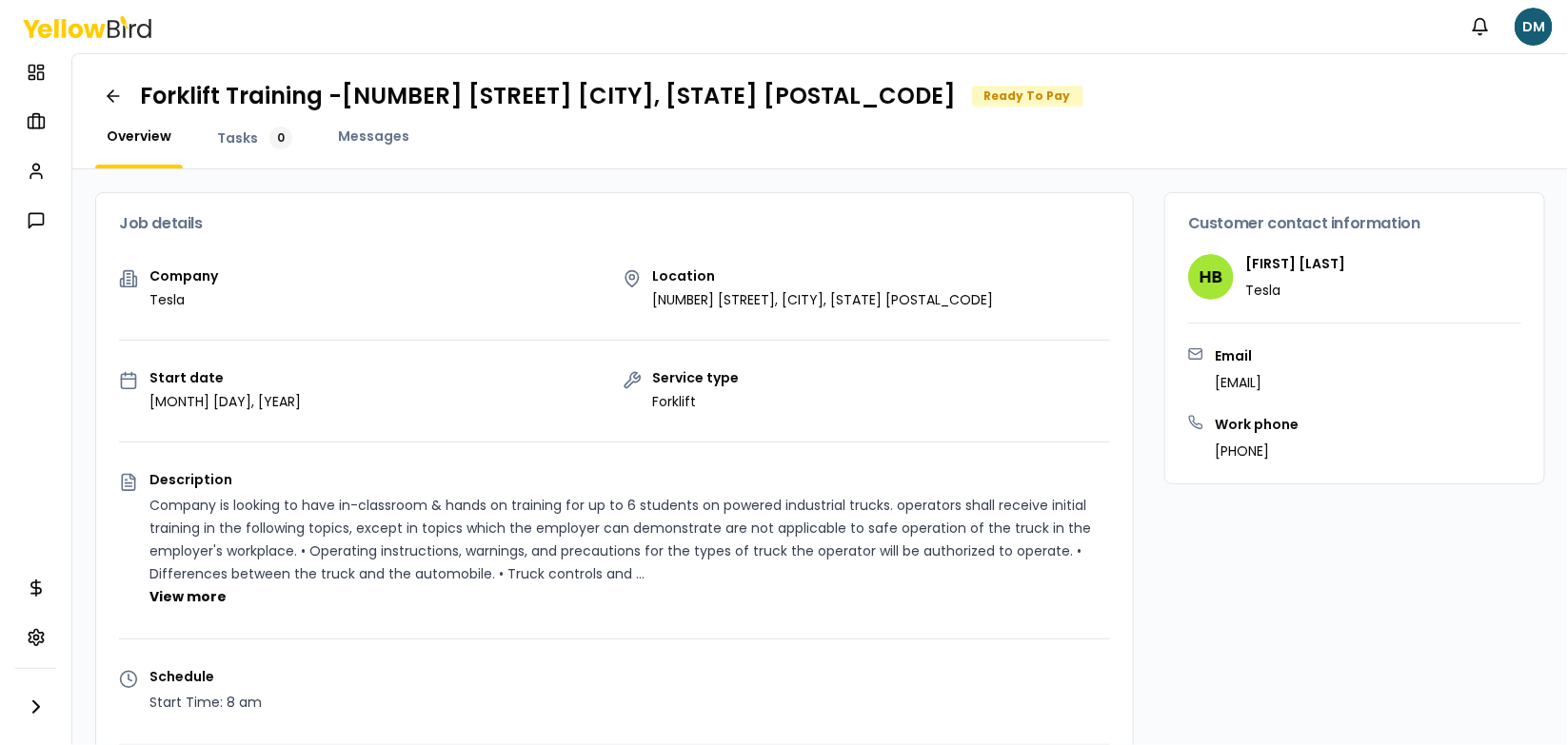 click on "Ready To Pay" at bounding box center (1027, 96) 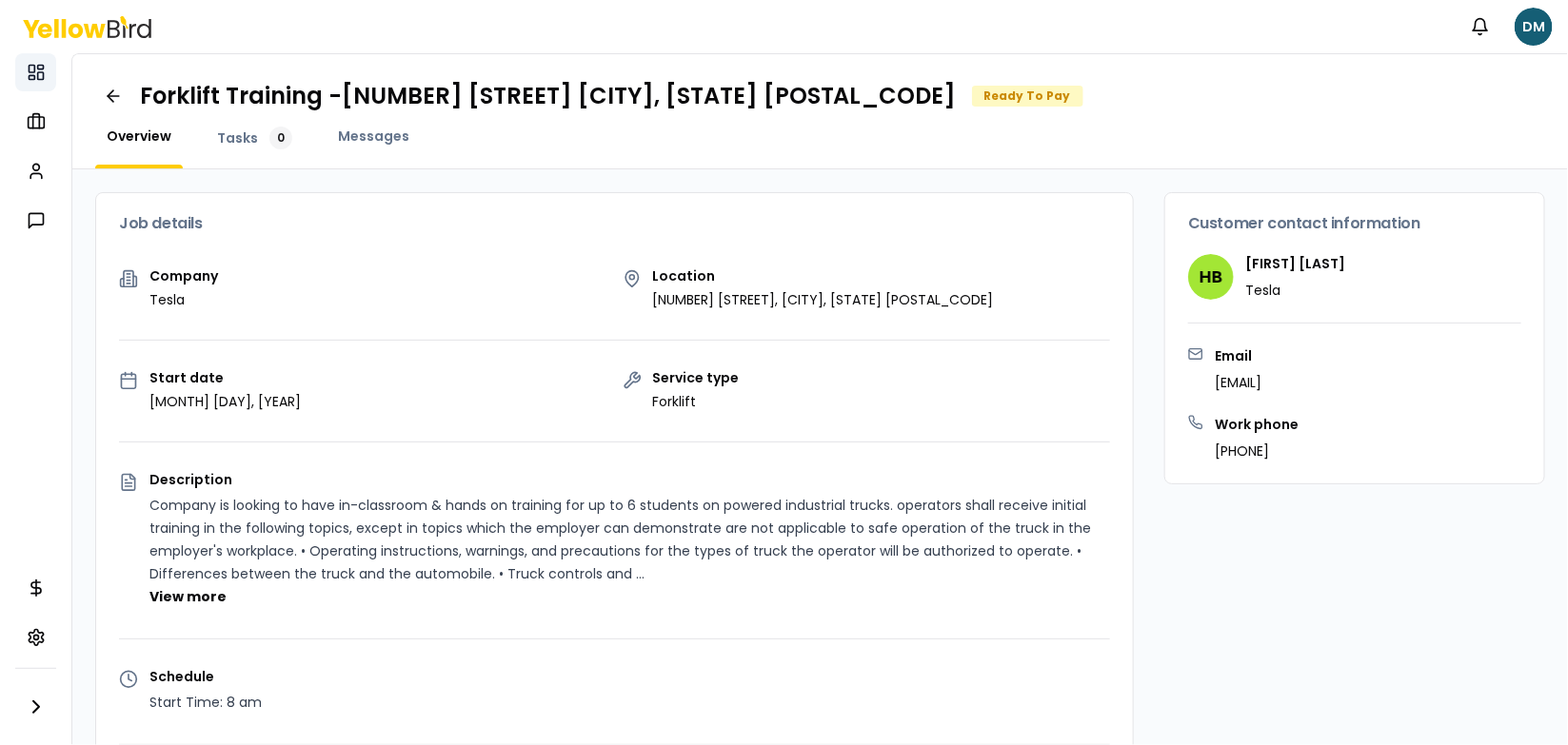 click on "Dashboard" at bounding box center (35, 72) 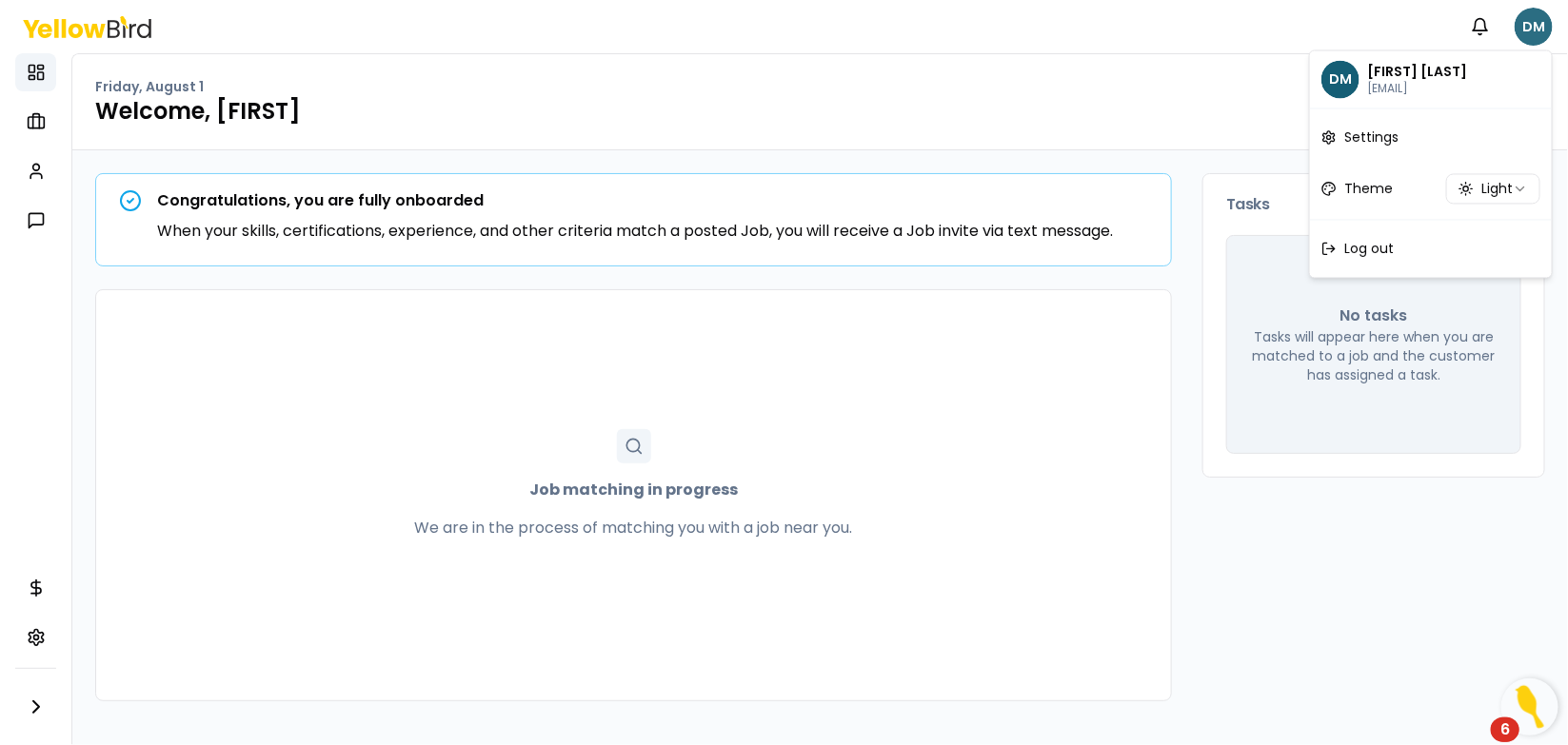 click on "Notifications DM Dashboard My jobs My profile Messages Refer & earn Settings Friday, August 1 Welcome, [FIRST] Congratulations, you are fully onboarded When your skills, certifications, experience, and other criteria match a posted Job, you will receive a Job invite via text message. Job matching in progress We are in the process of matching you with a job near you. Tasks No tasks Tasks will appear here when you are matched to a job and the customer has assigned a task.
6 DM [FIRST] [LAST] [EMAIL] Settings Theme Light Log out" at bounding box center (784, 372) 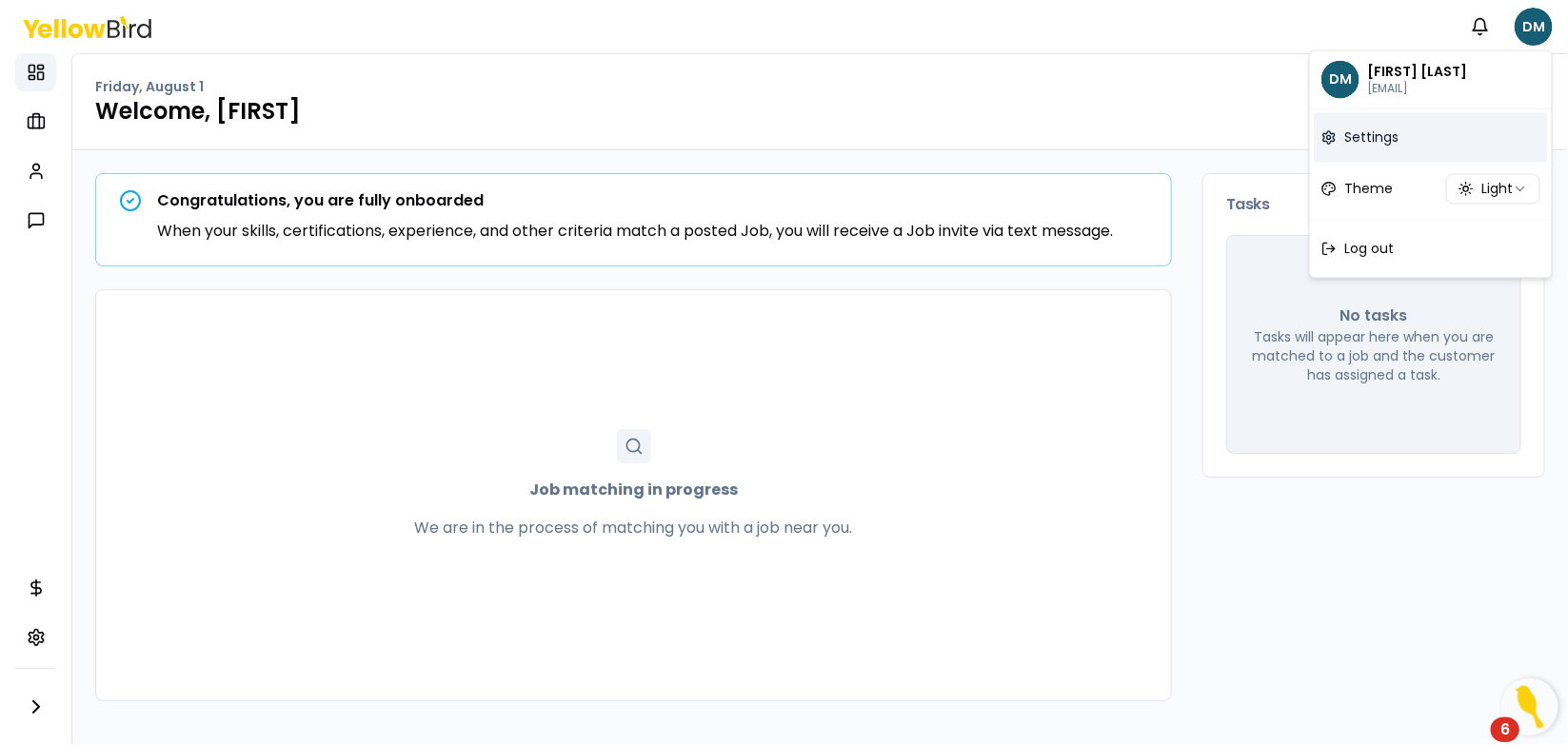 click on "Settings" at bounding box center (1371, 138) 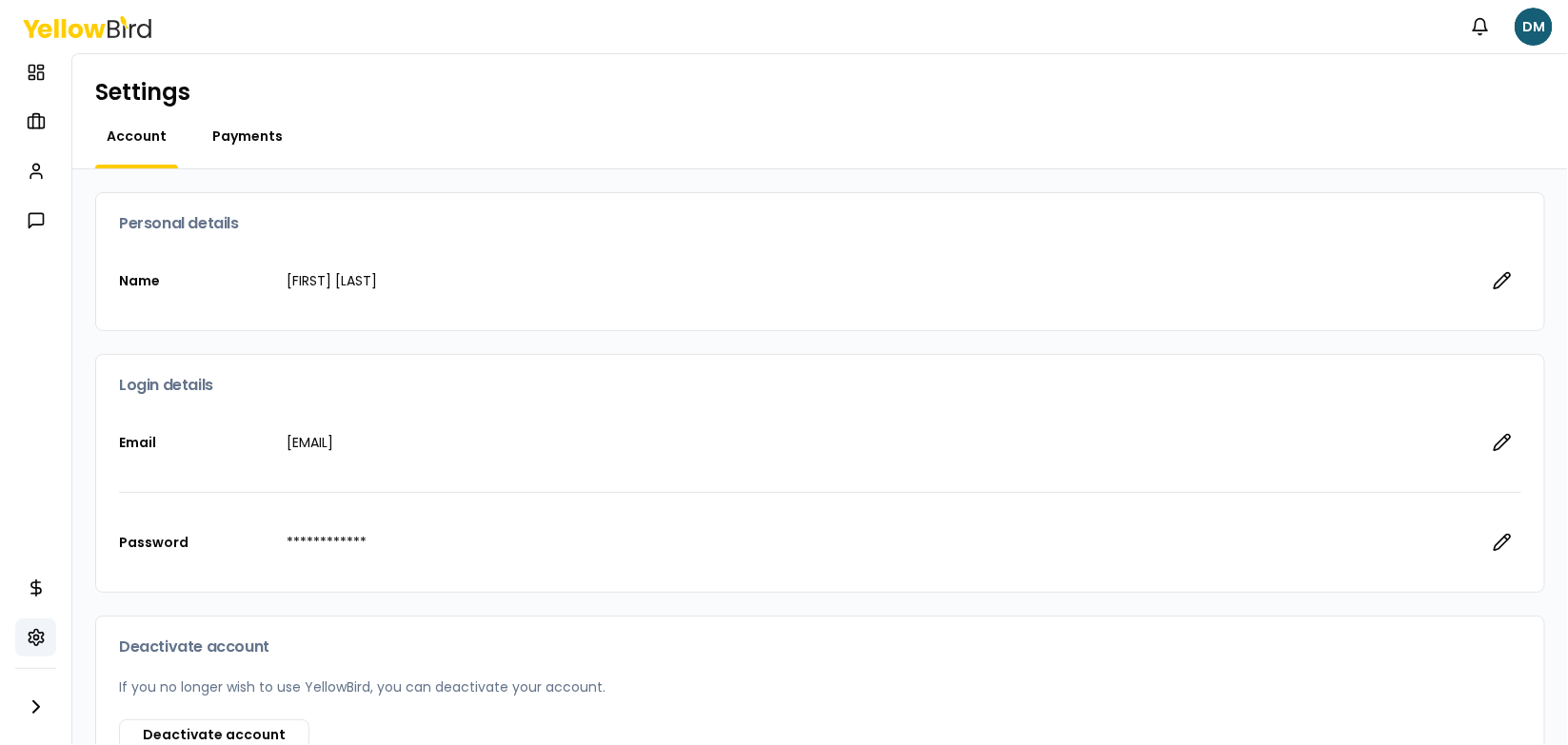 click on "Payments" at bounding box center [248, 136] 